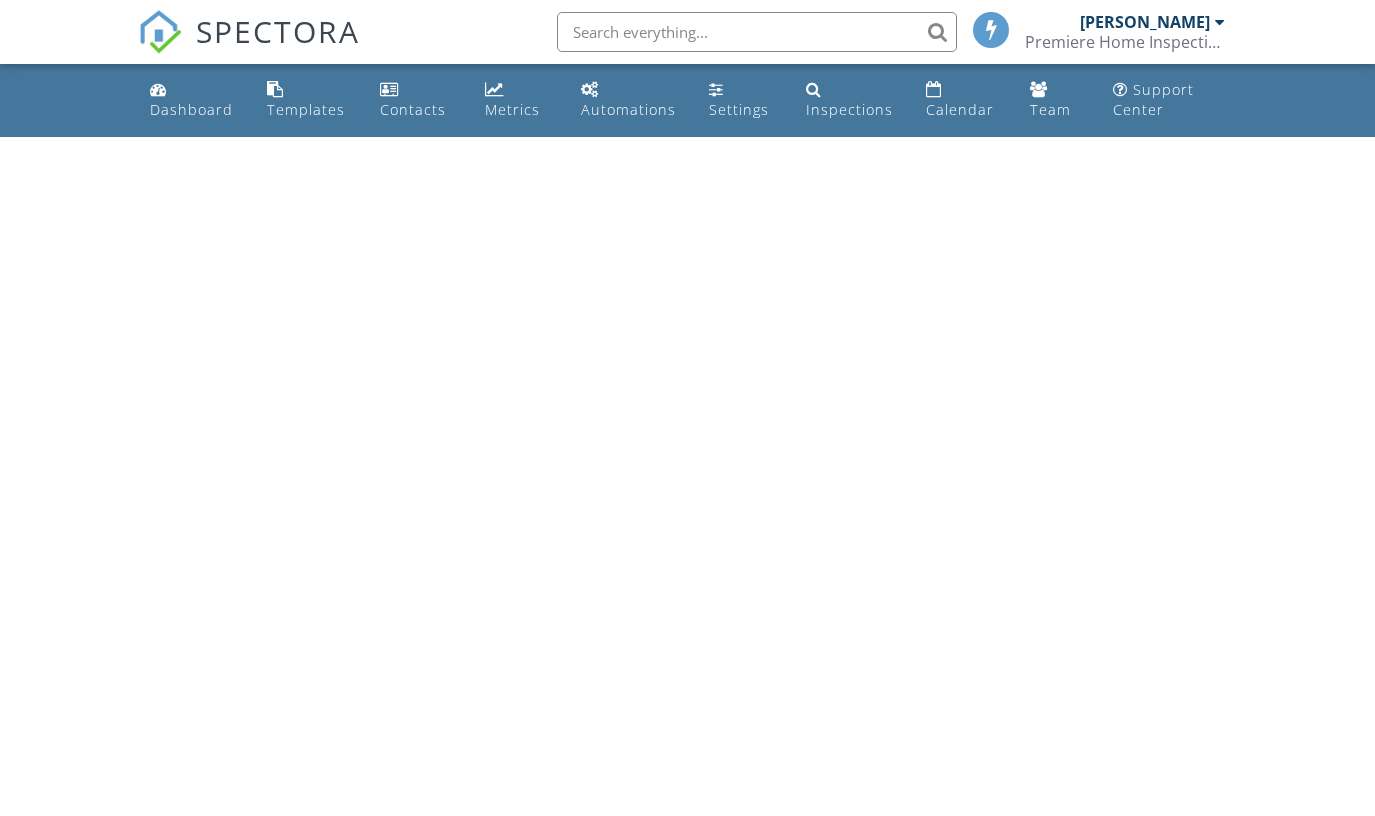 scroll, scrollTop: 0, scrollLeft: 0, axis: both 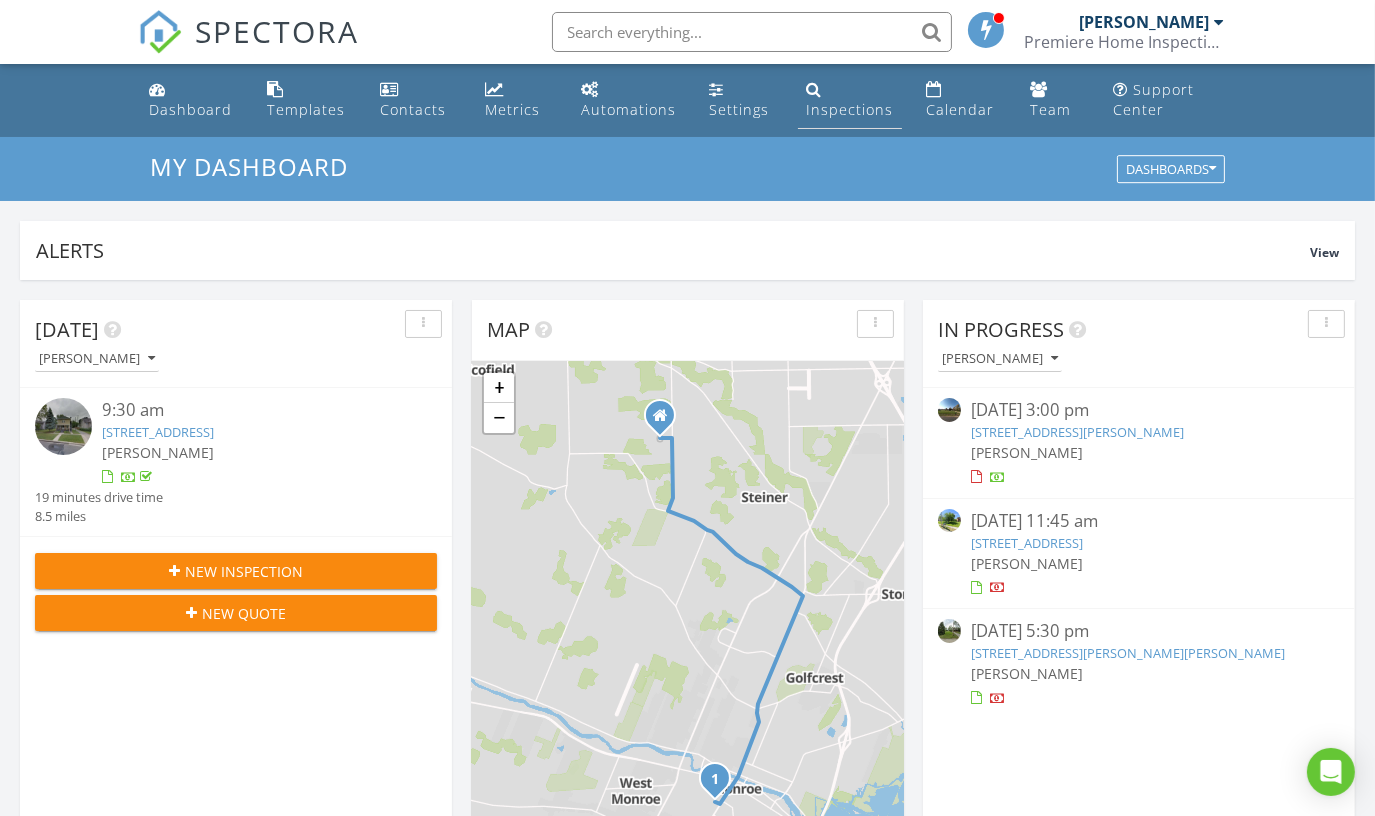 click on "Inspections" at bounding box center (849, 109) 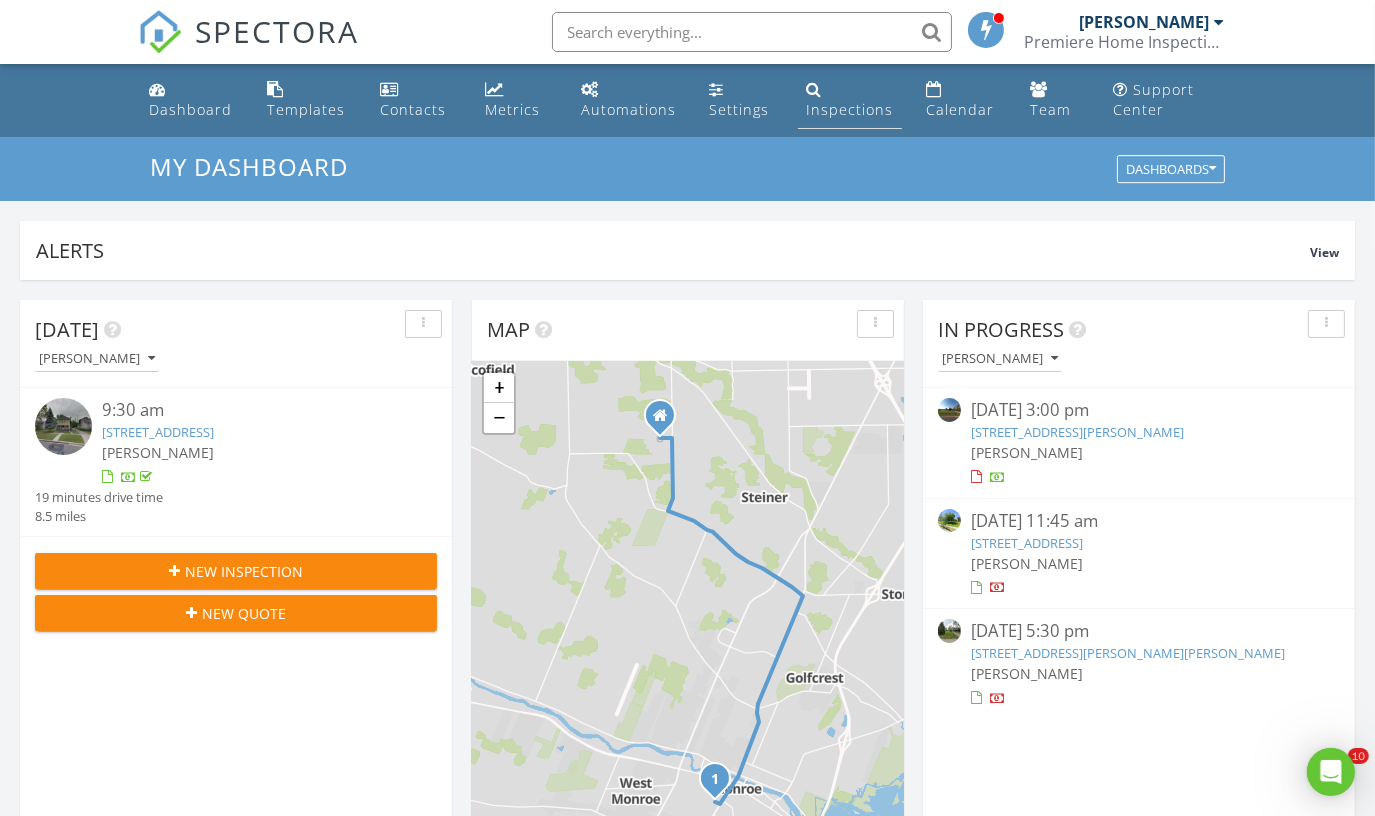 scroll, scrollTop: 0, scrollLeft: 0, axis: both 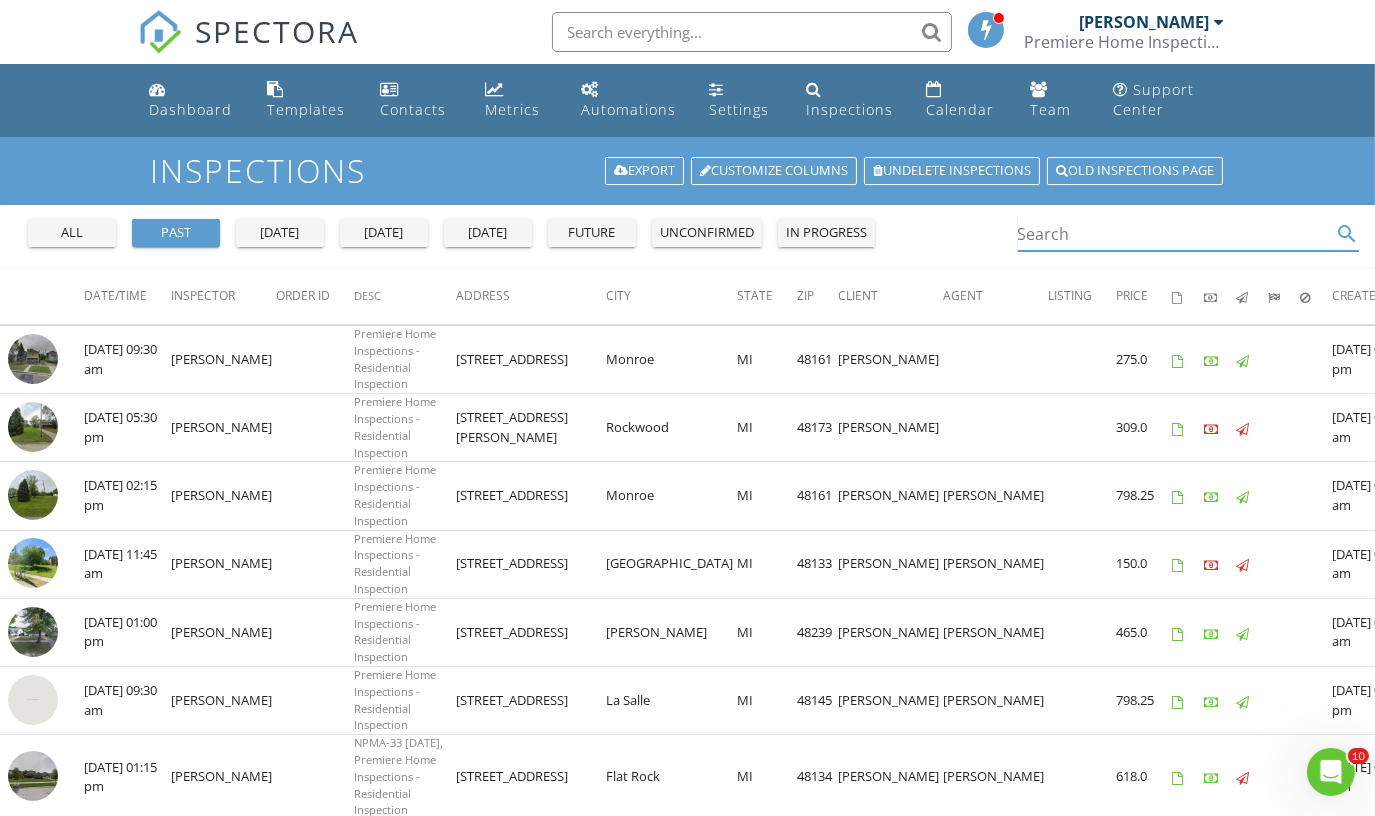 click at bounding box center (1175, 234) 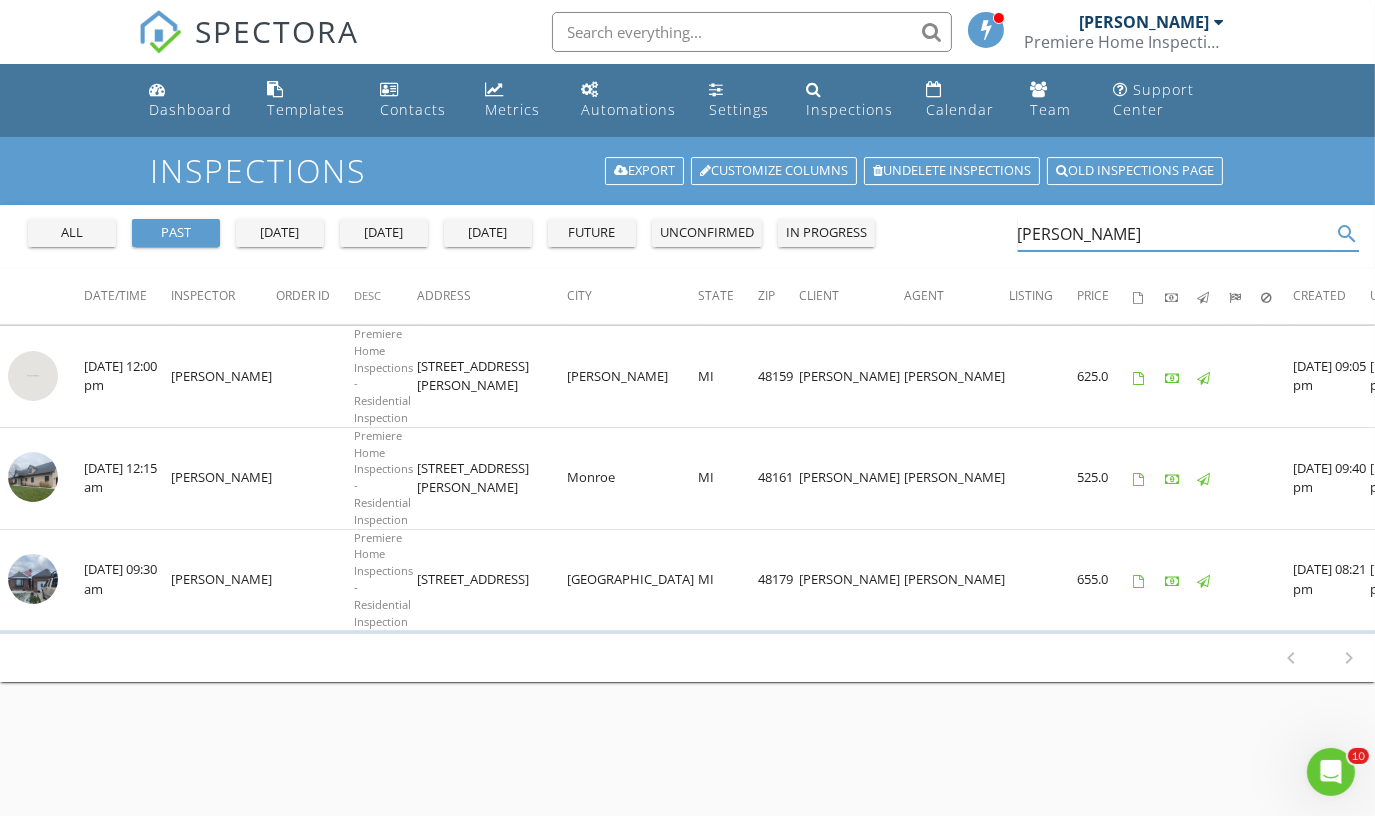 type on "jody" 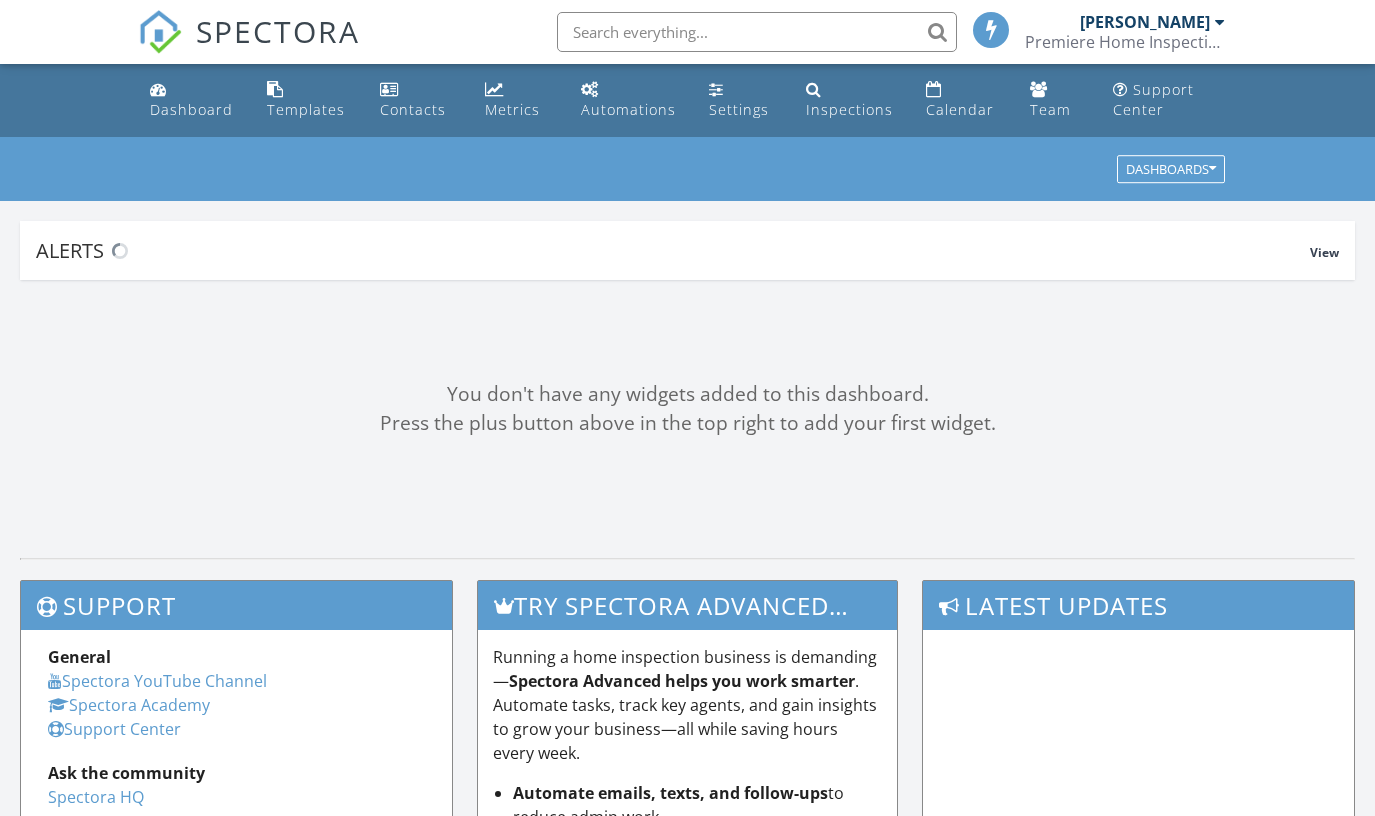 scroll, scrollTop: 0, scrollLeft: 0, axis: both 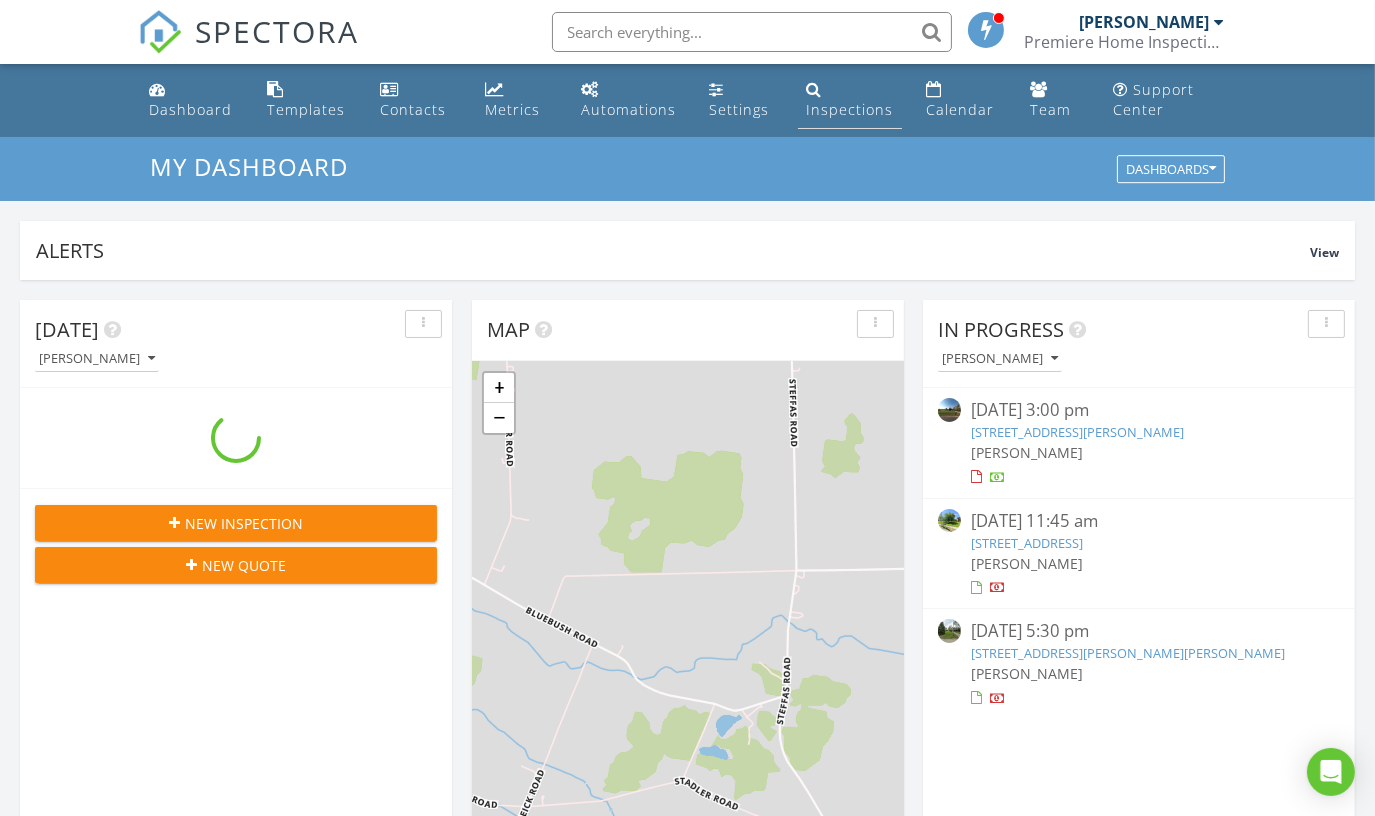 click on "Inspections" at bounding box center (849, 109) 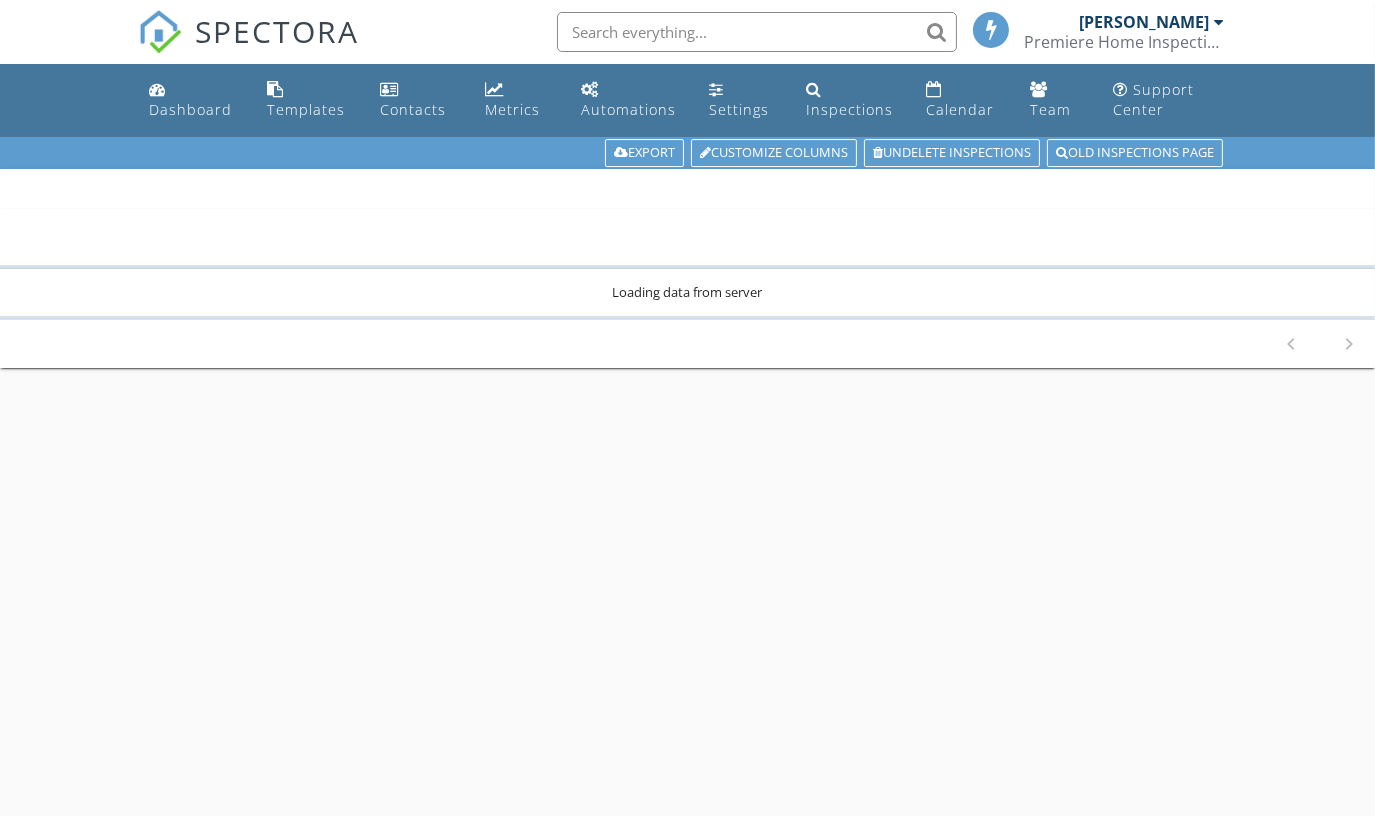 scroll, scrollTop: 0, scrollLeft: 0, axis: both 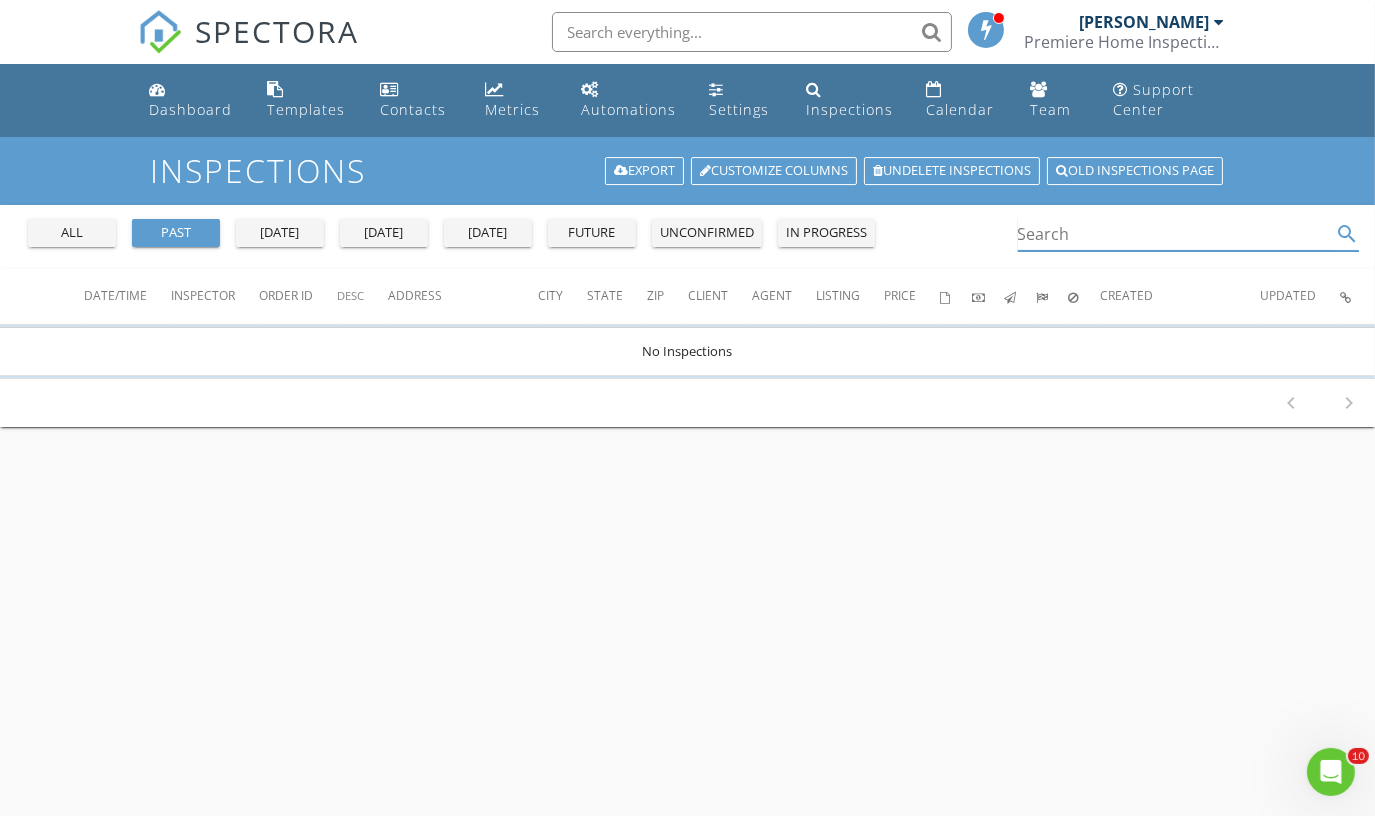 click at bounding box center [1175, 234] 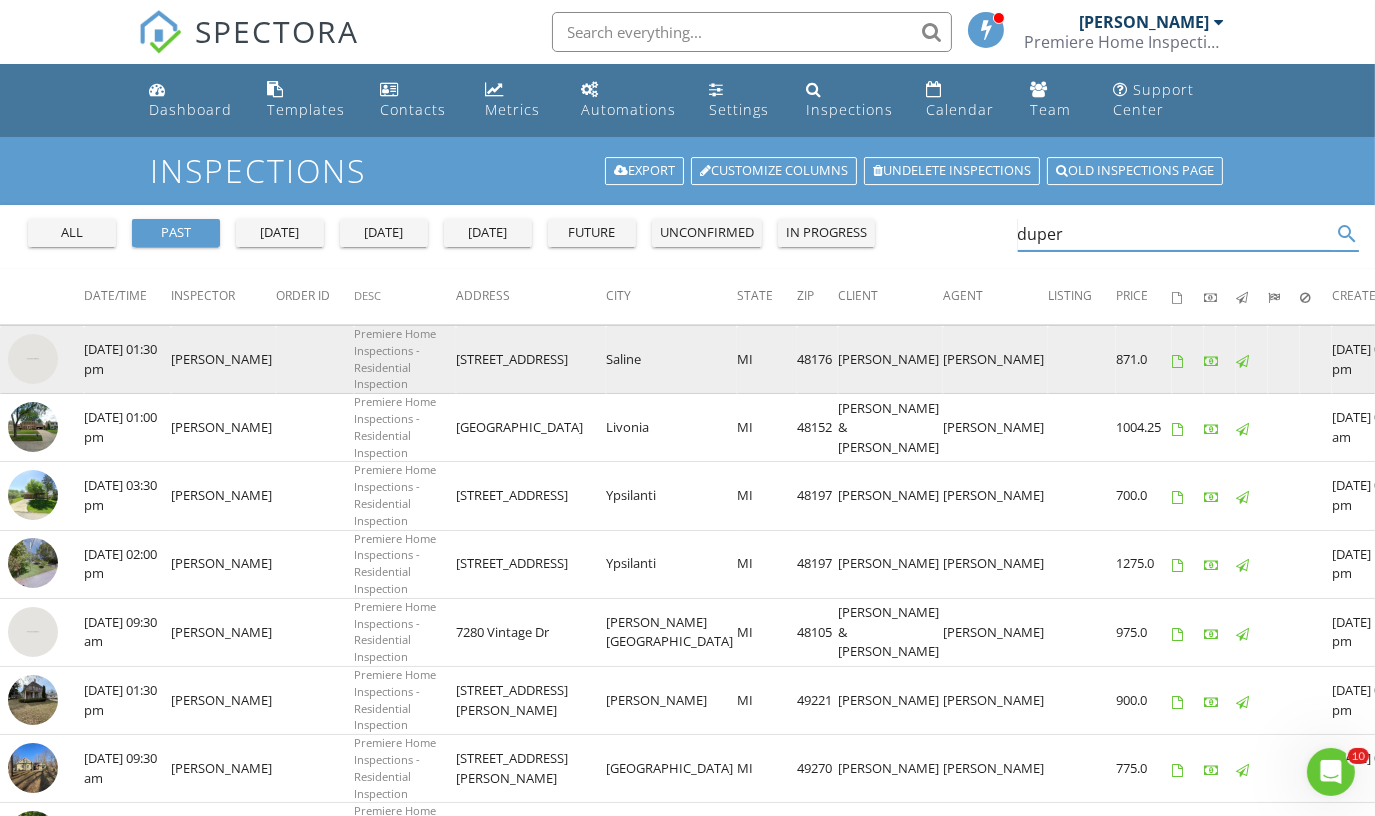 type on "duper" 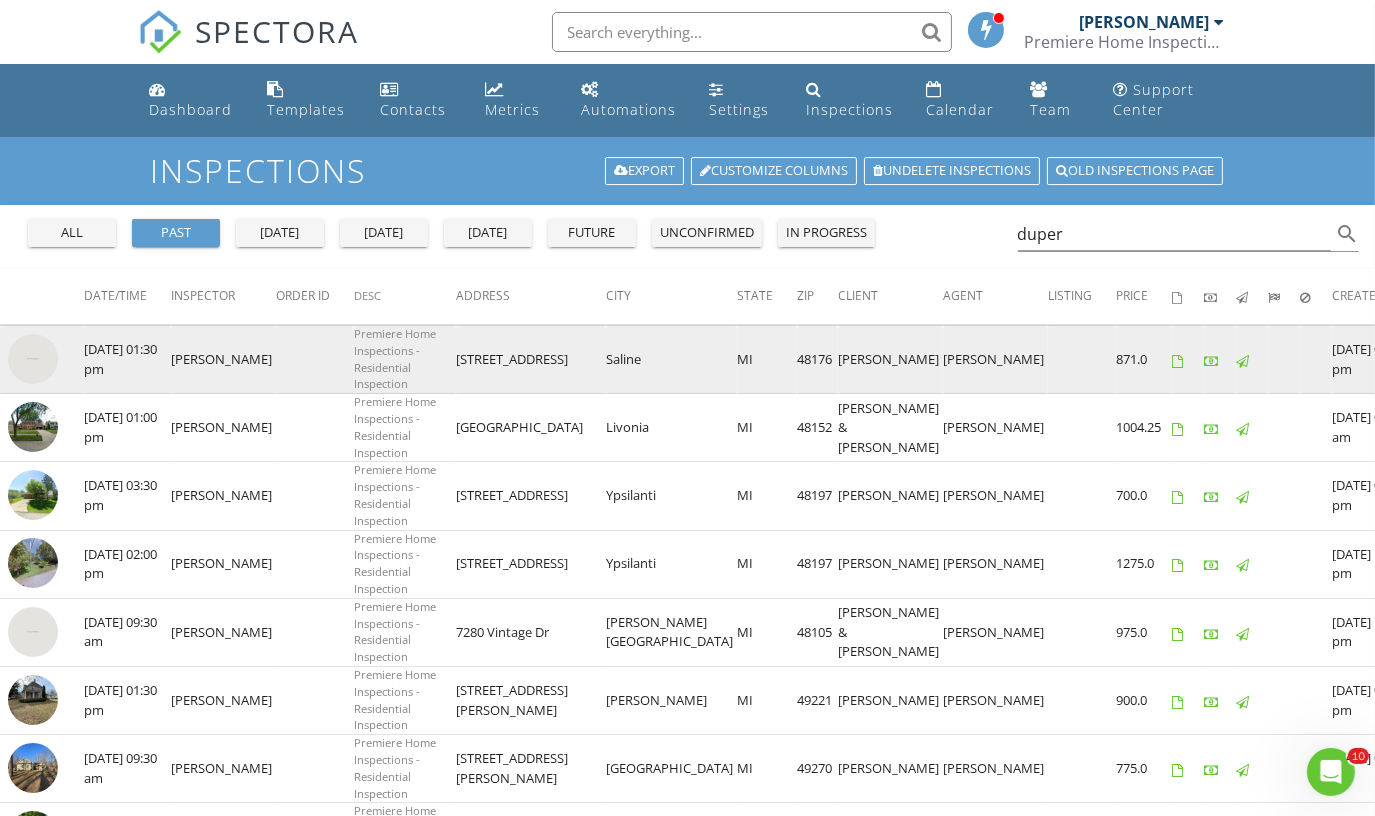 click at bounding box center (33, 359) 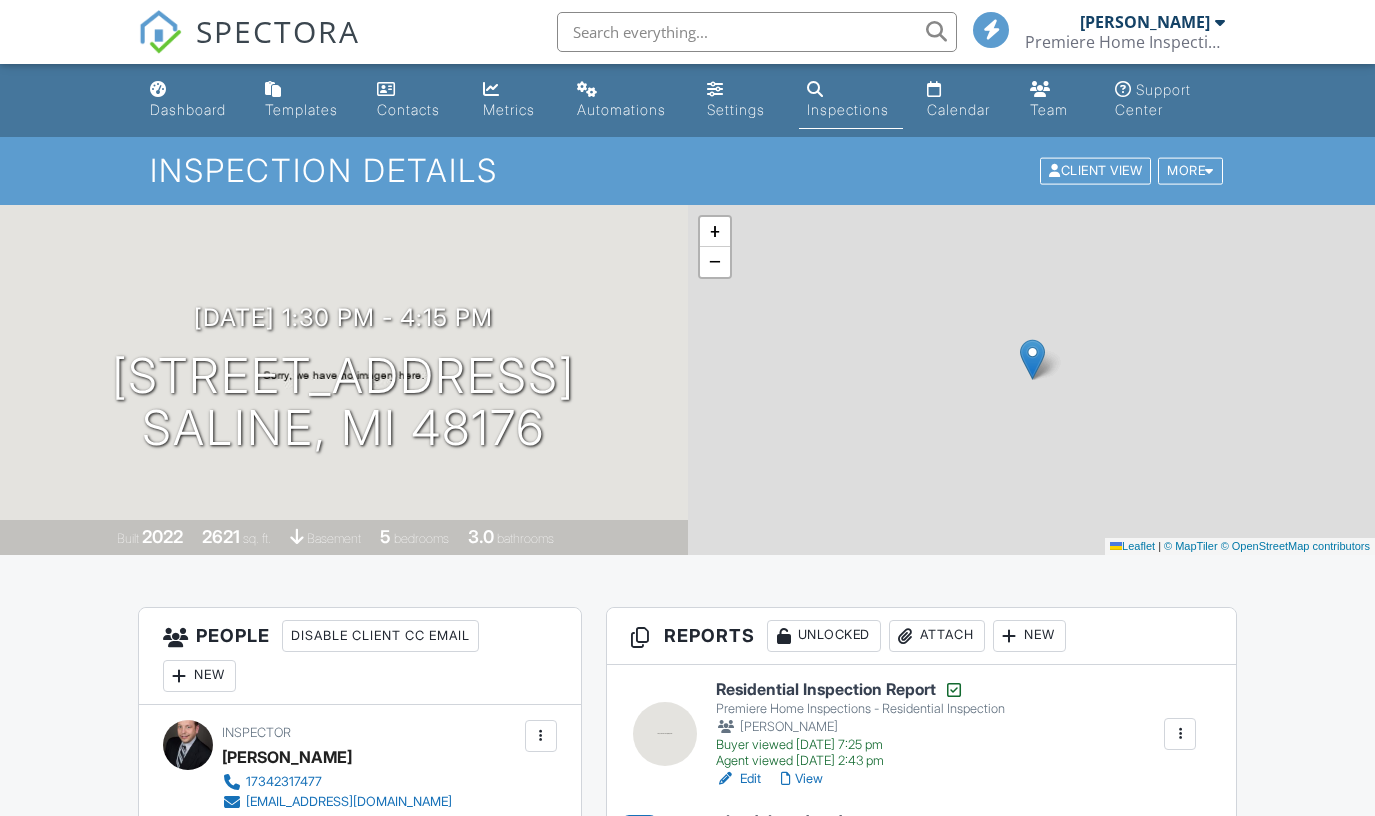 scroll, scrollTop: 0, scrollLeft: 0, axis: both 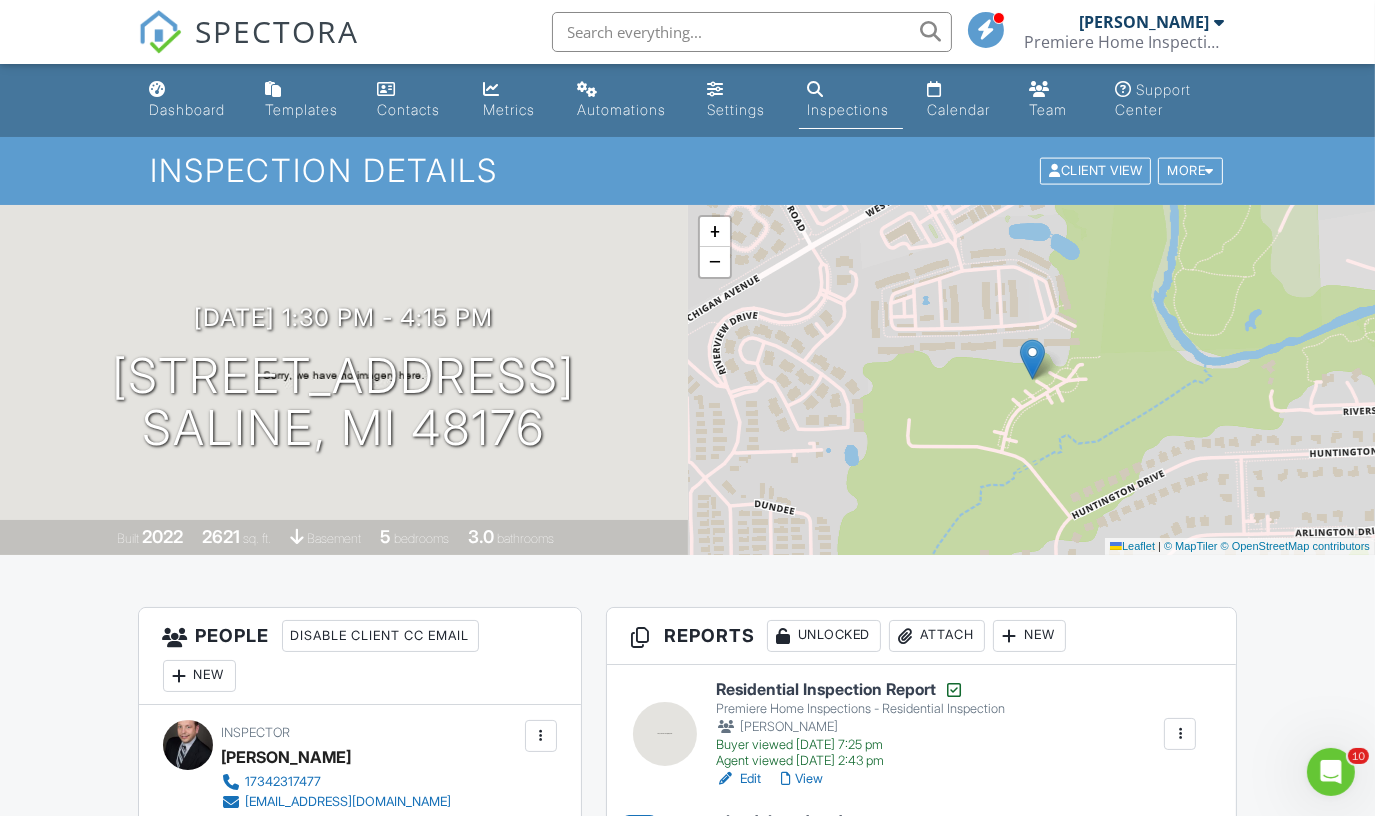 click on "[PERSON_NAME]" at bounding box center [1145, 22] 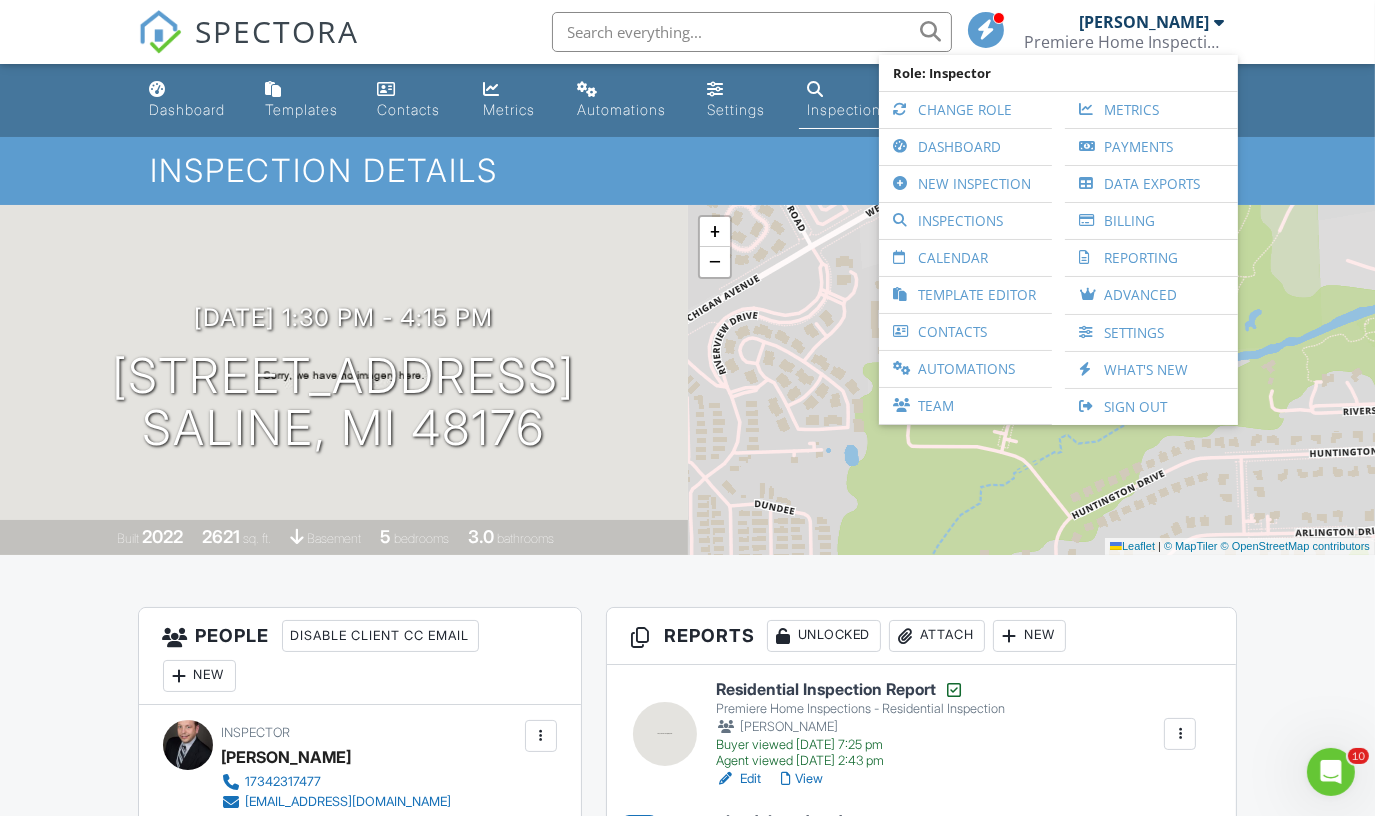 click on "SPECTORA
Scott Foland
Premiere Home Inspections, LLC
Role:
Inspector
Change Role
Dashboard
New Inspection
Inspections
Calendar
Template Editor
Contacts
Automations
Team
Metrics
Payments
Data Exports
Billing
Reporting
Advanced
Settings
What's New
Sign Out" at bounding box center (687, 32) 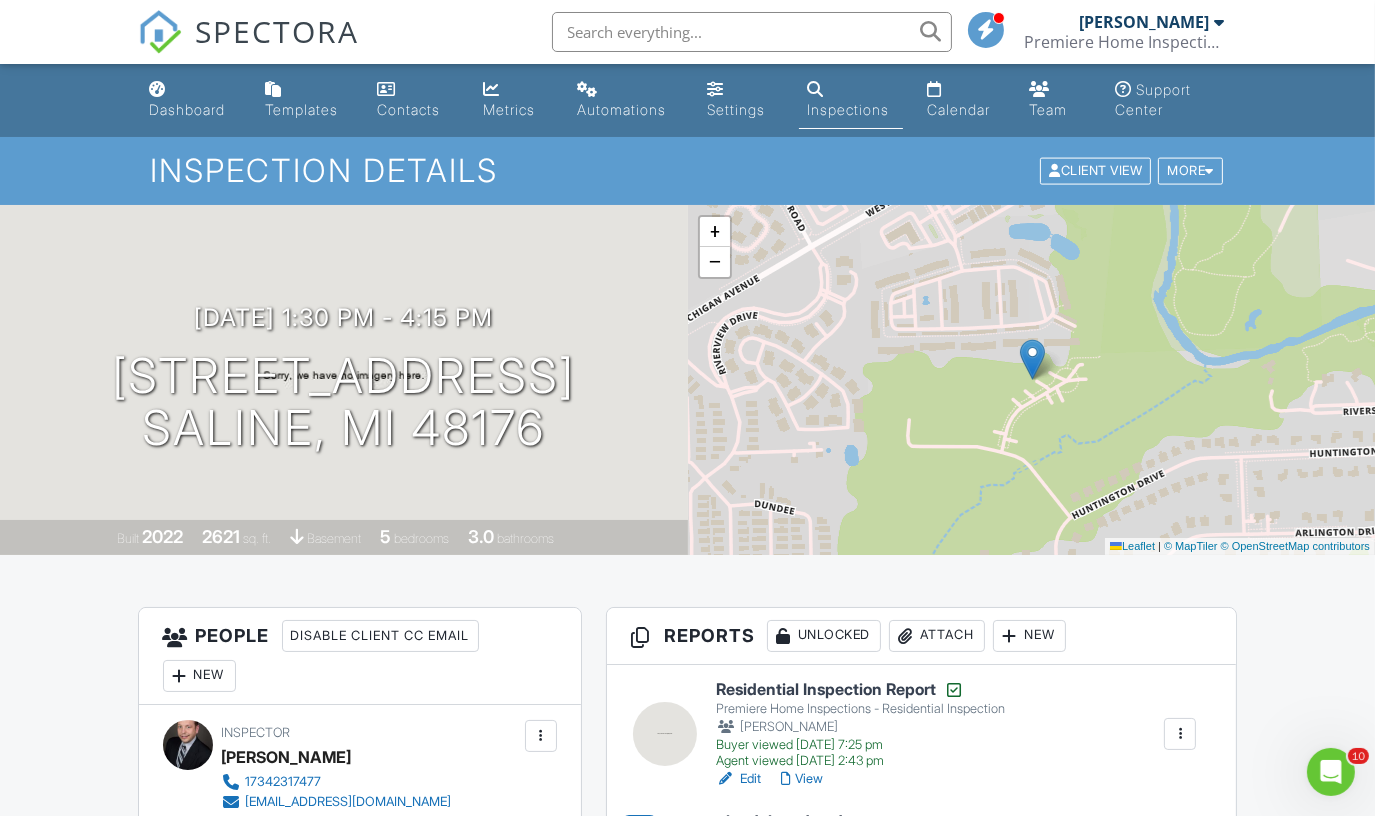 click on "Dashboard" at bounding box center [188, 109] 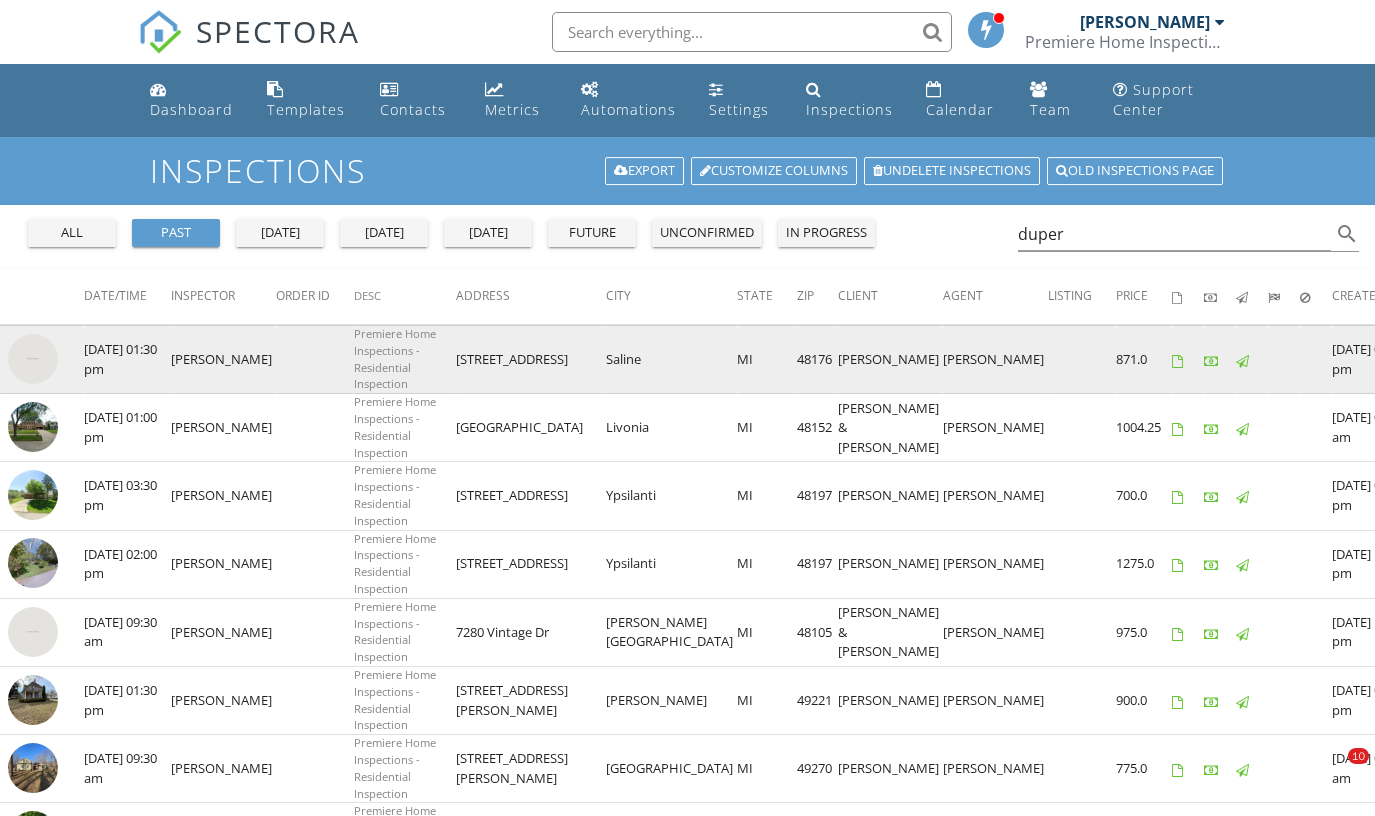 scroll, scrollTop: 0, scrollLeft: 0, axis: both 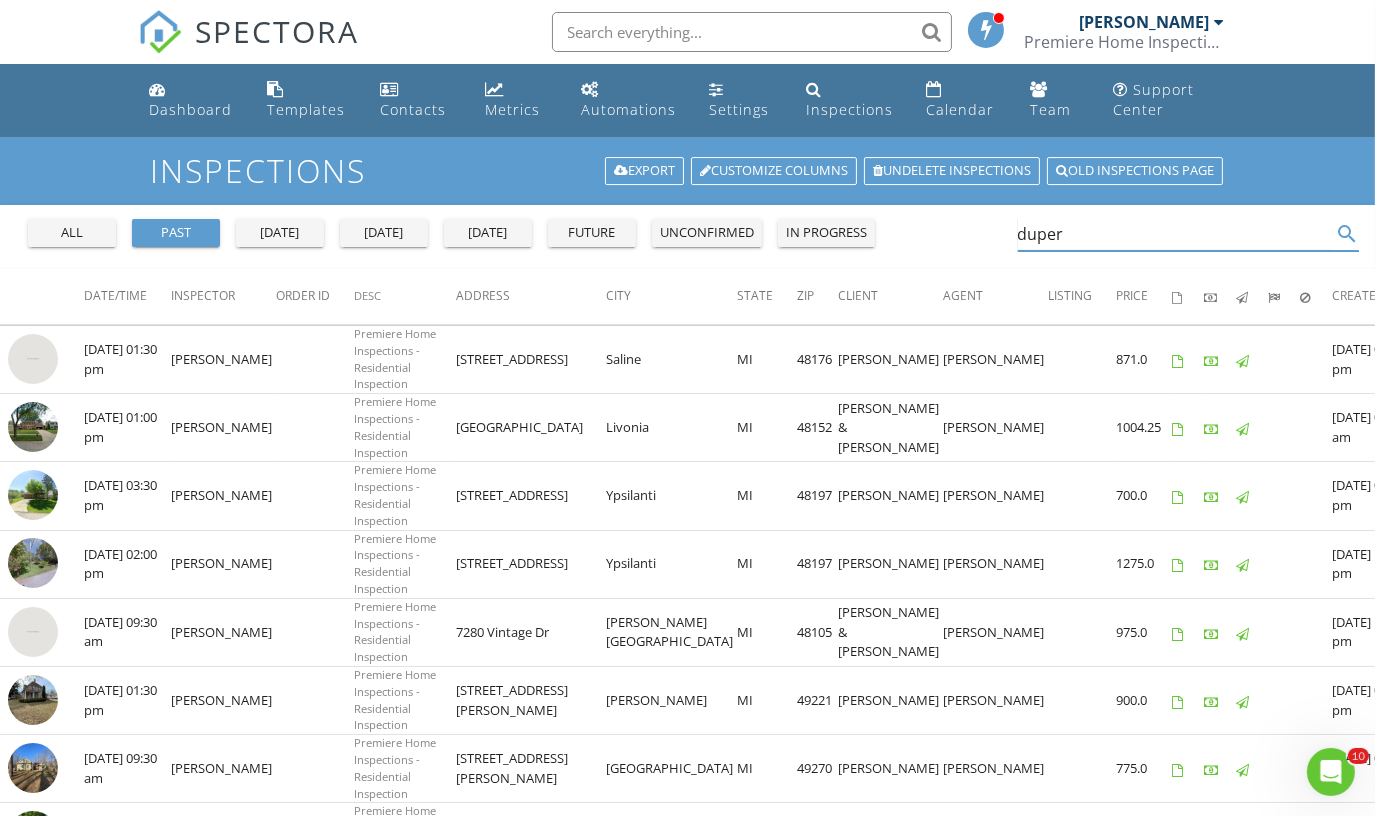 click on "duper" at bounding box center (1175, 234) 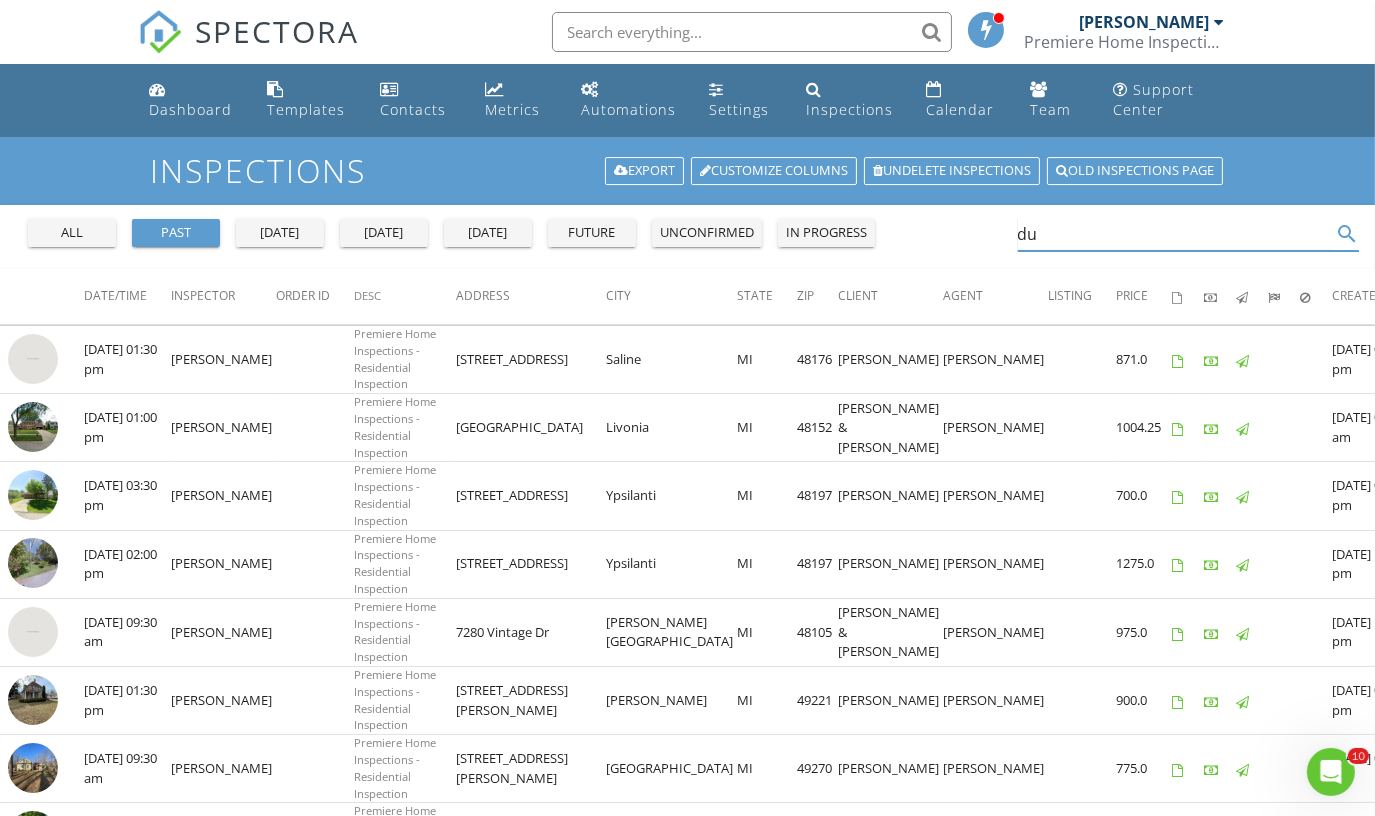 type on "d" 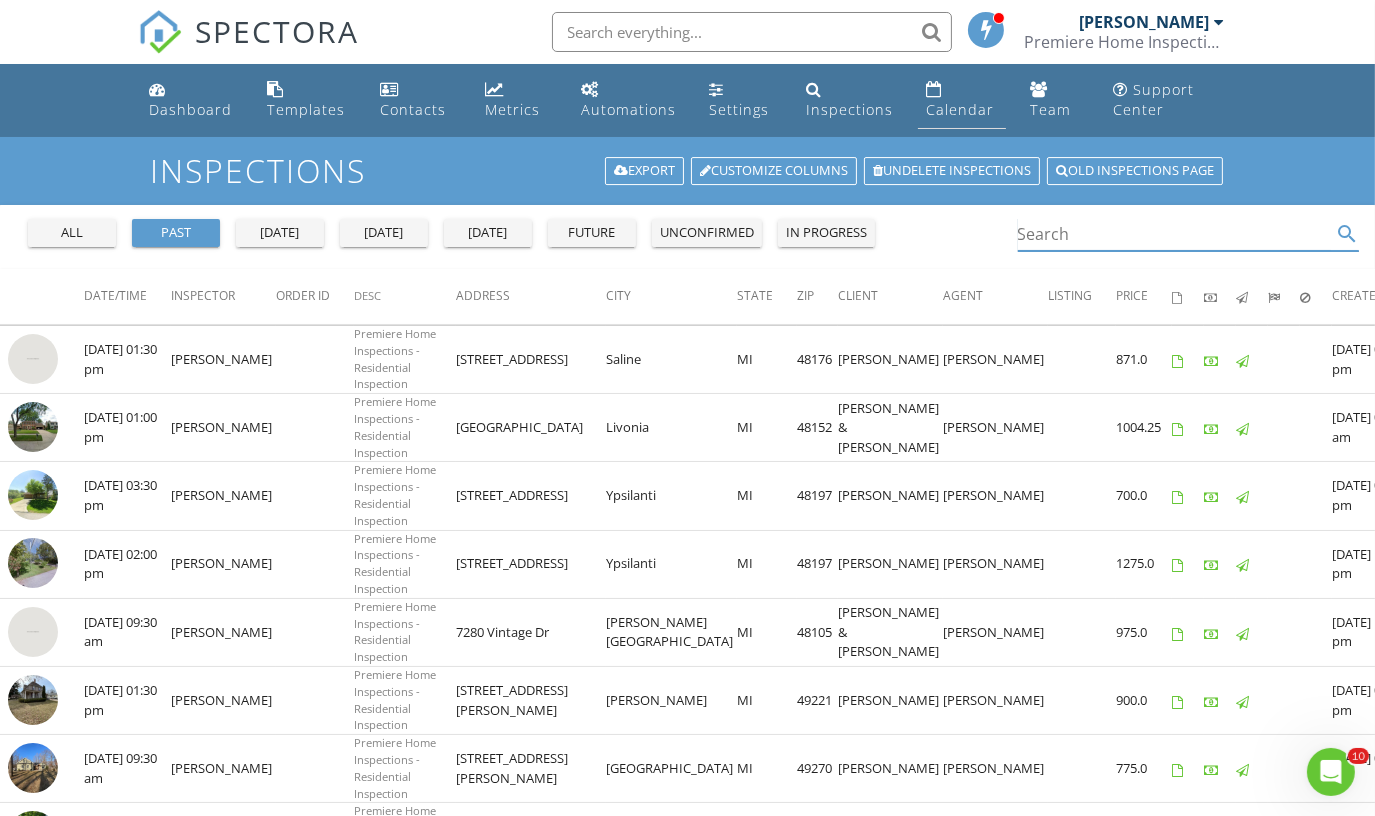 type 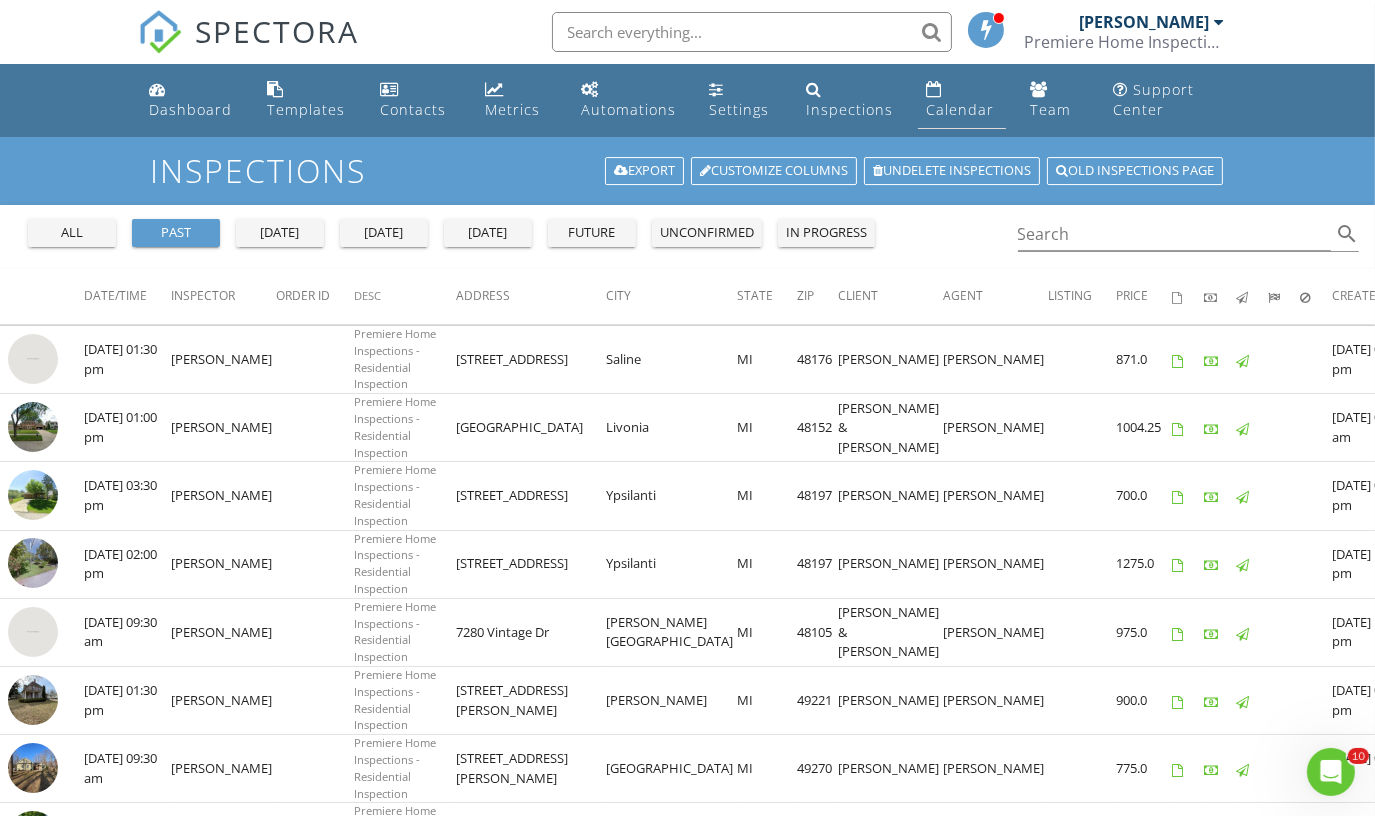 click on "Calendar" at bounding box center (962, 100) 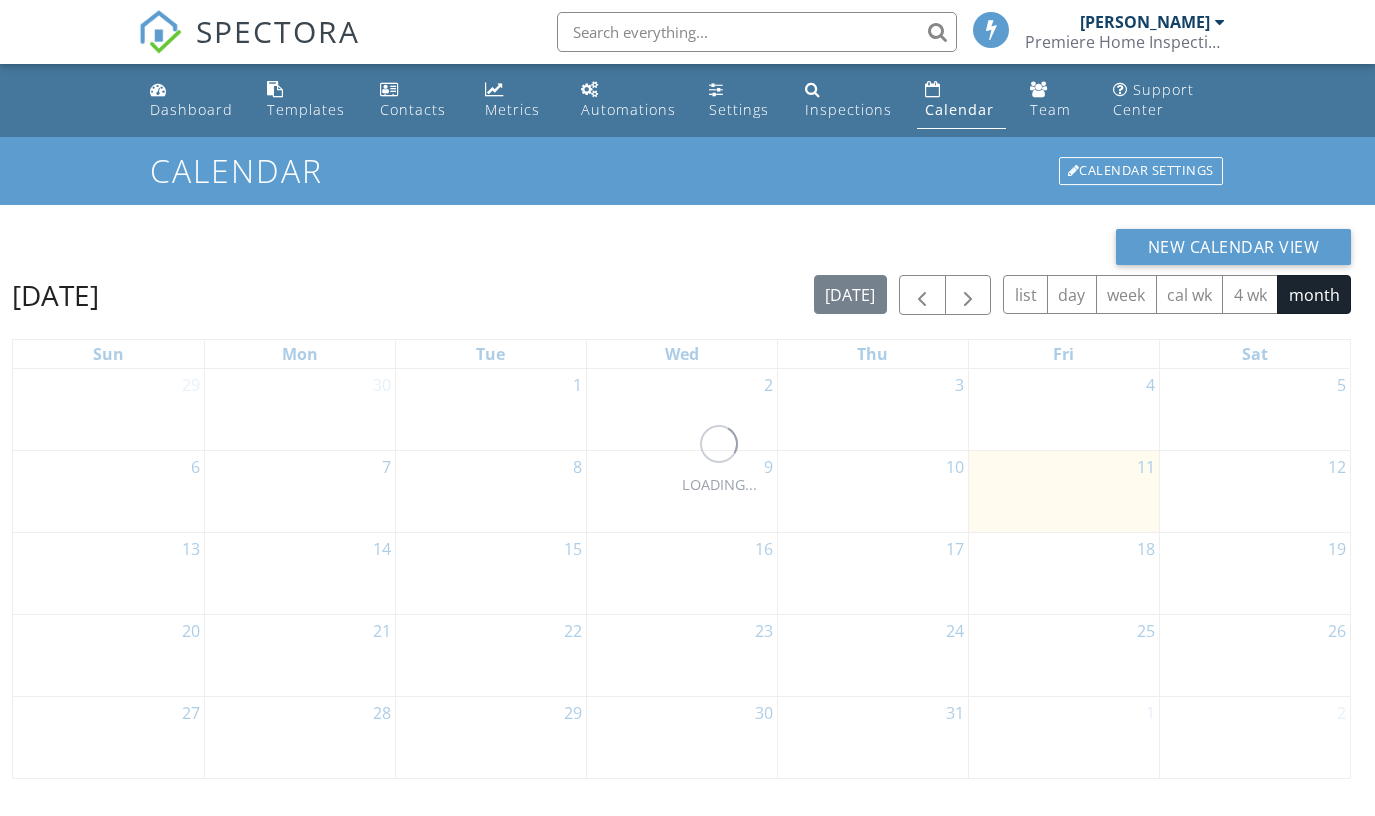 scroll, scrollTop: 0, scrollLeft: 0, axis: both 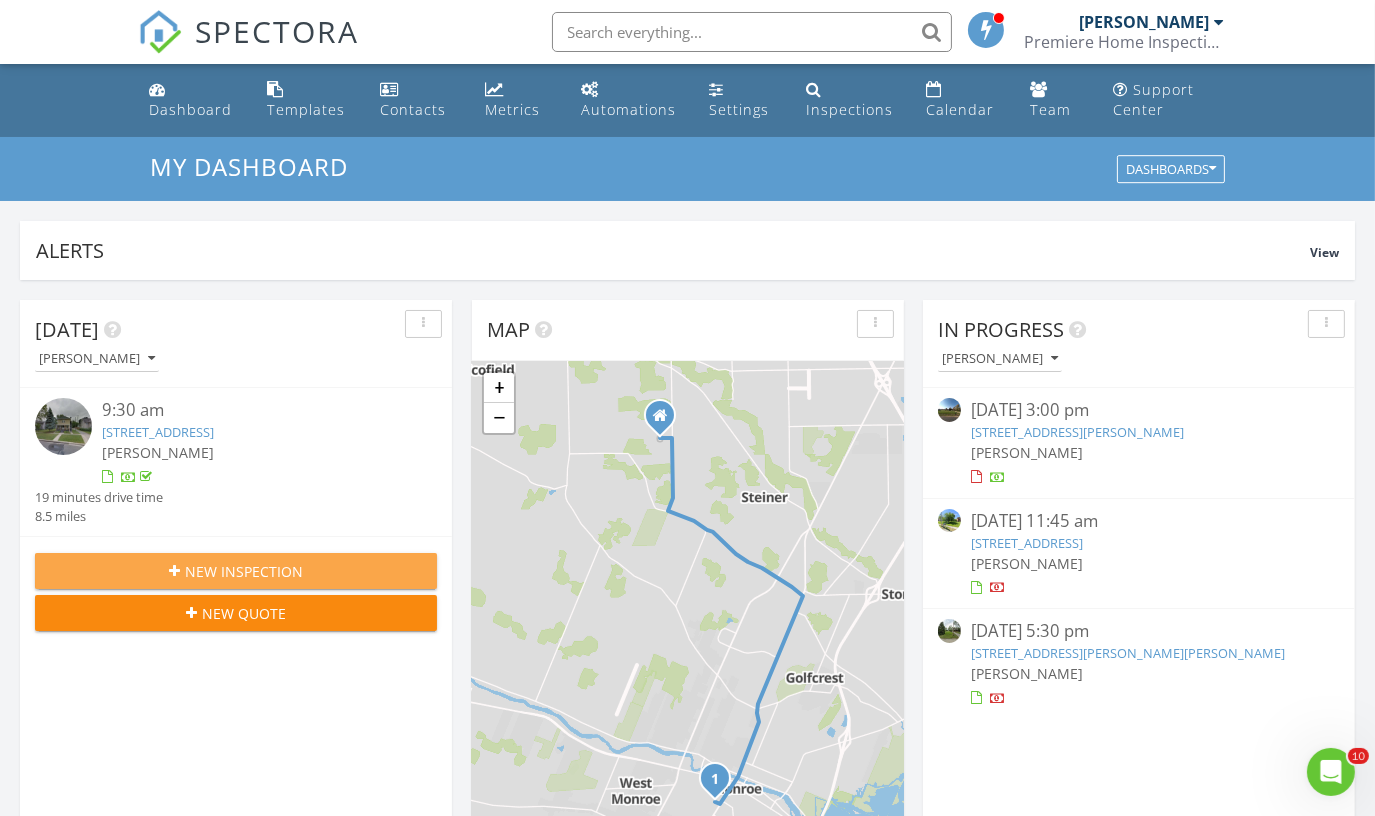 click on "New Inspection" at bounding box center (244, 571) 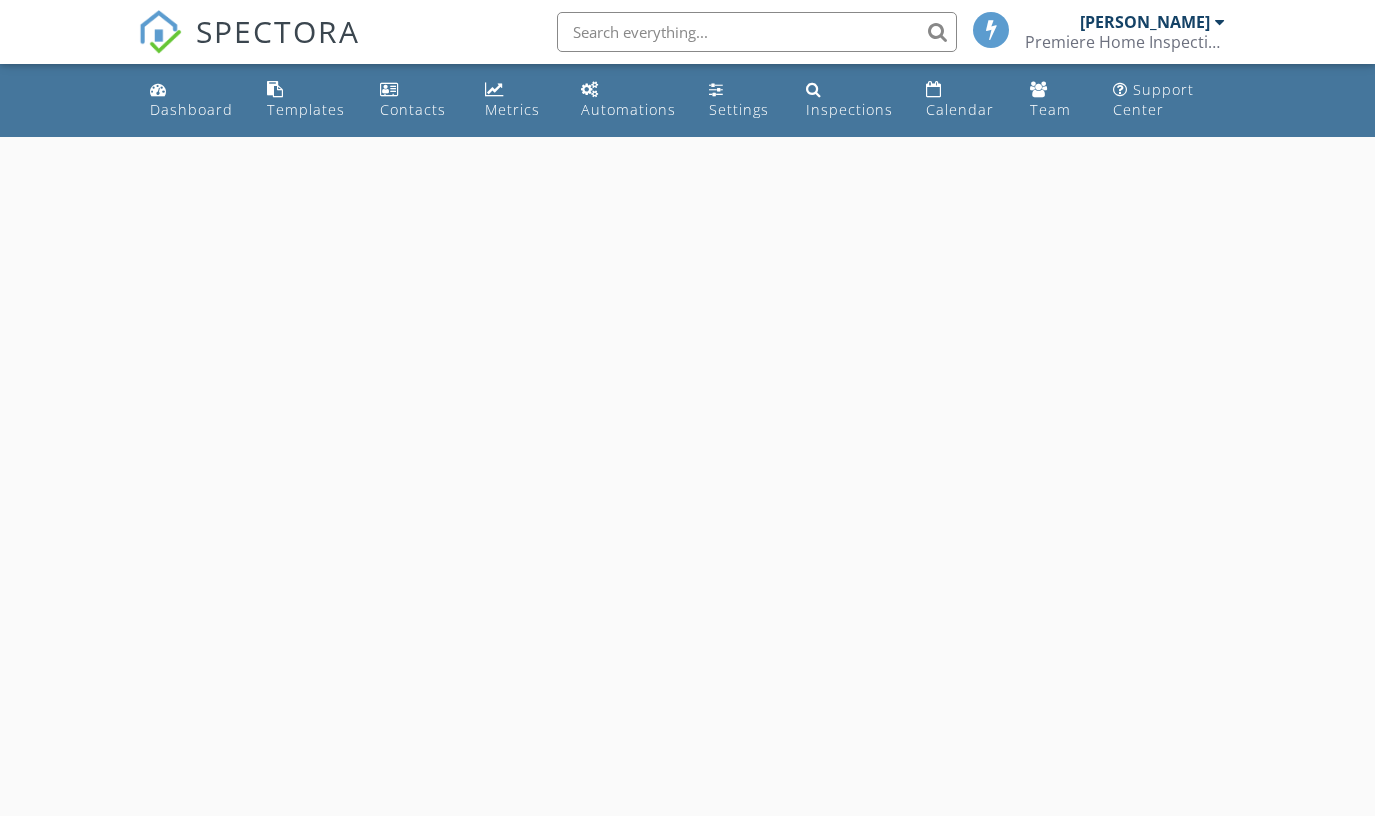 scroll, scrollTop: 0, scrollLeft: 0, axis: both 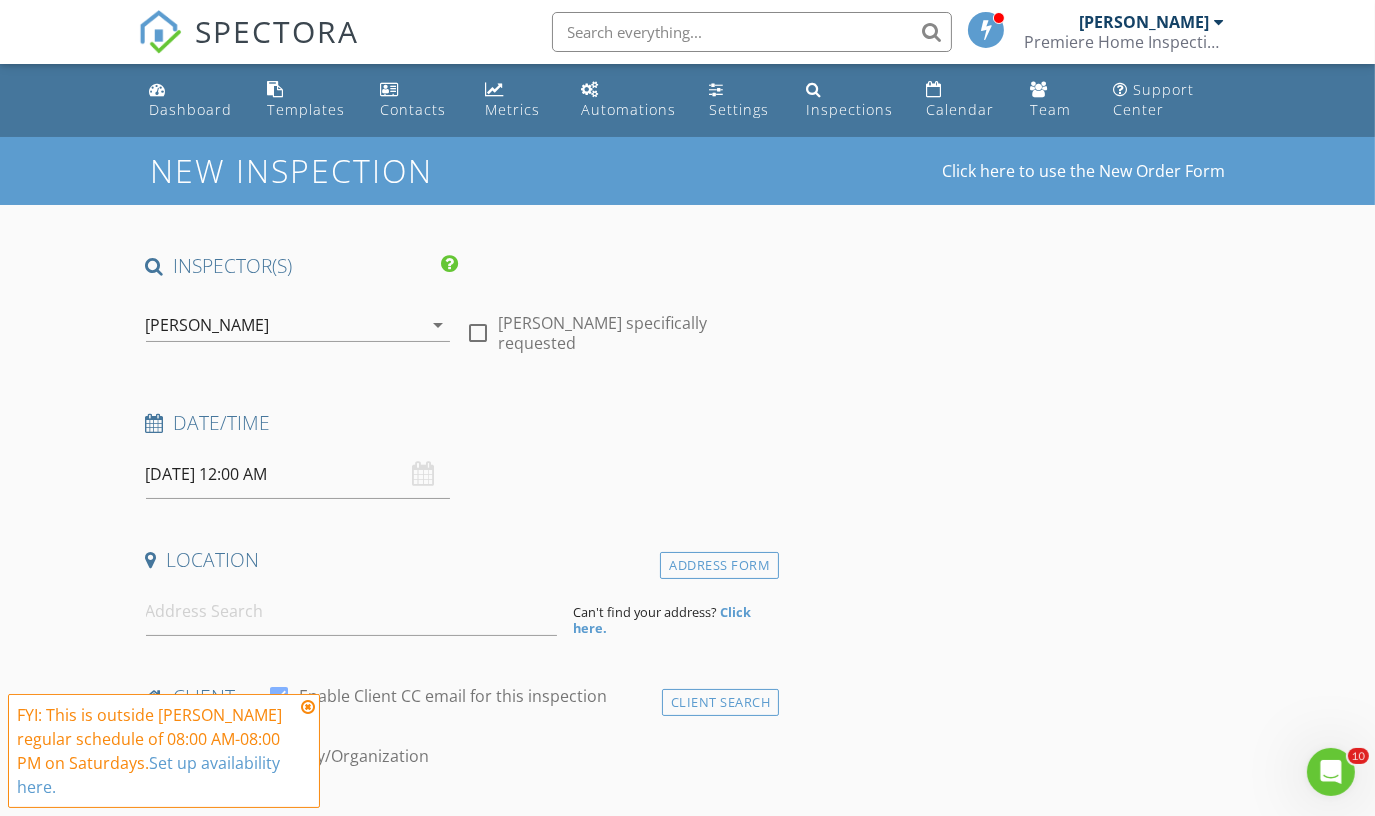 click at bounding box center (308, 707) 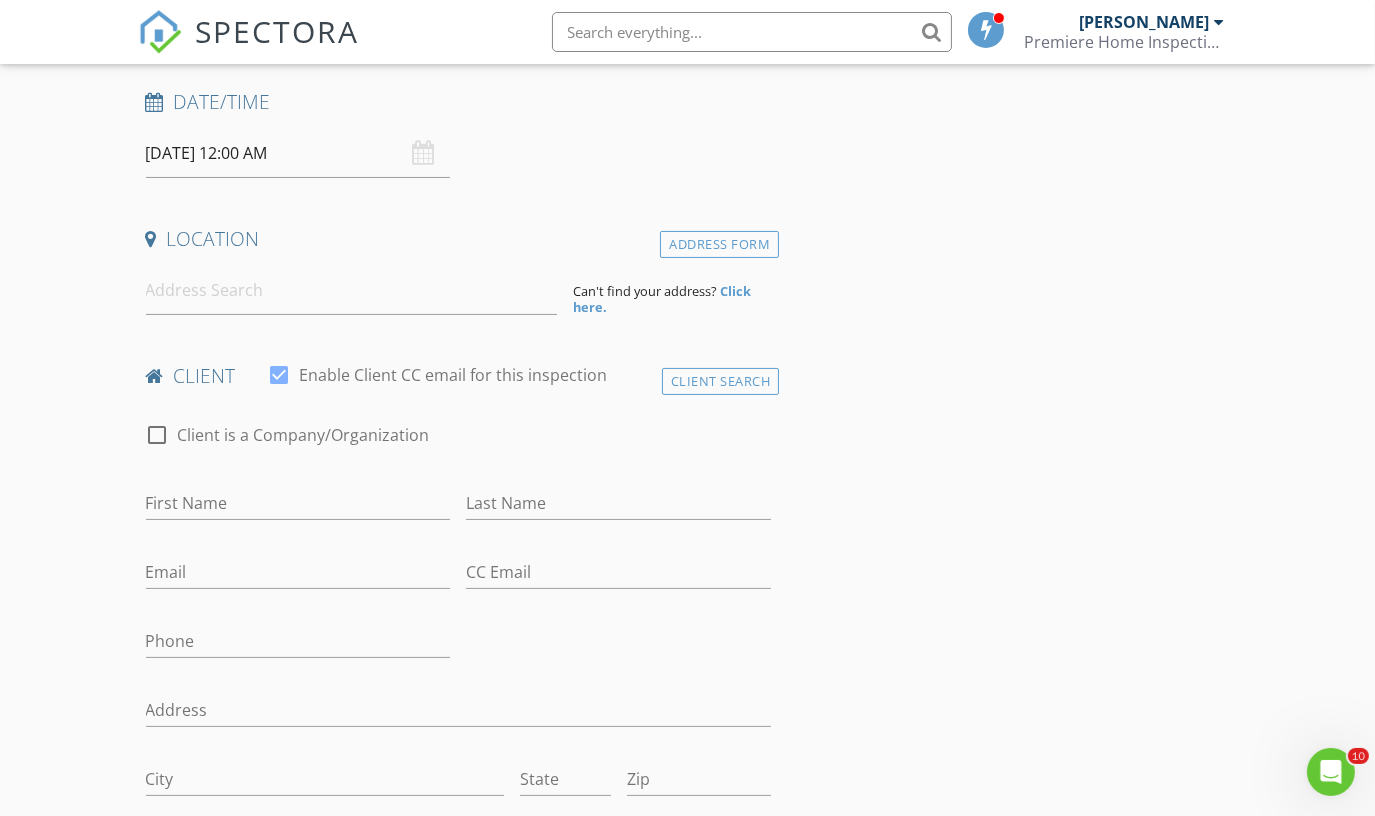 scroll, scrollTop: 336, scrollLeft: 0, axis: vertical 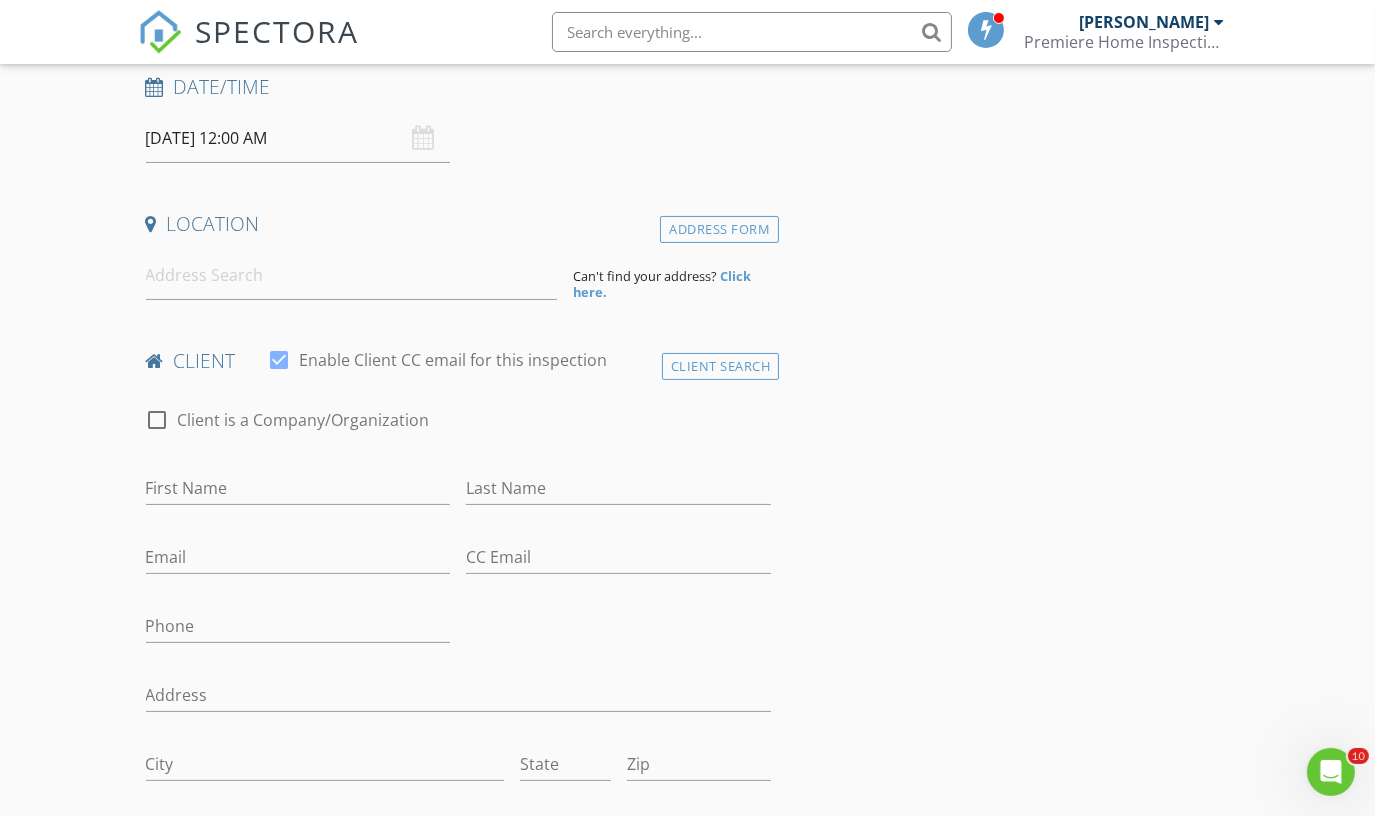 click on "07/12/2025 12:00 AM" at bounding box center (298, 138) 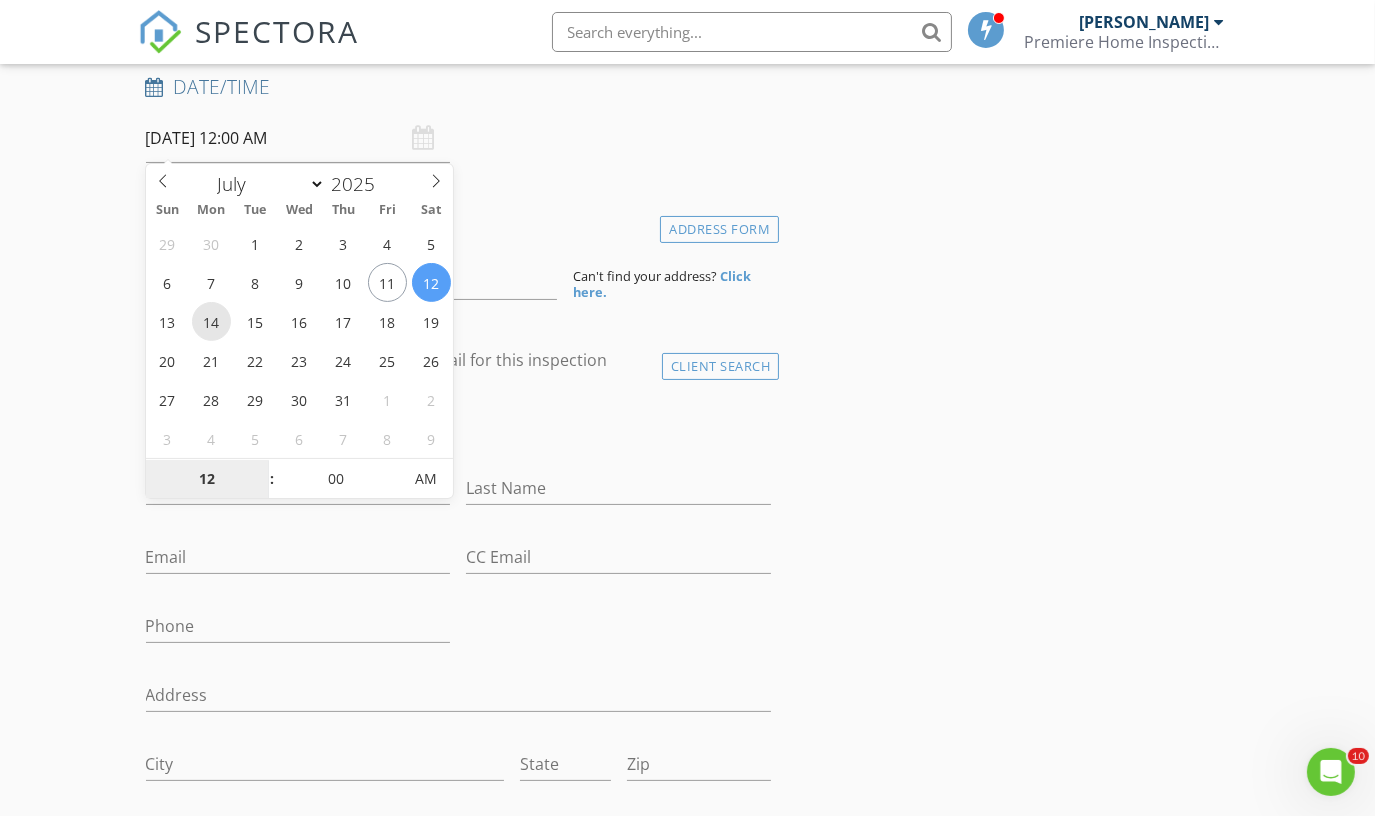 type on "07/14/2025 12:00 AM" 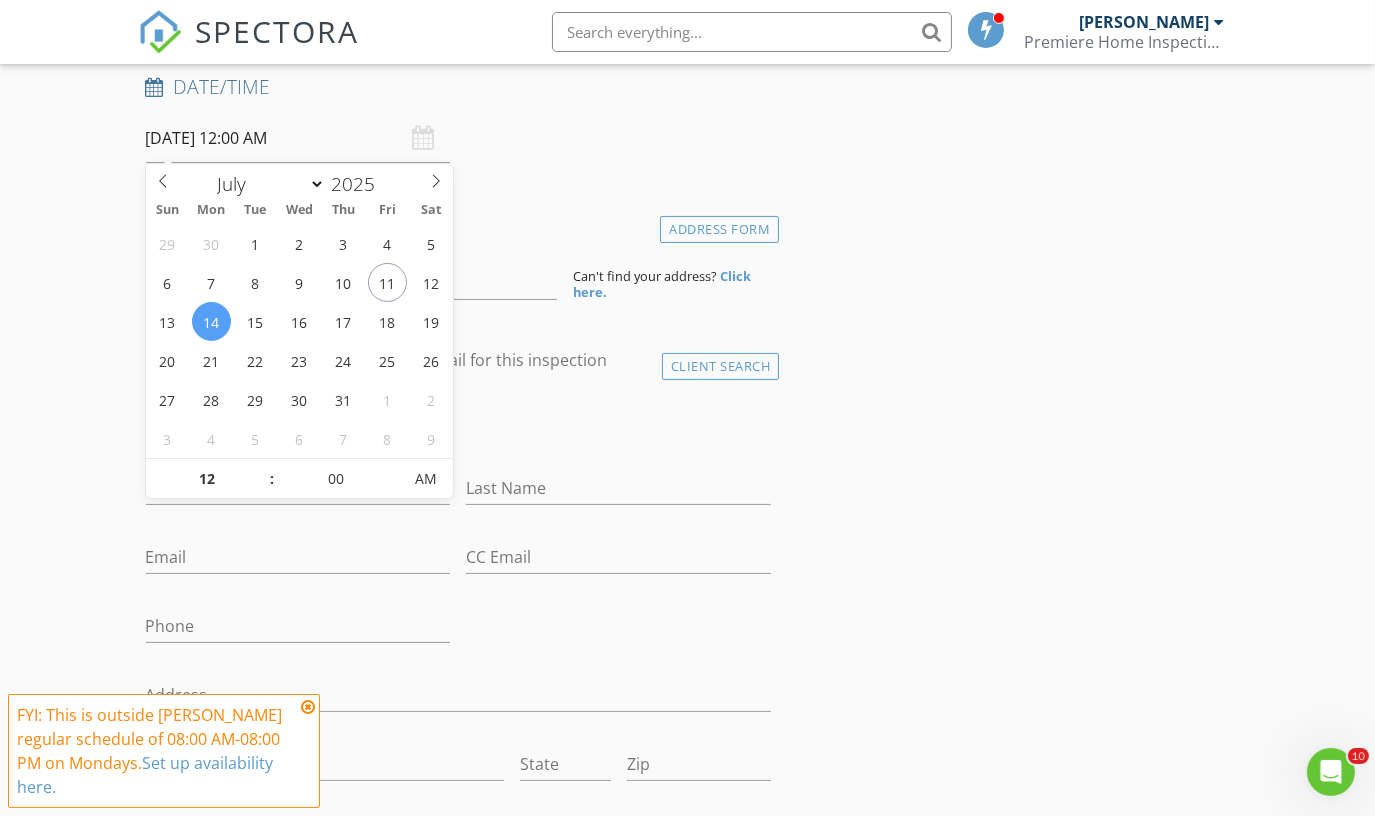 drag, startPoint x: 849, startPoint y: 427, endPoint x: 829, endPoint y: 443, distance: 25.612497 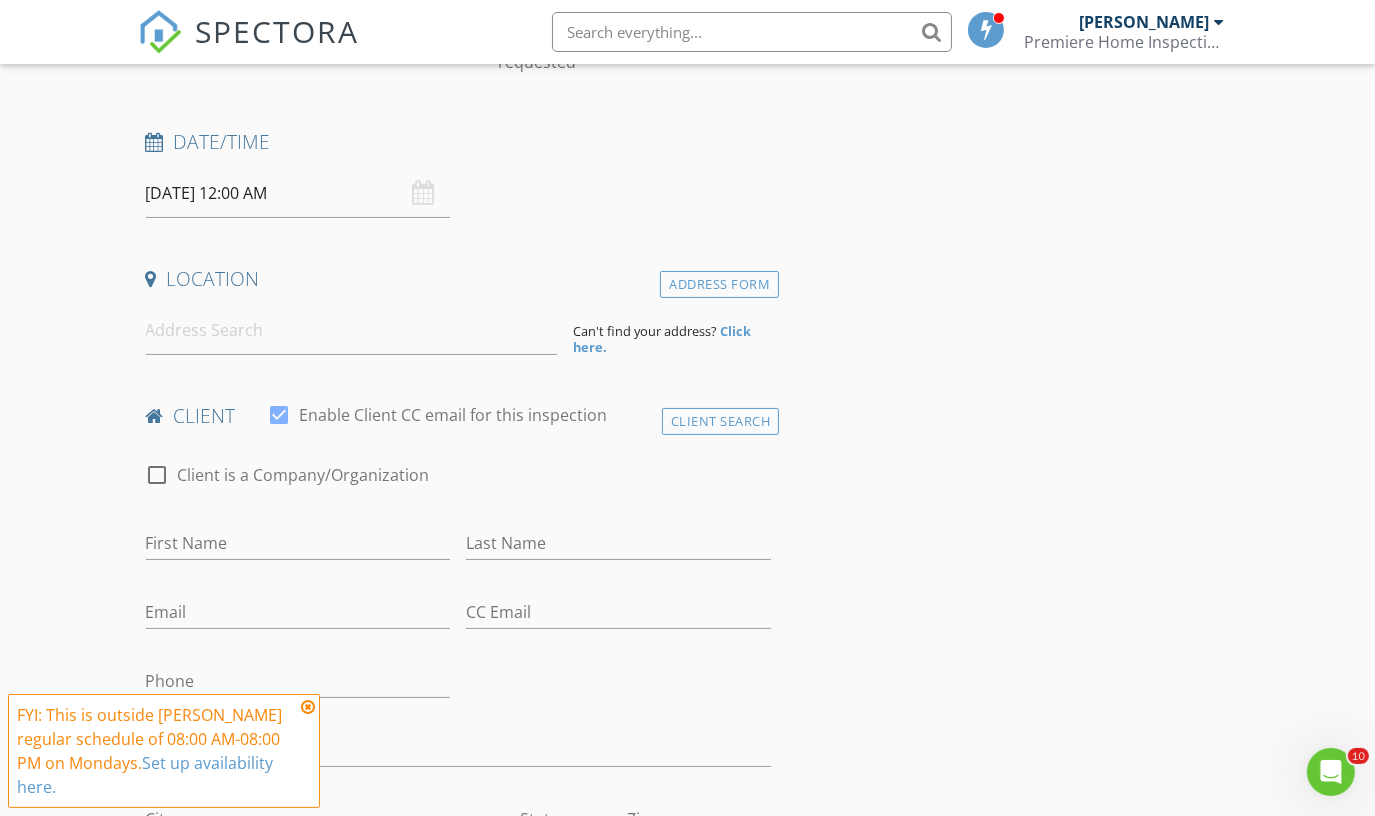 scroll, scrollTop: 299, scrollLeft: 0, axis: vertical 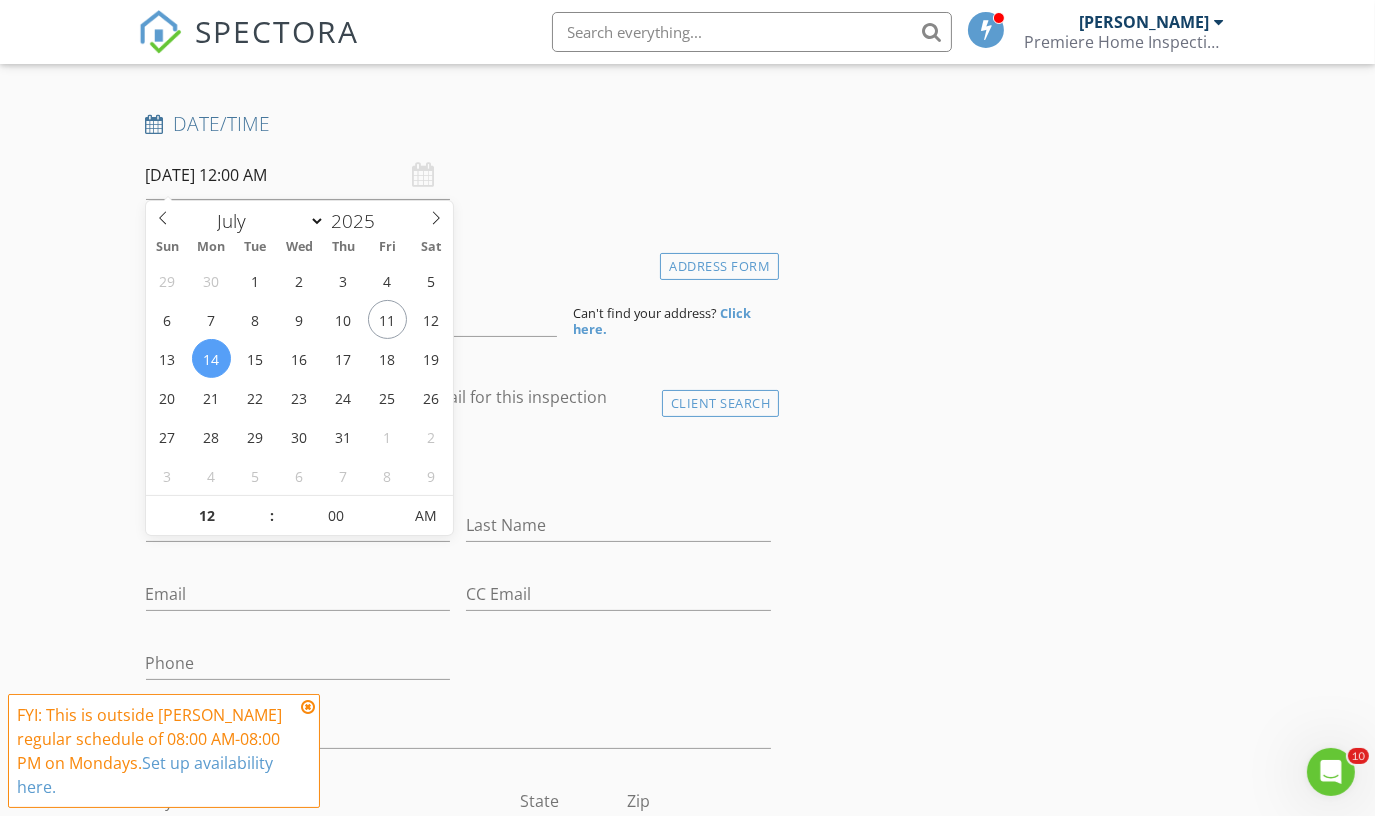 click on "07/14/2025 12:00 AM" at bounding box center (298, 175) 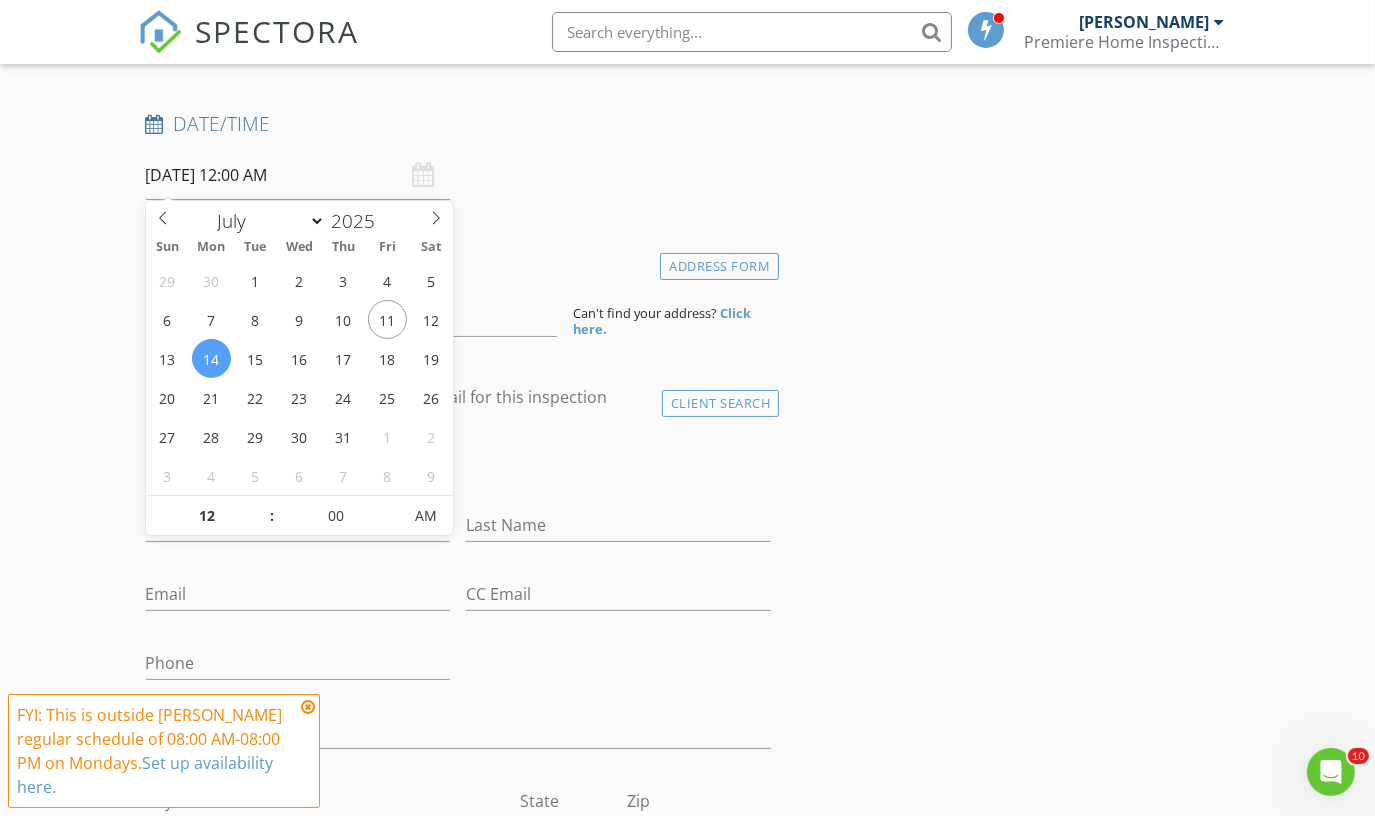 click on "07/14/2025 12:00 AM" at bounding box center [298, 175] 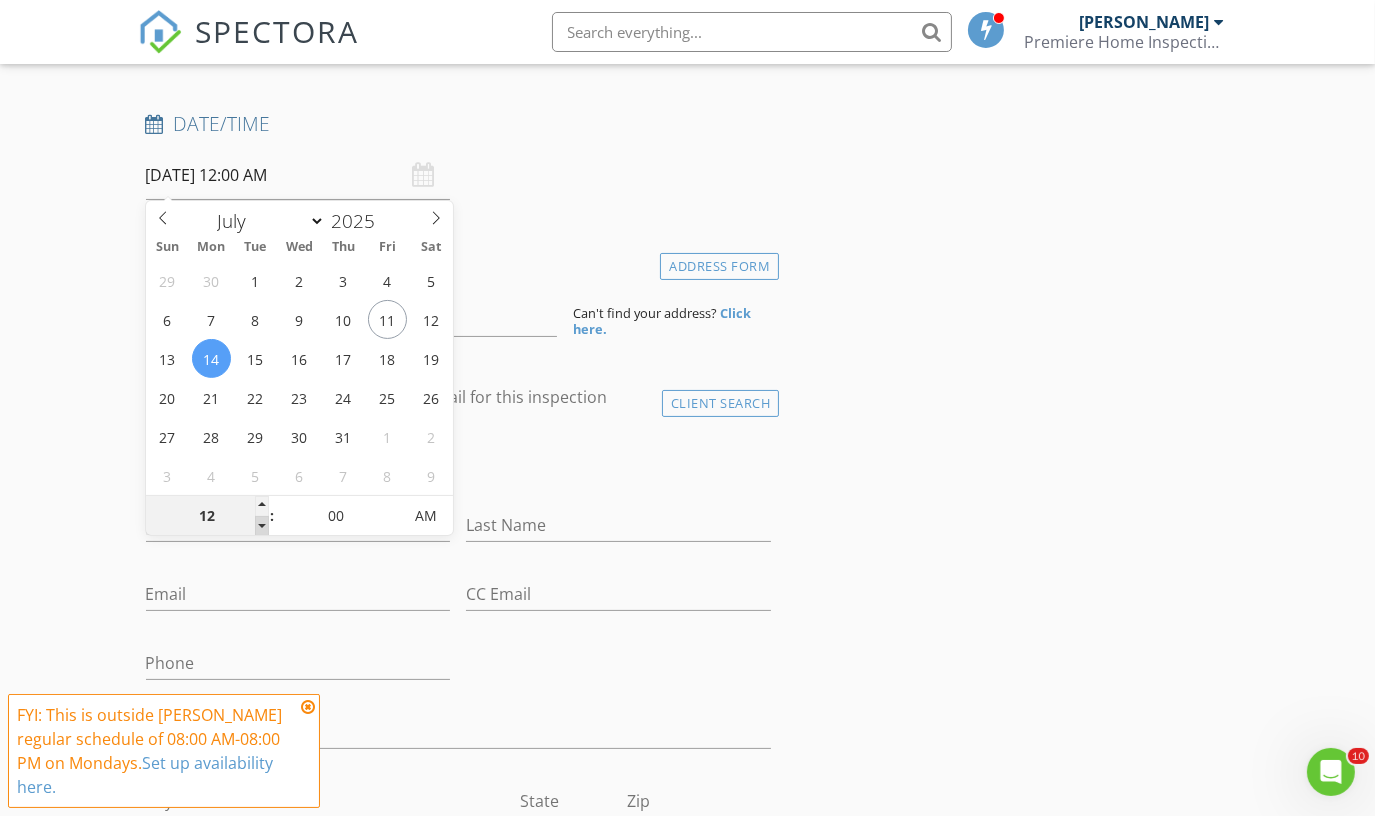 type on "11" 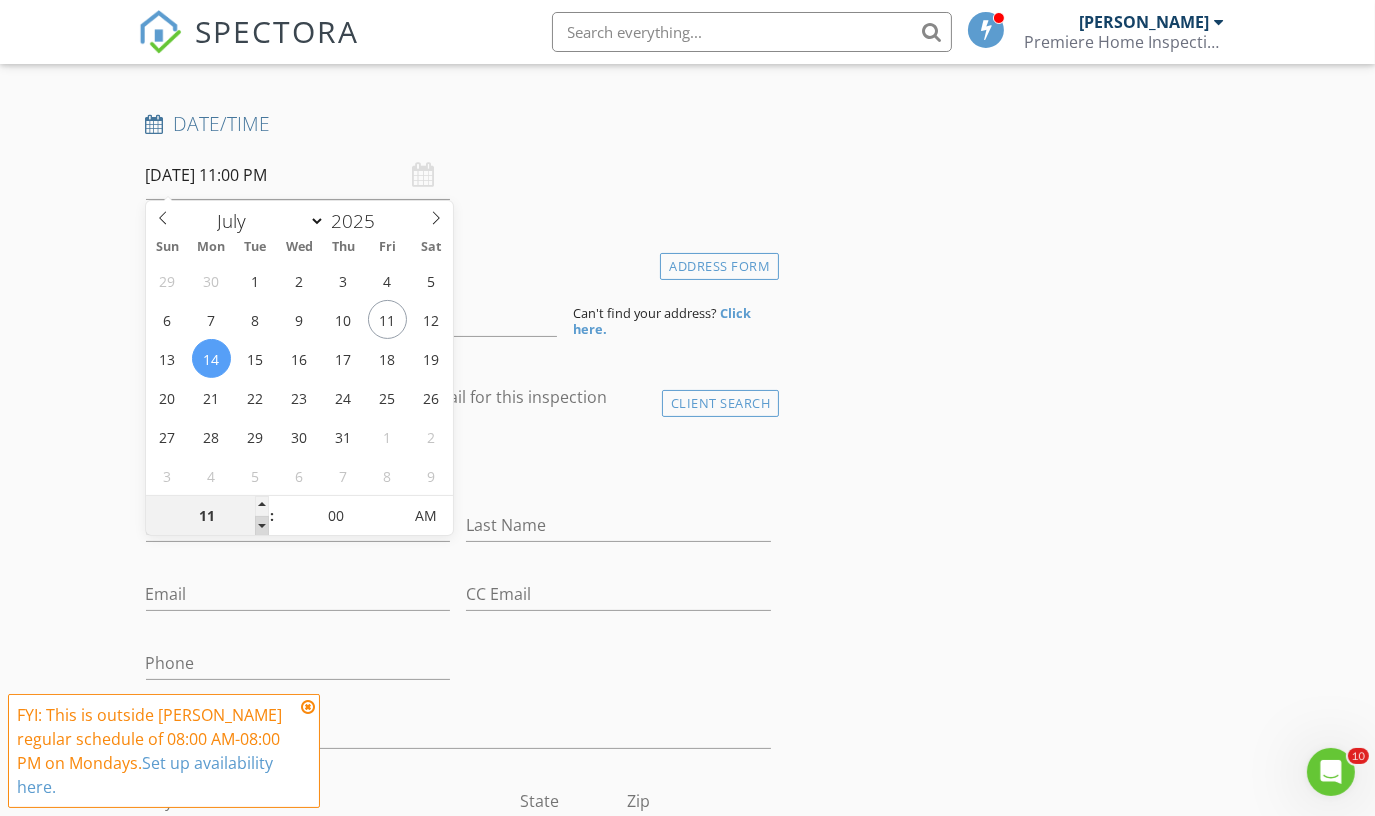 click at bounding box center (262, 526) 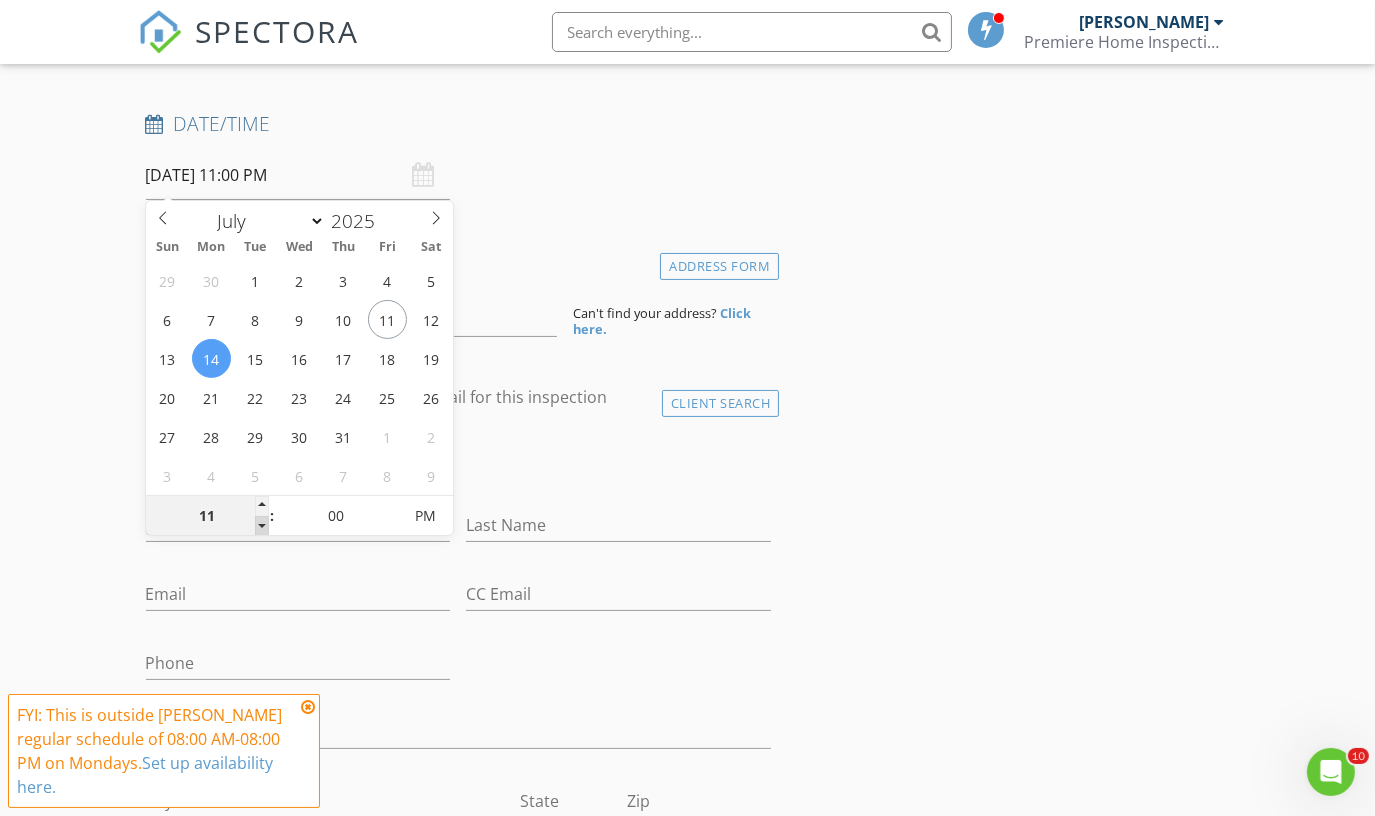 type on "10" 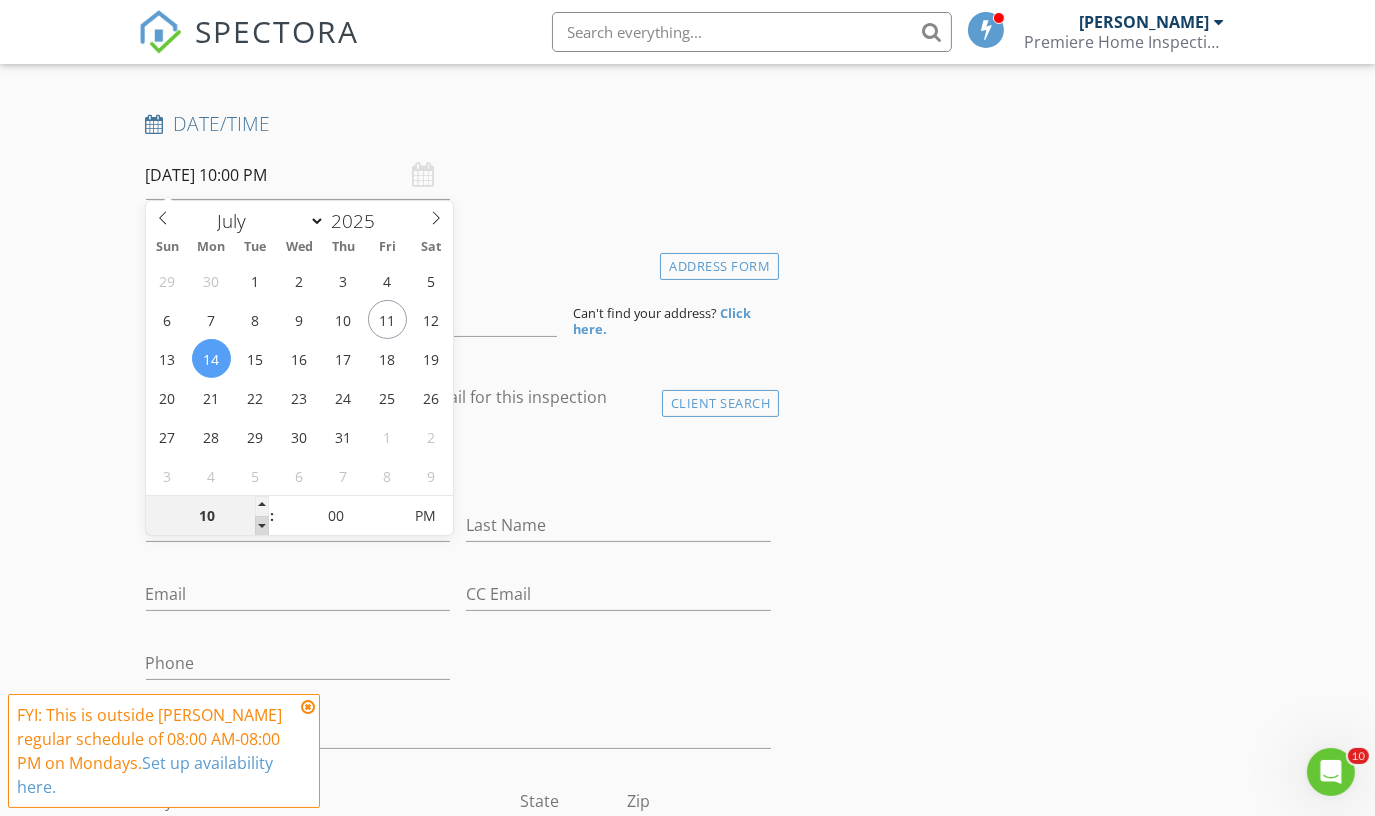 click at bounding box center (262, 526) 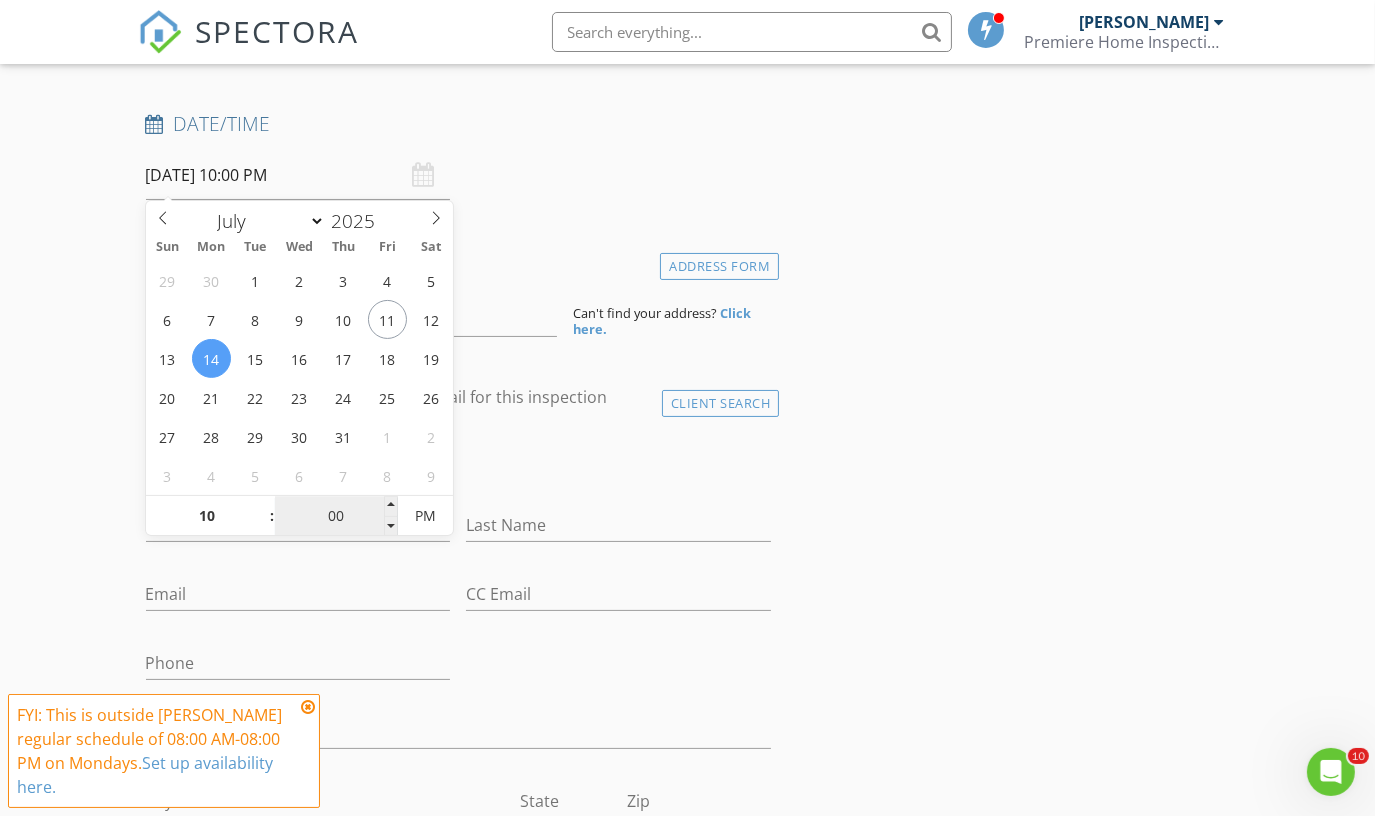 drag, startPoint x: 256, startPoint y: 524, endPoint x: 355, endPoint y: 524, distance: 99 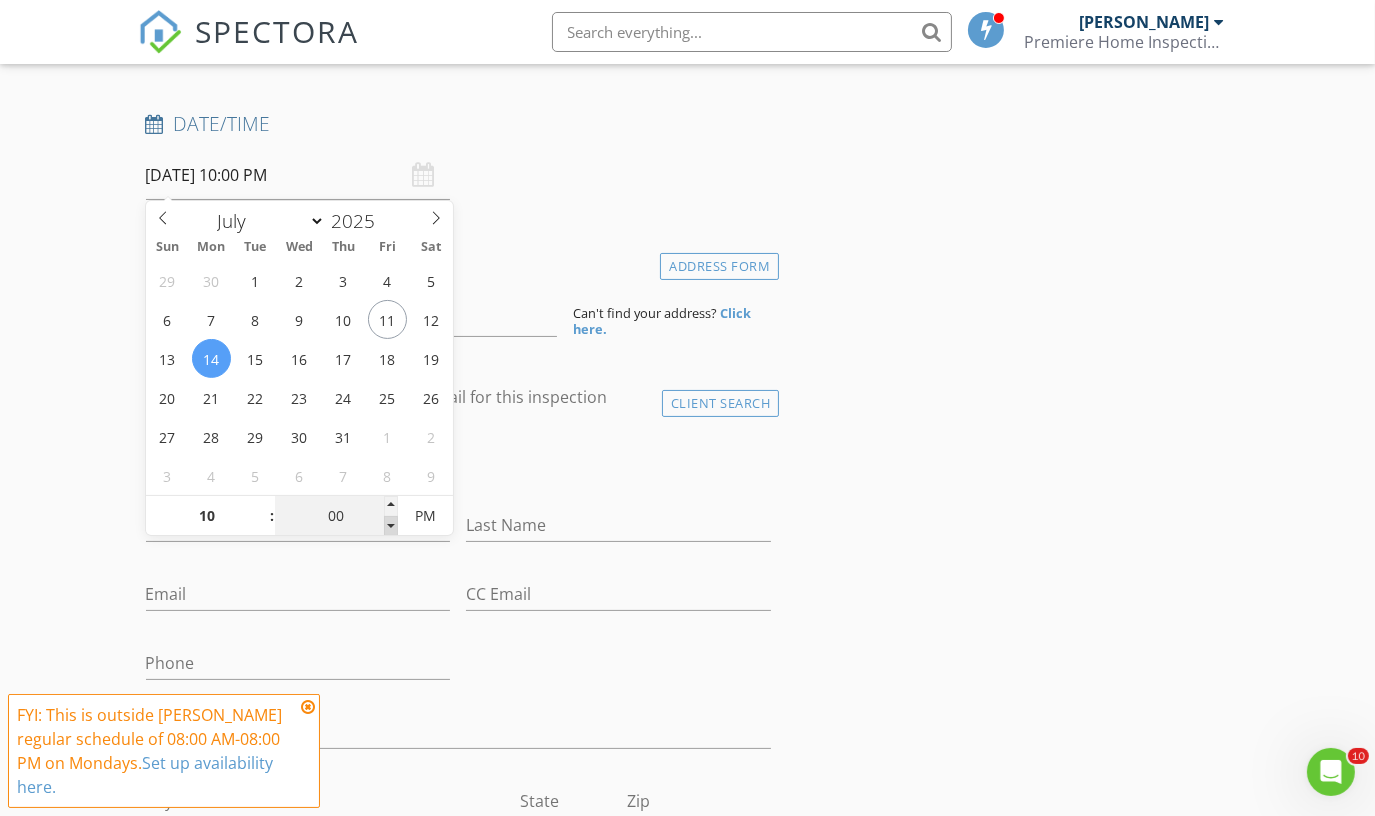type on "09" 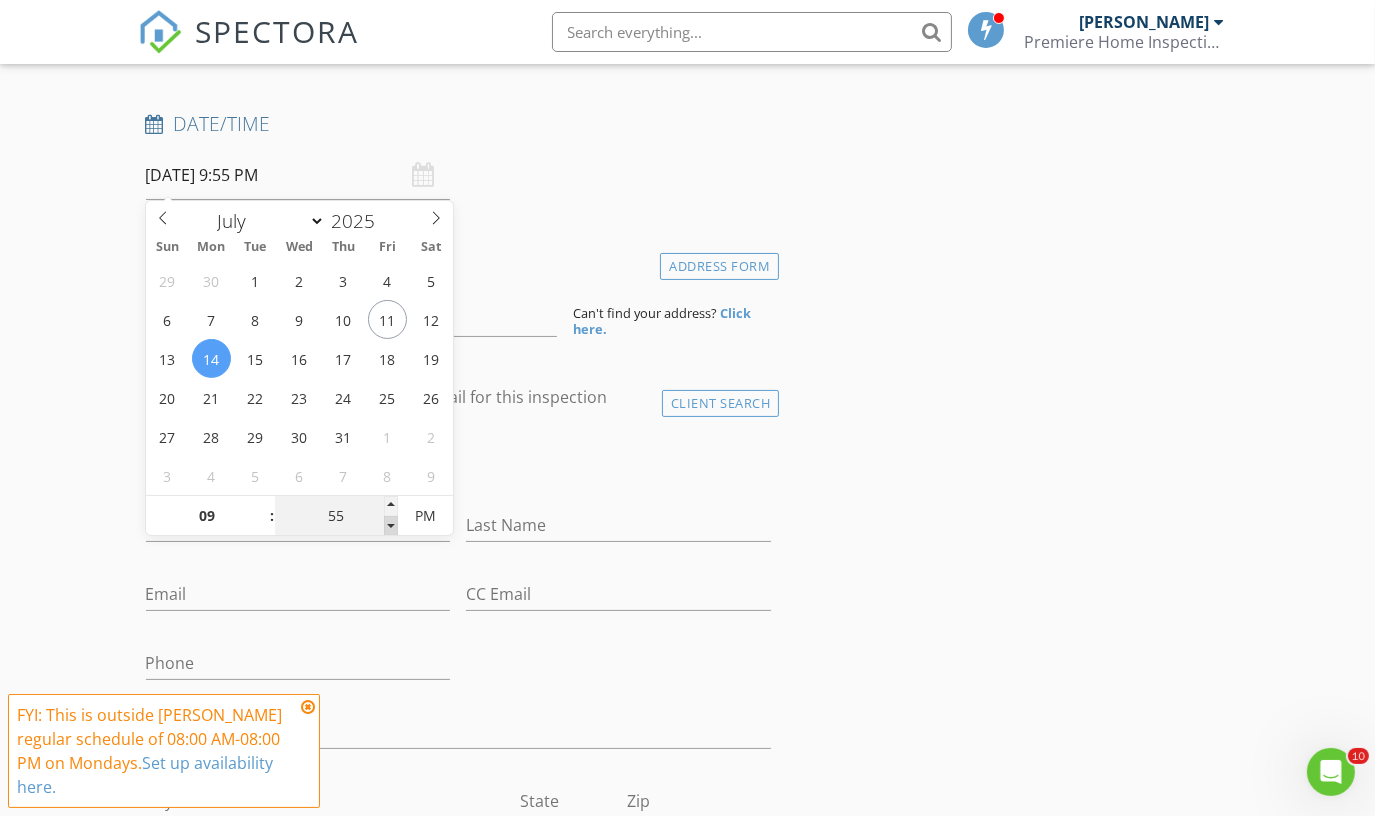 click at bounding box center [391, 526] 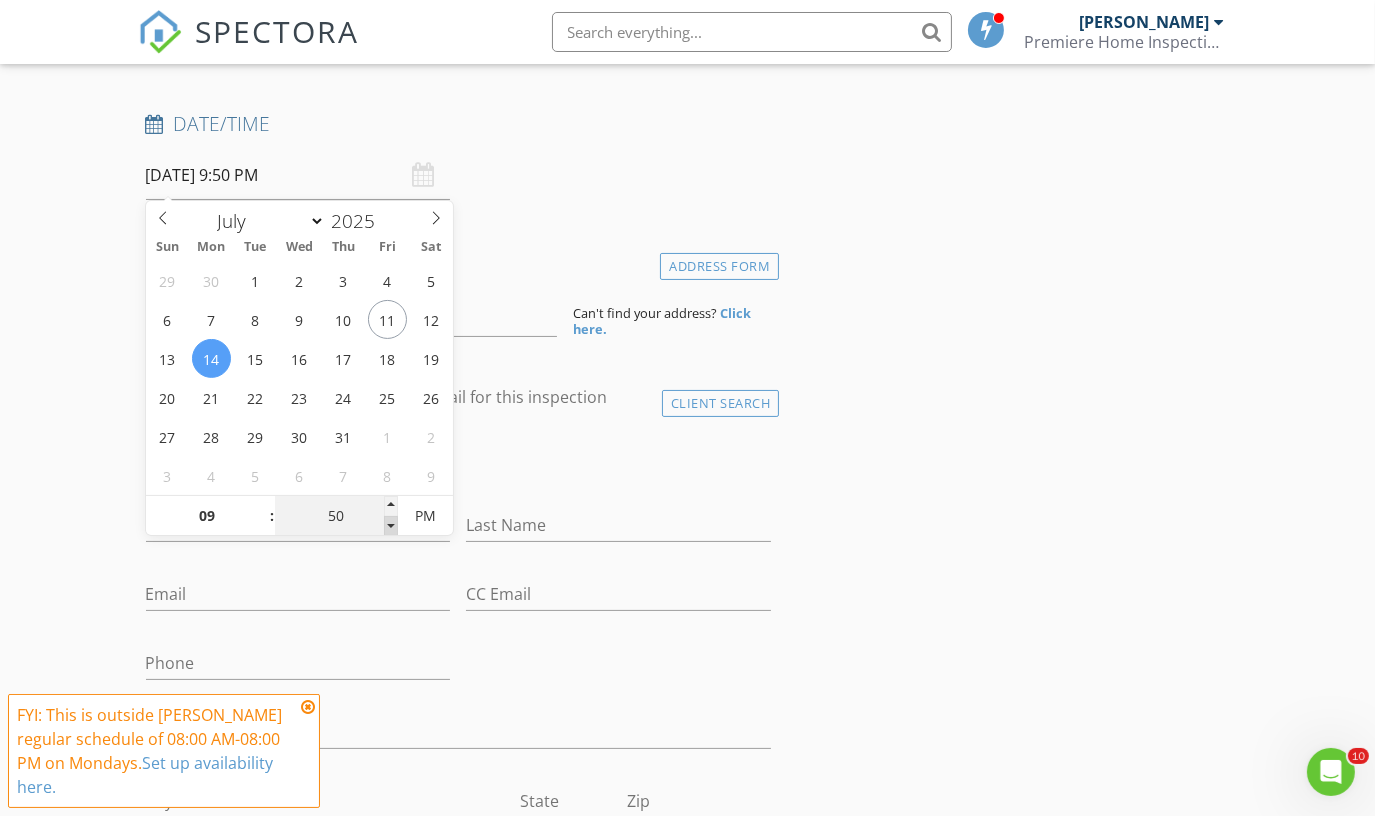click at bounding box center (391, 526) 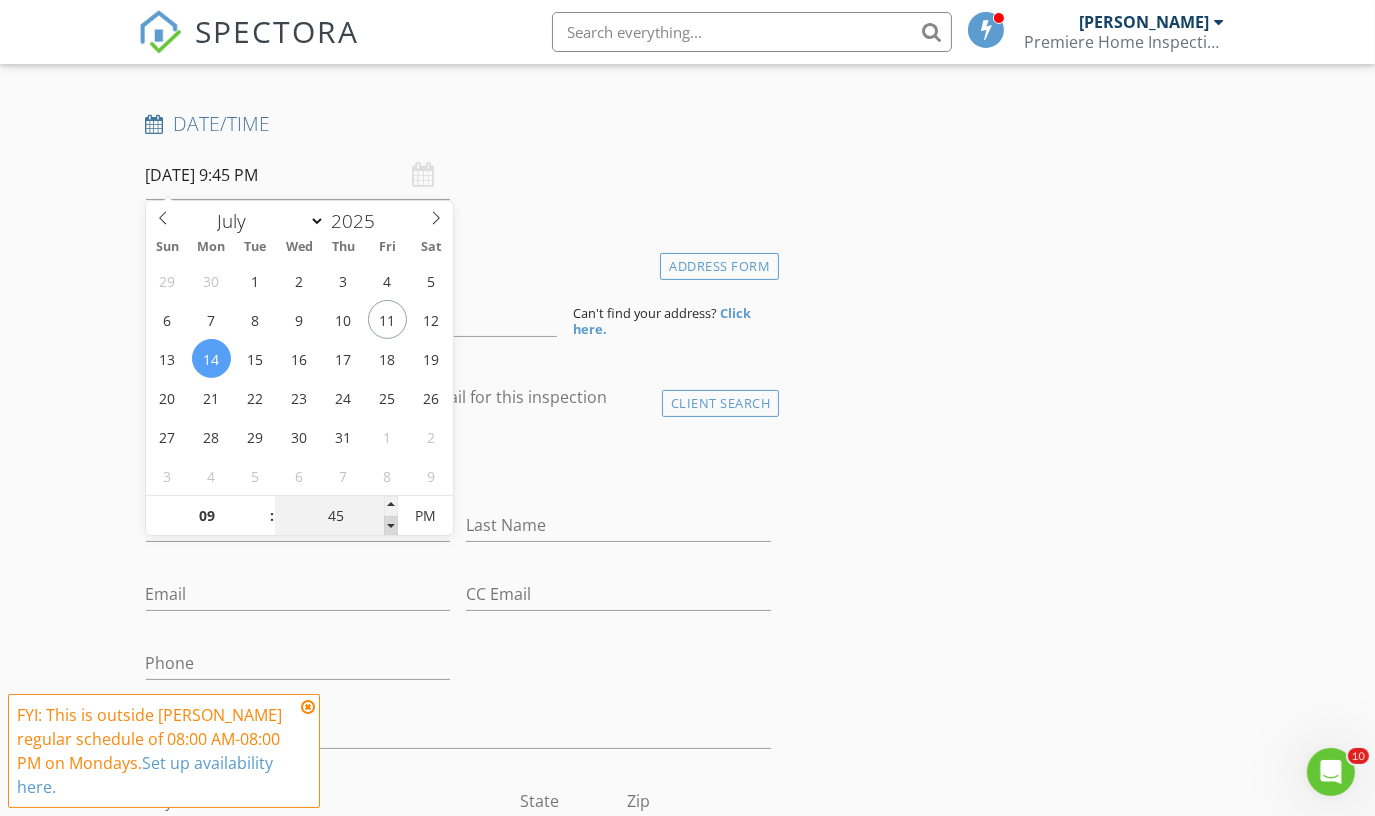 click at bounding box center (391, 526) 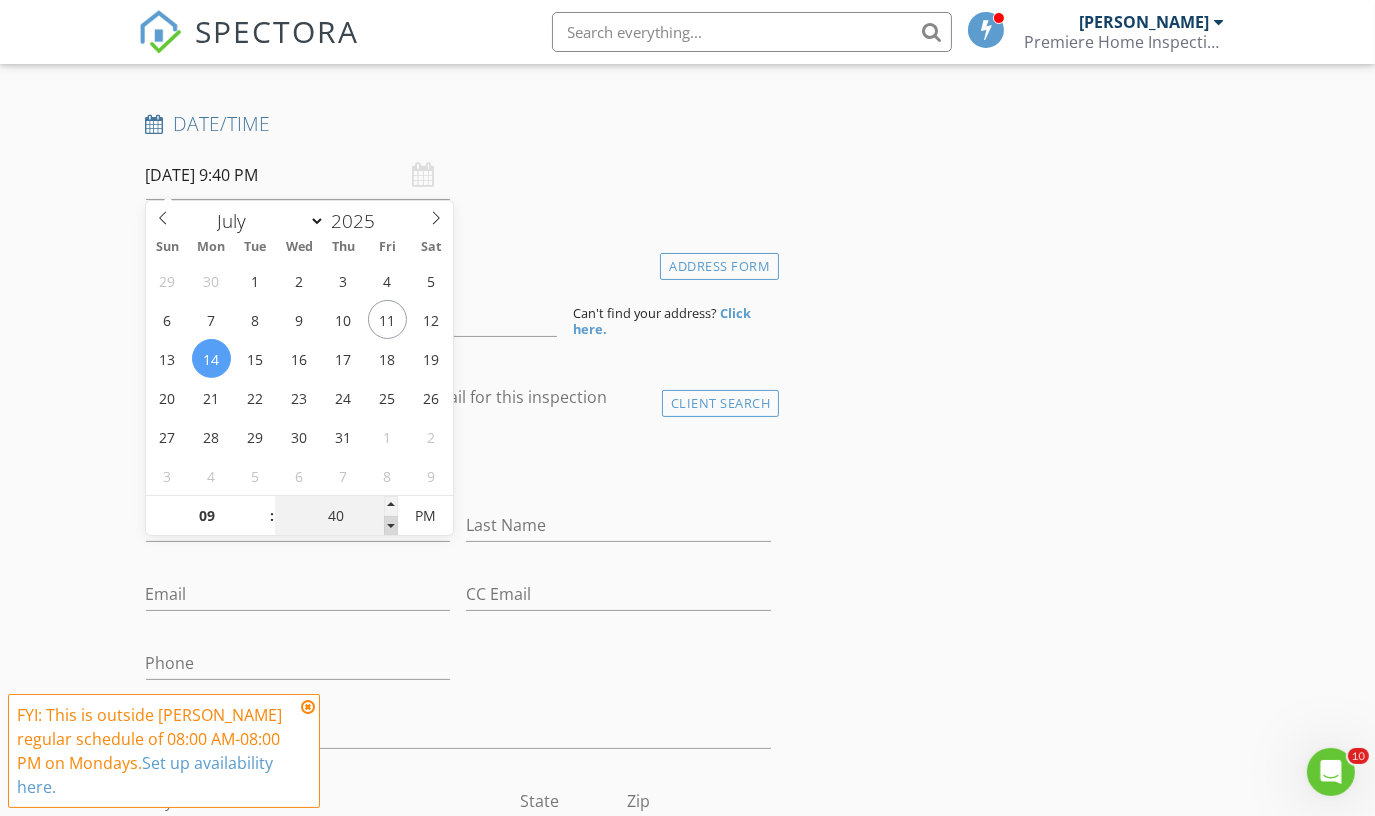 click at bounding box center (391, 526) 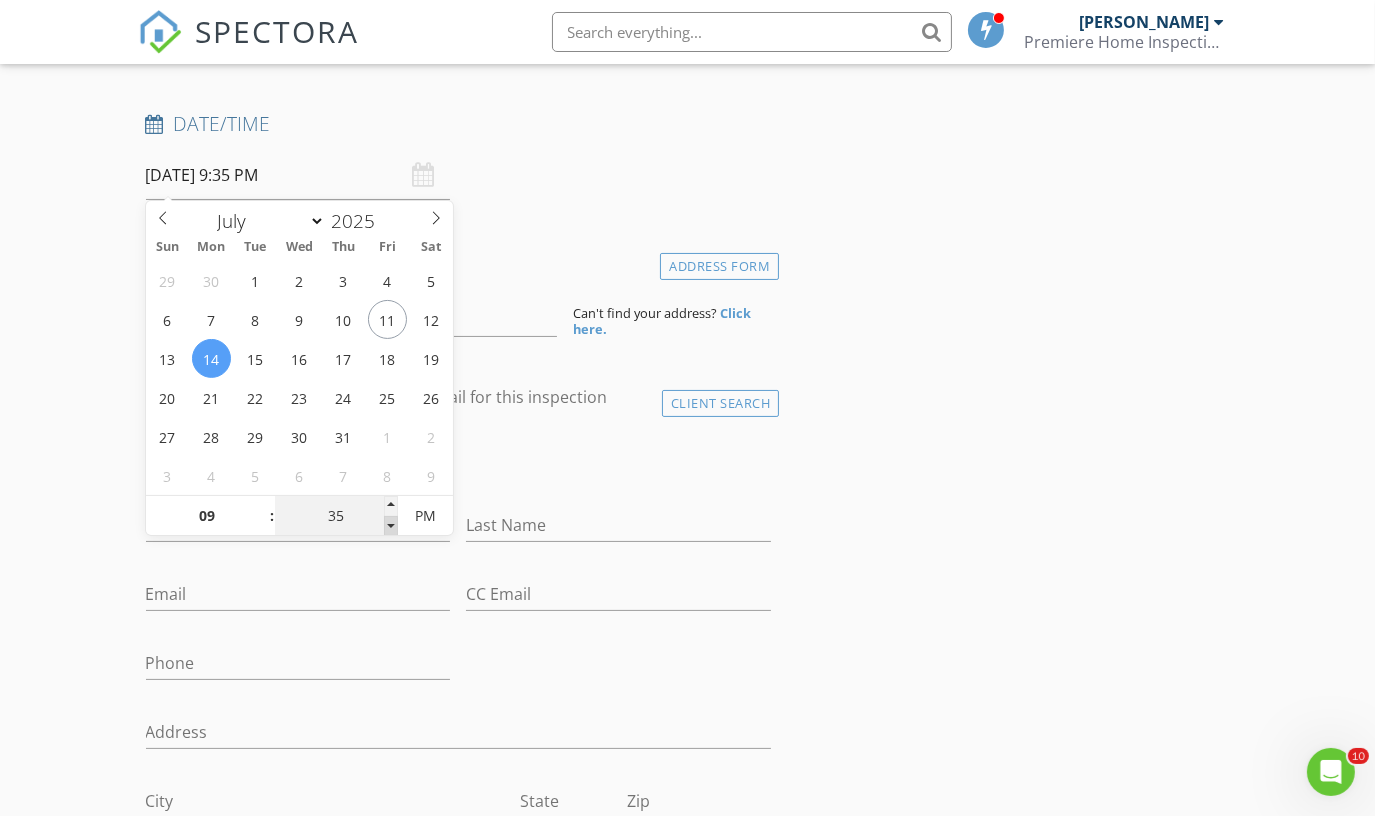 click at bounding box center (391, 526) 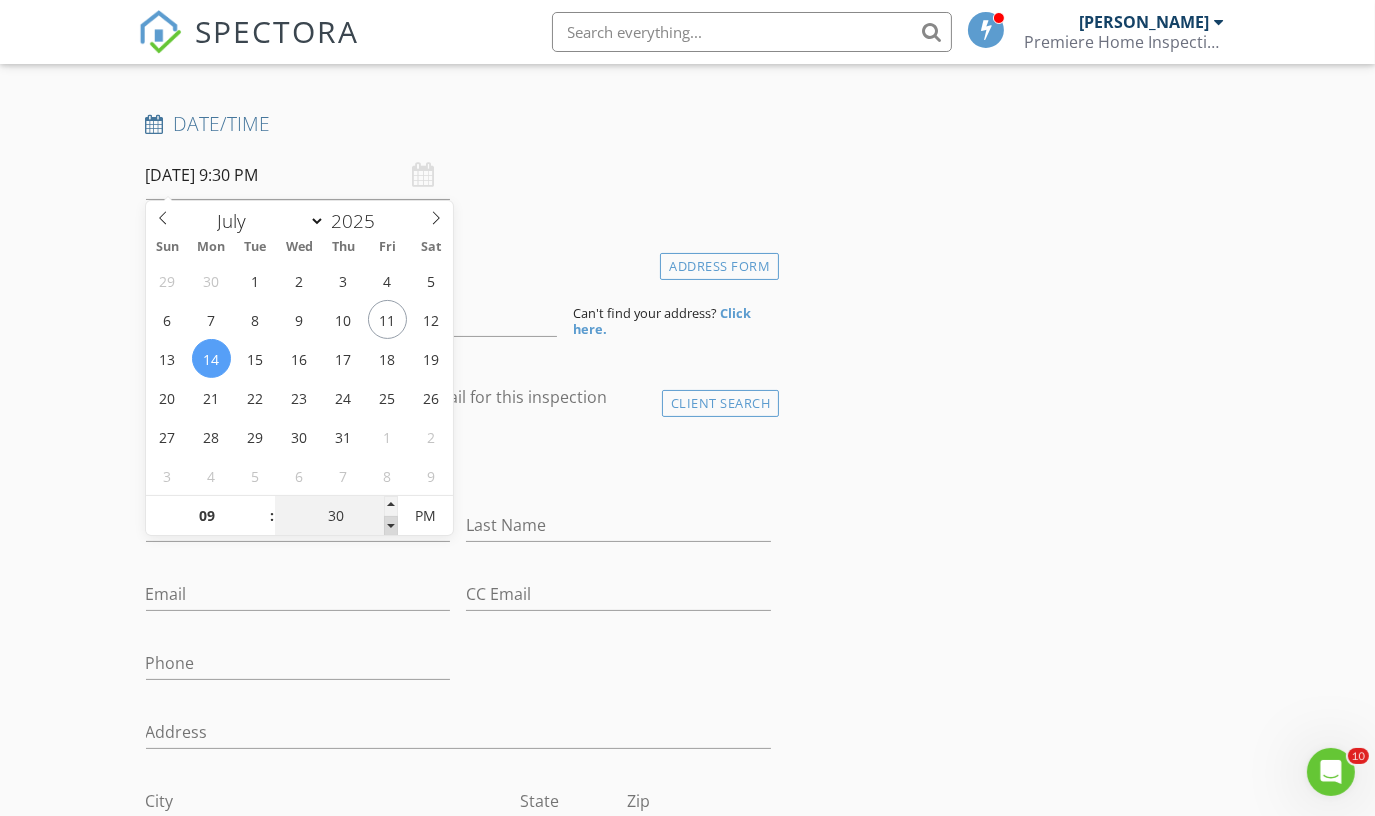 click at bounding box center [391, 526] 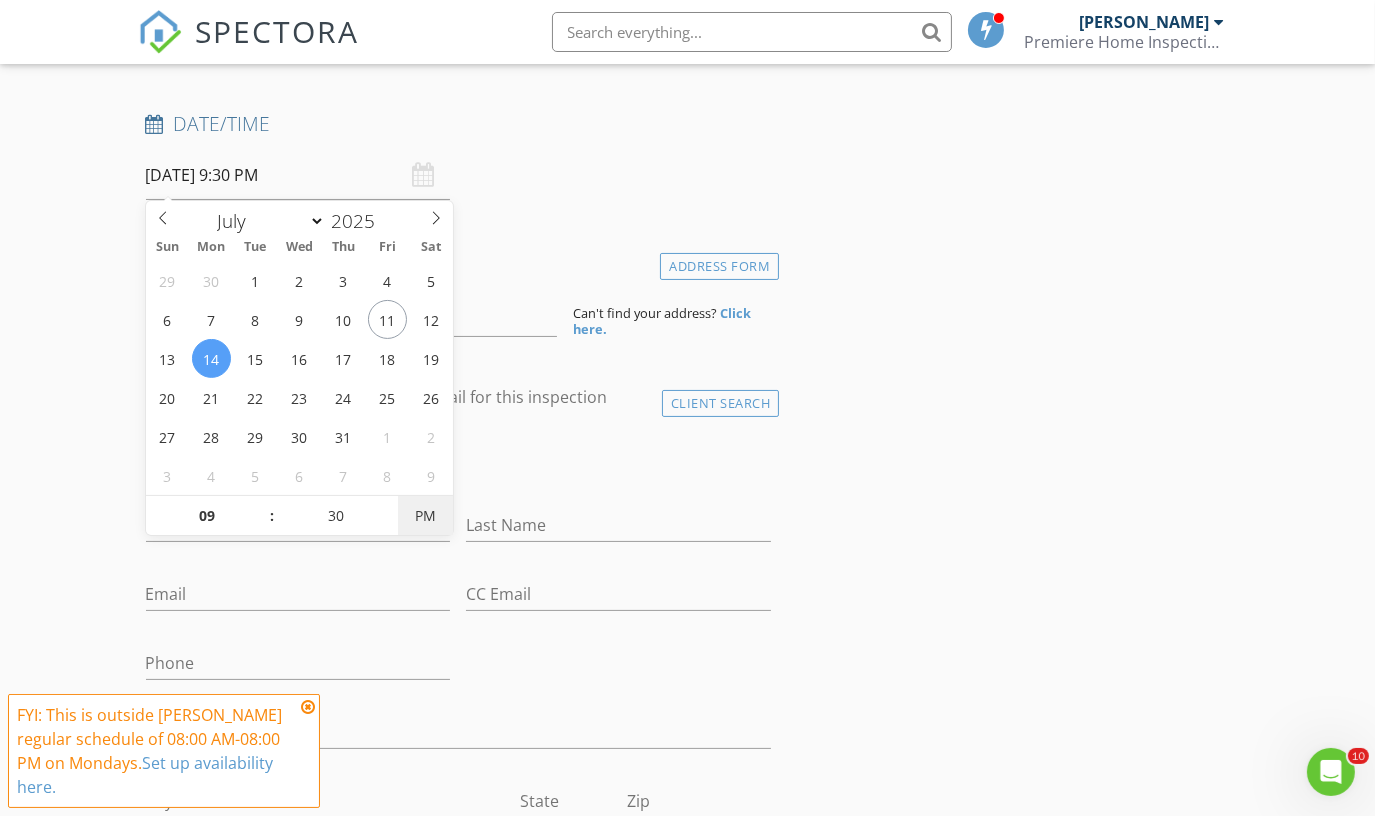 type on "[DATE] 9:30 AM" 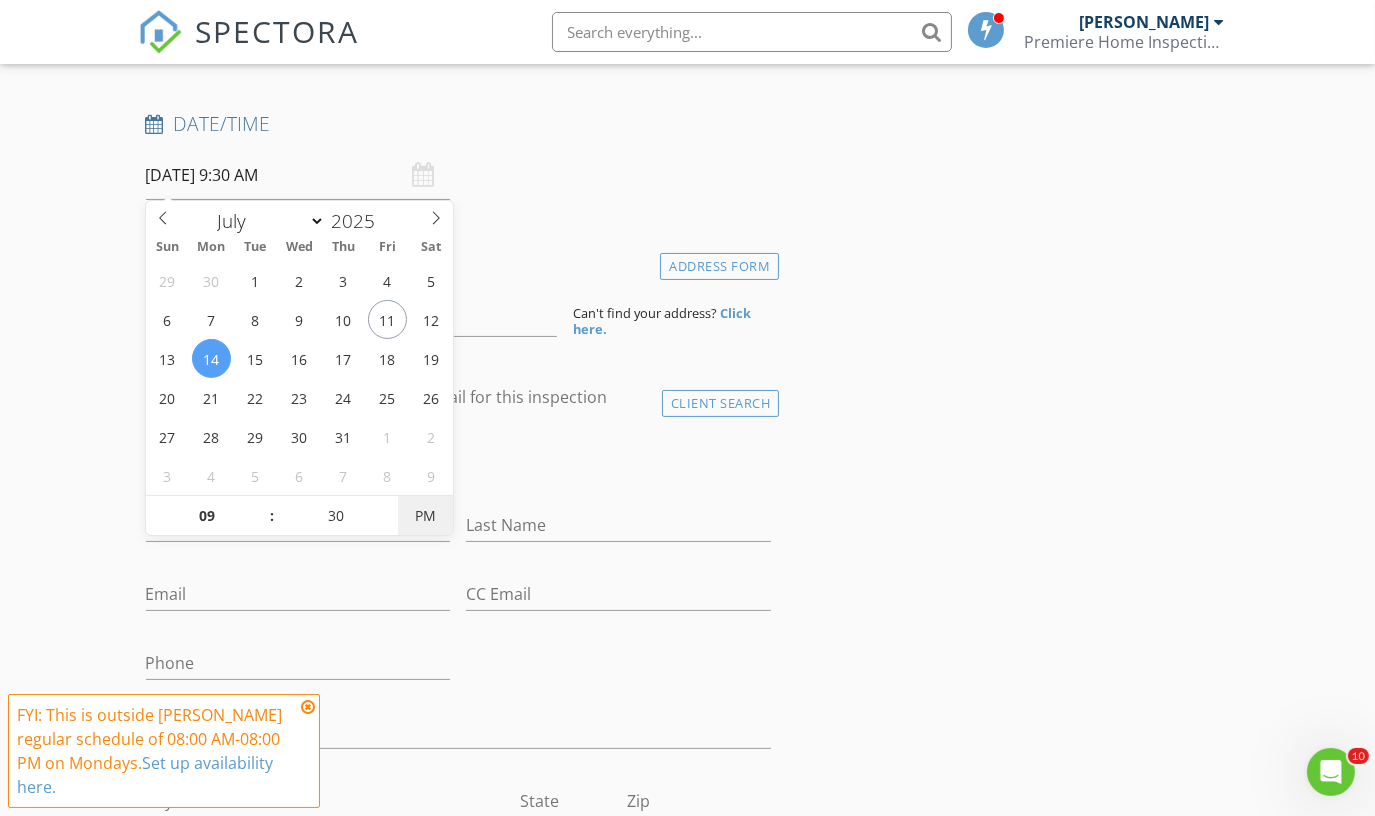 click on "PM" at bounding box center (425, 516) 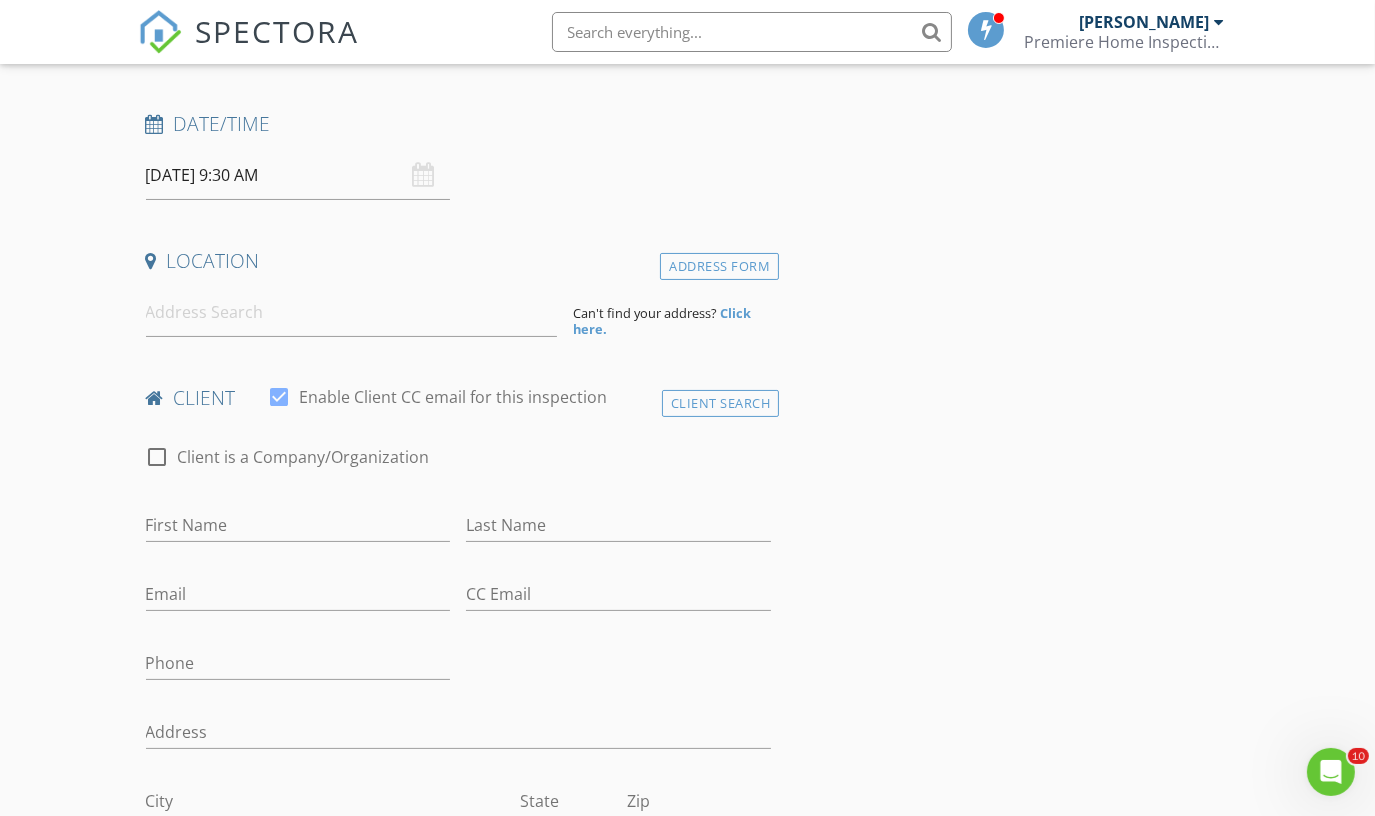 click on "check_box_outline_blank Client is a Company/Organization" at bounding box center (459, 467) 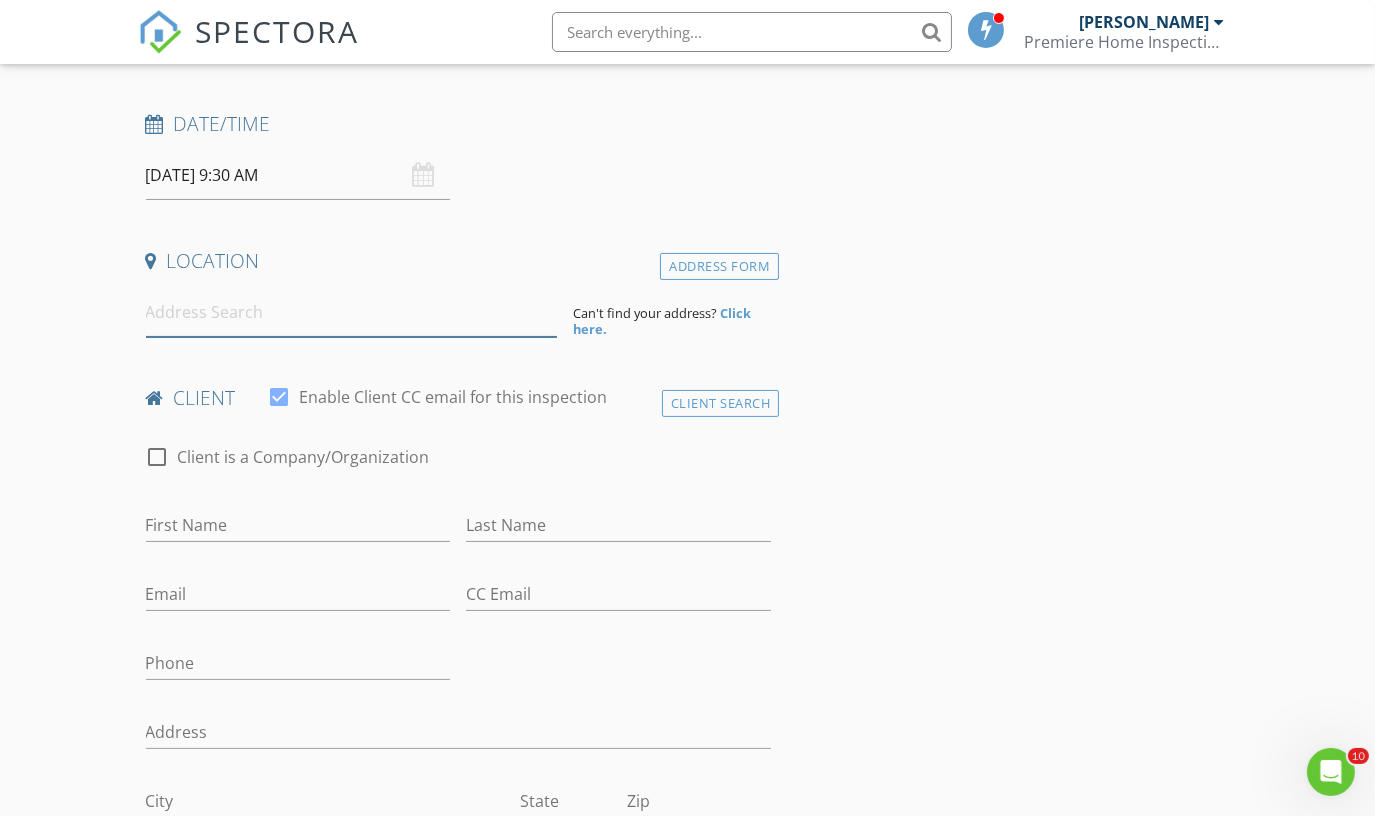 click at bounding box center (352, 312) 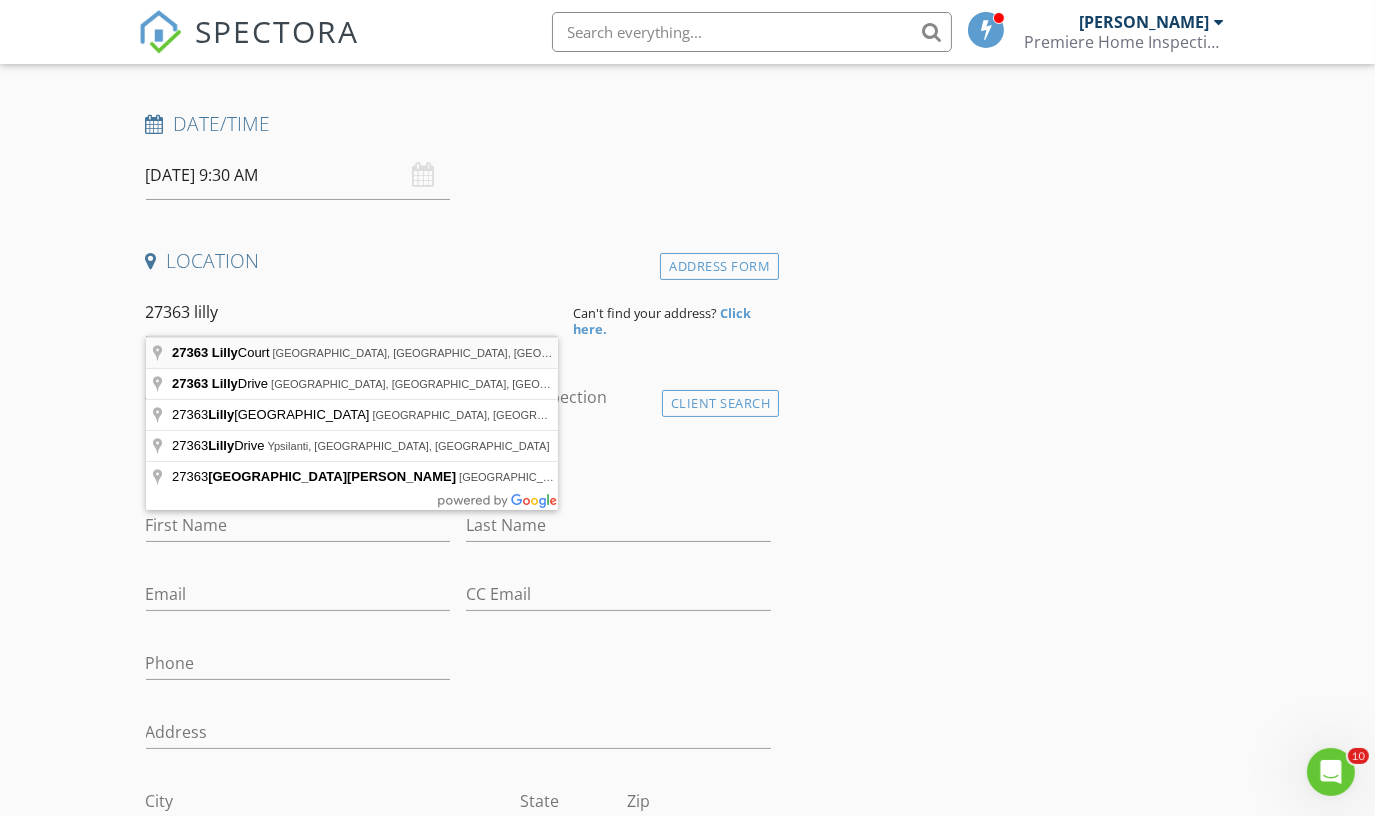 type on "27363 Lilly Court, Brownstown Township, MI, USA" 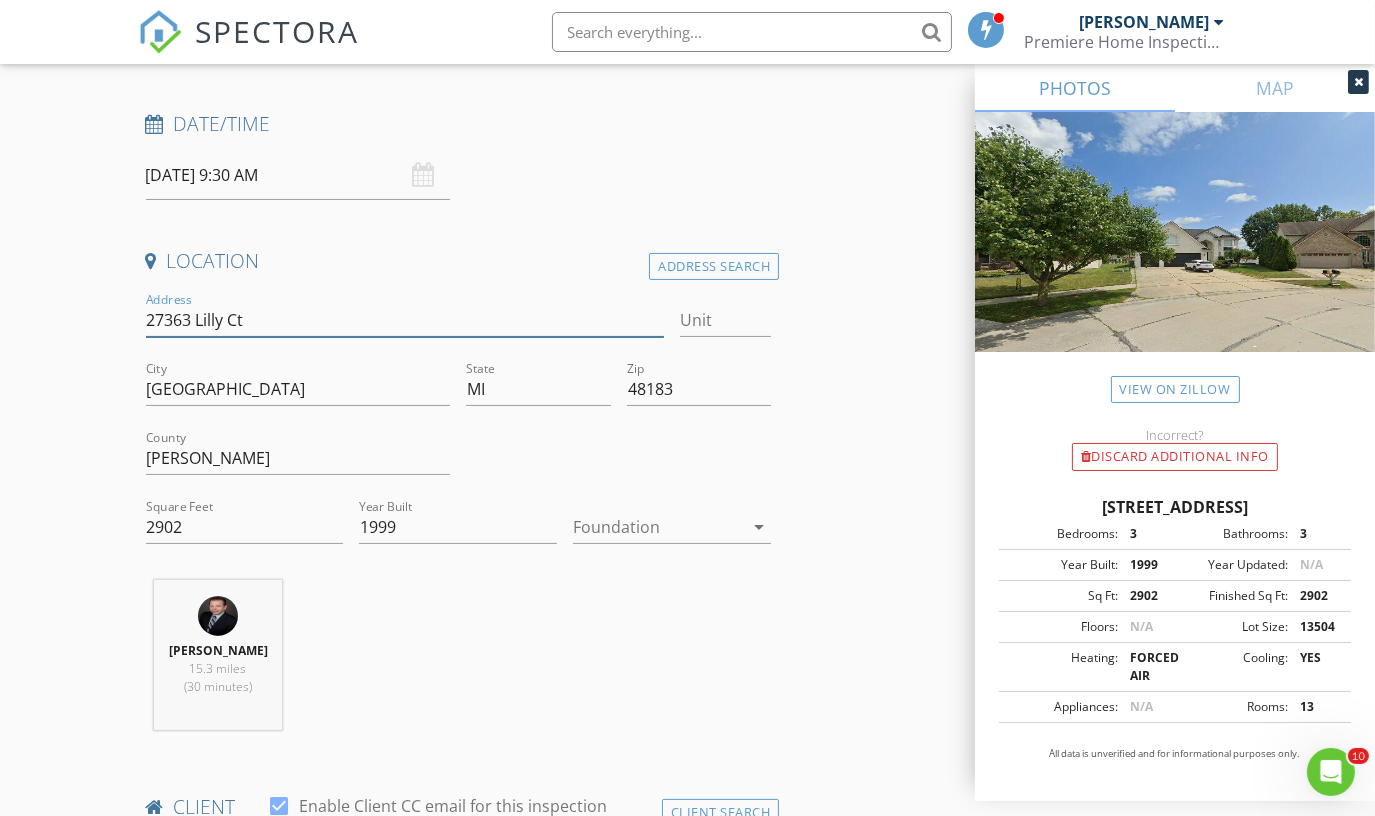 drag, startPoint x: 258, startPoint y: 323, endPoint x: 67, endPoint y: 311, distance: 191.37659 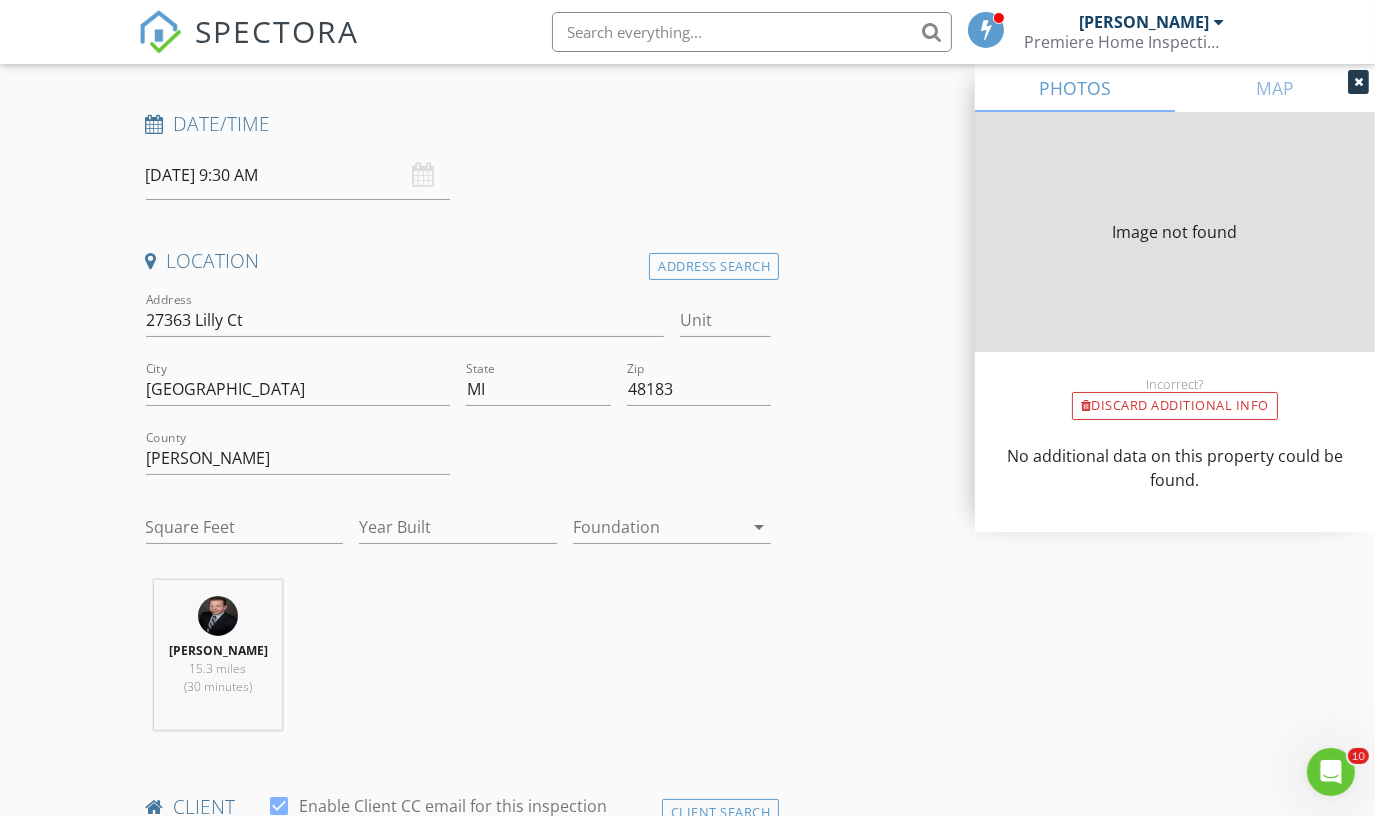 click on "Date/Time
07/14/2025 9:30 AM" at bounding box center [459, 155] 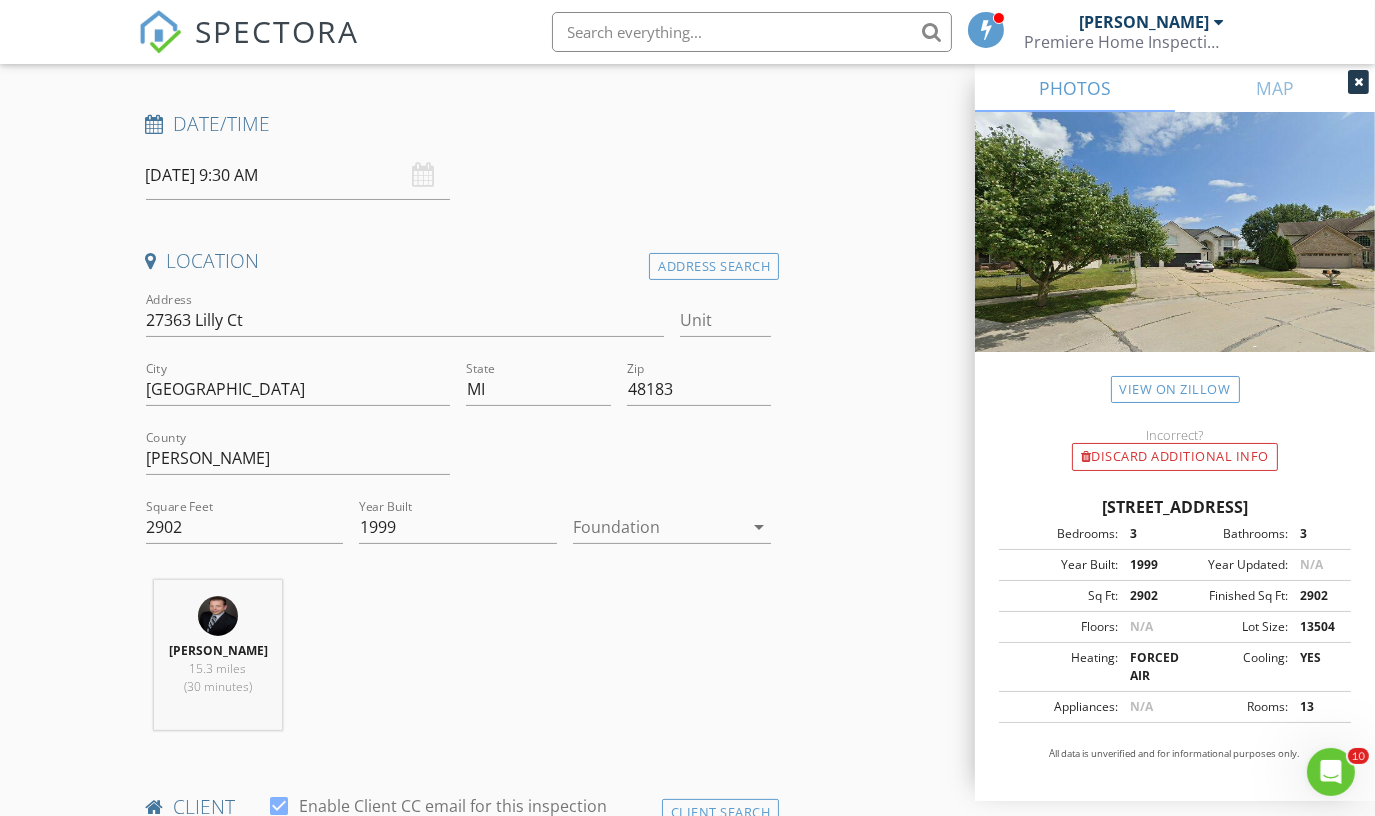 click on "arrow_drop_down" at bounding box center (759, 527) 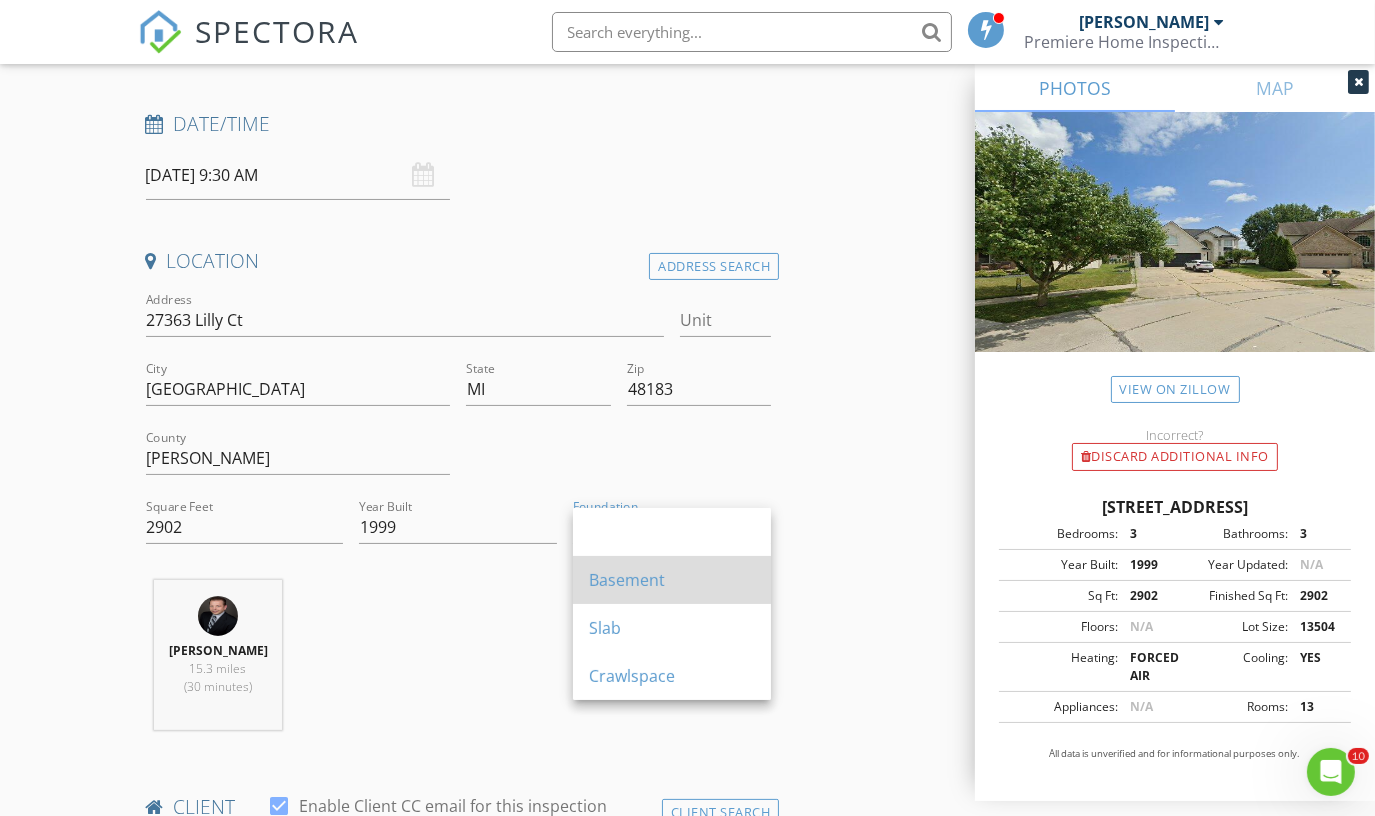 click on "Basement" at bounding box center [672, 580] 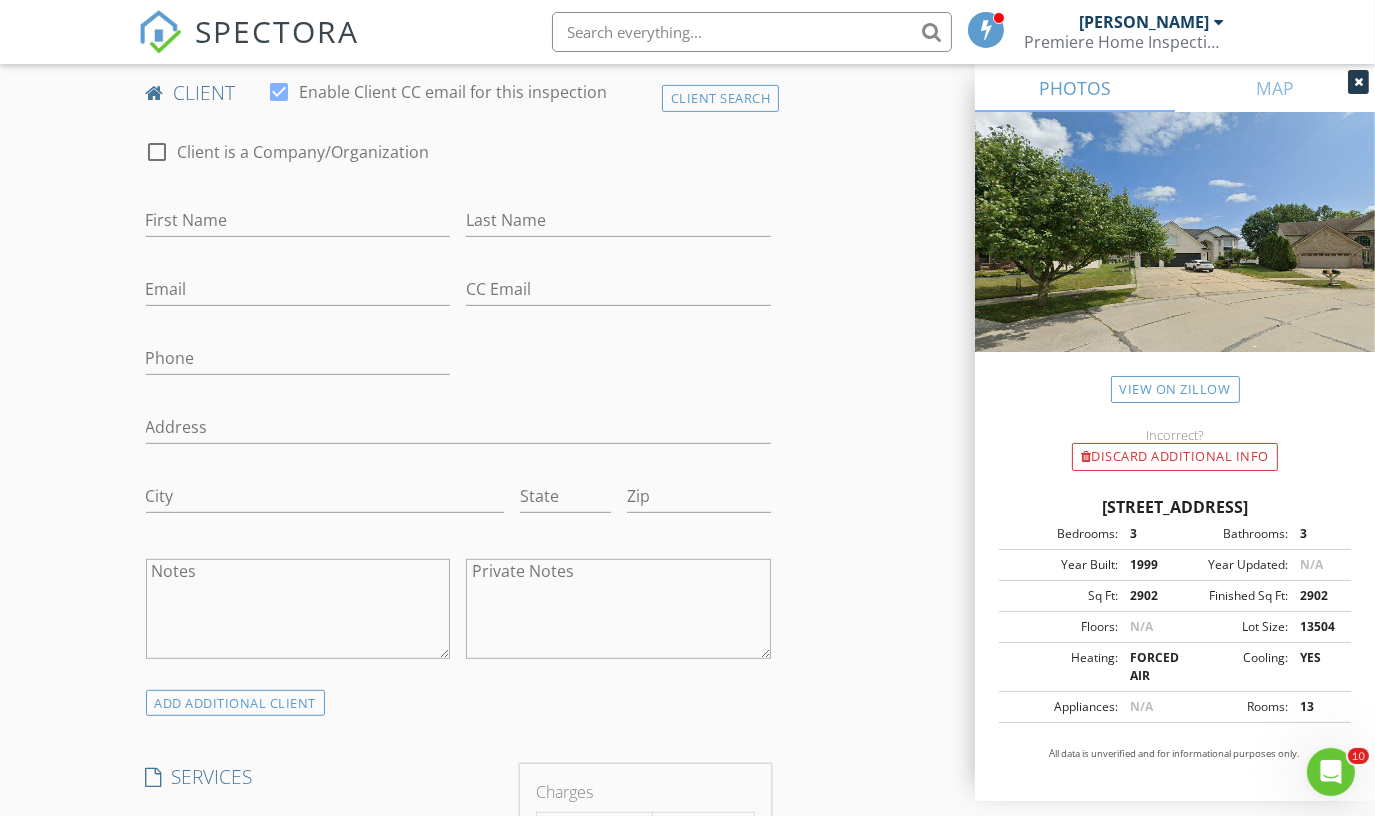scroll, scrollTop: 1075, scrollLeft: 0, axis: vertical 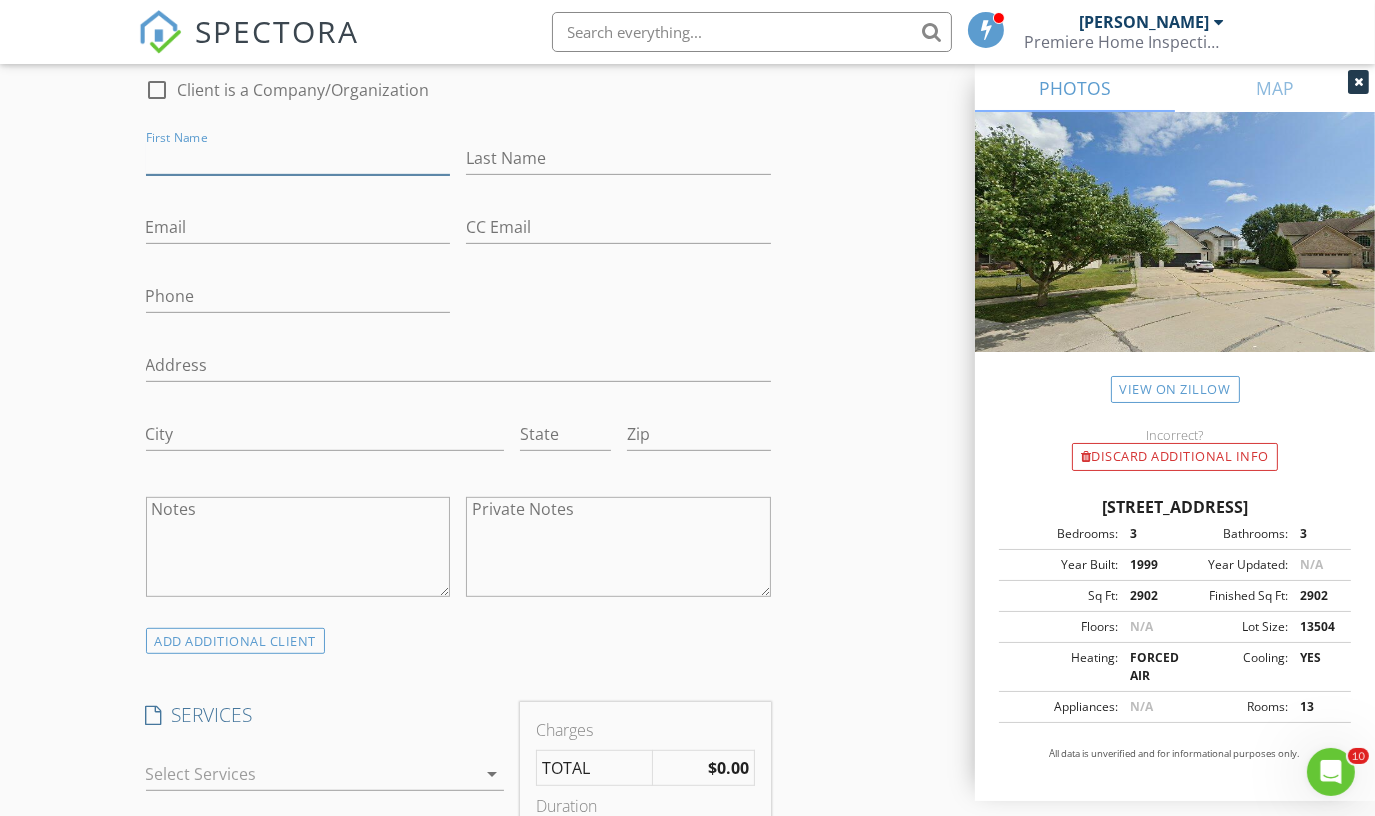 click on "First Name" at bounding box center [298, 158] 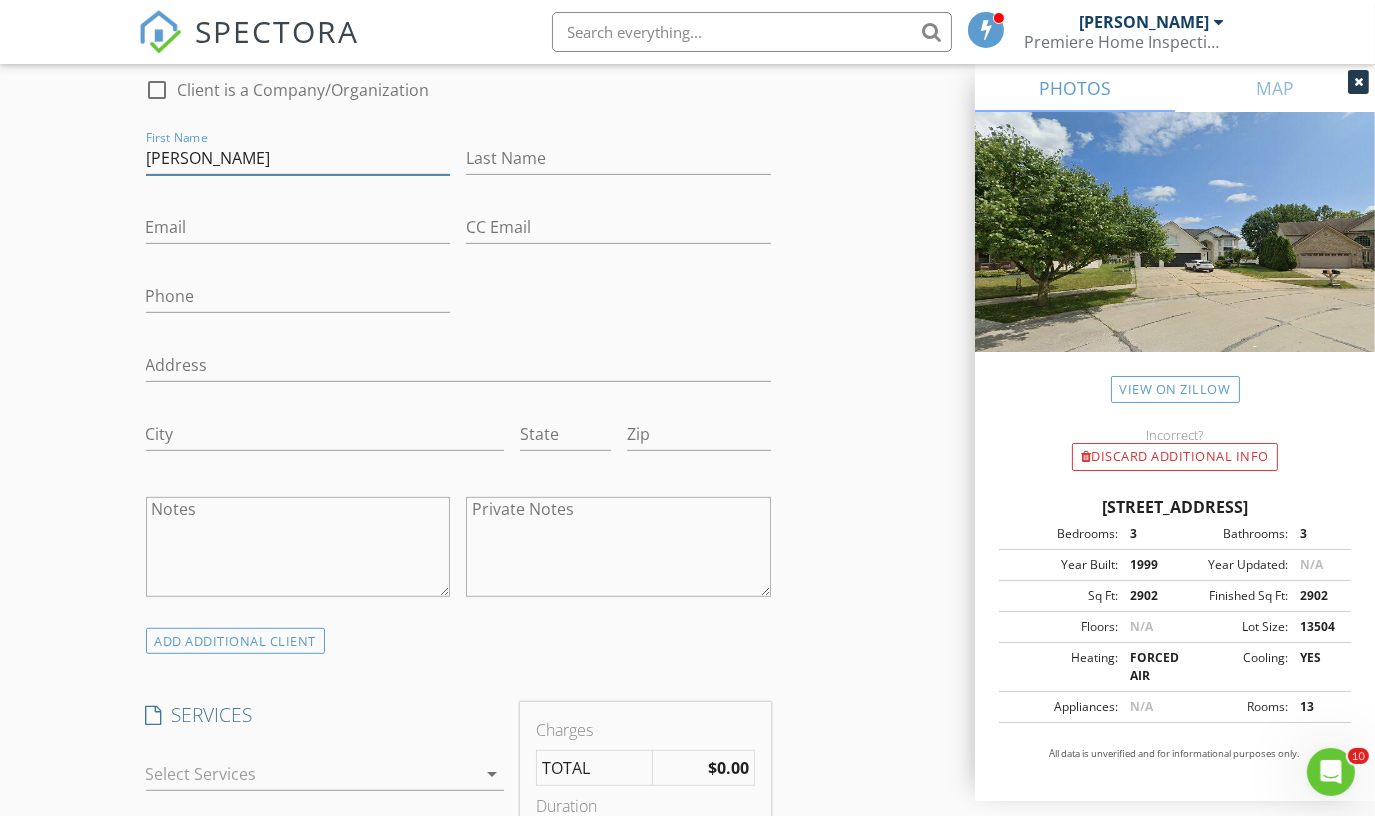 type on "[PERSON_NAME]" 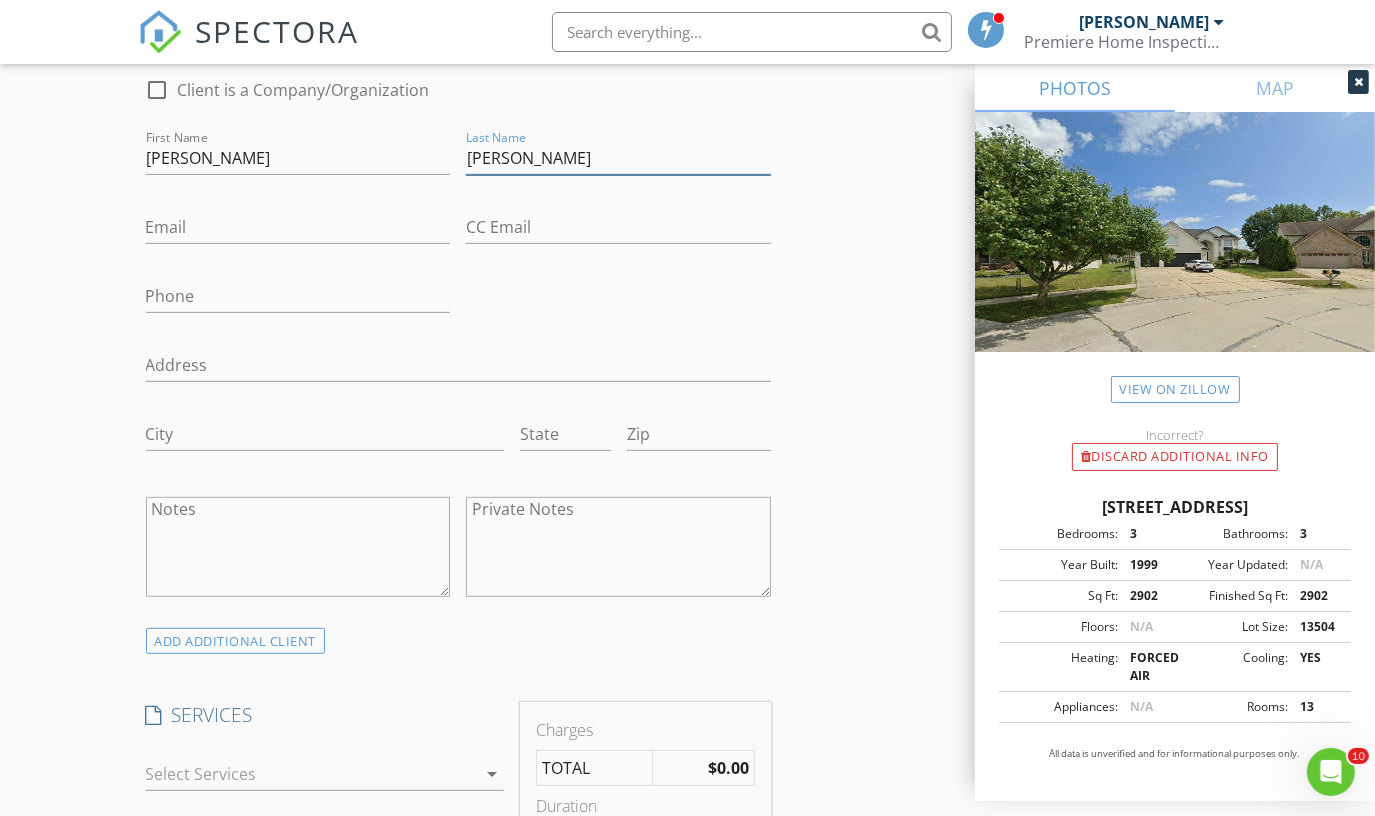 type on "[PERSON_NAME]" 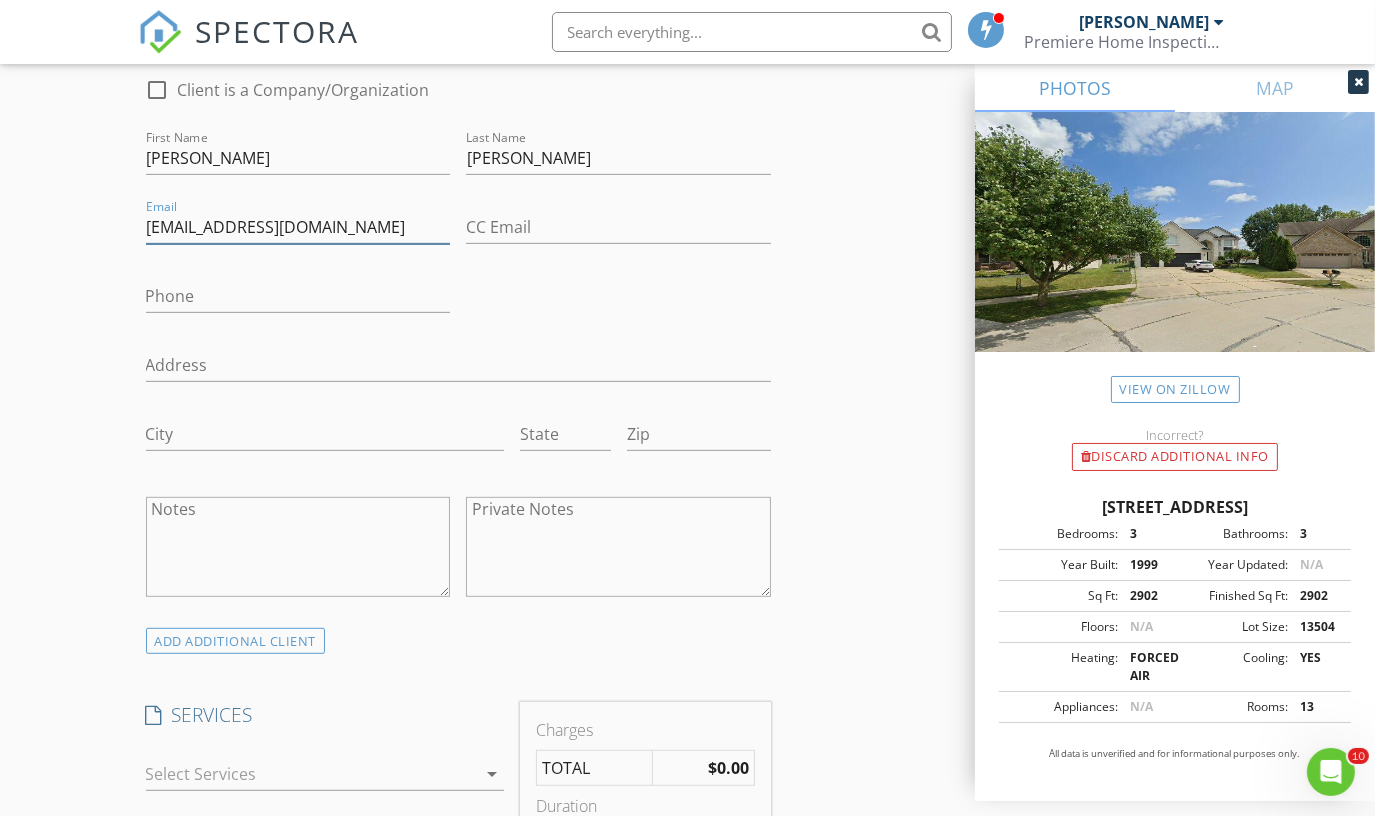 type on "[EMAIL_ADDRESS][DOMAIN_NAME]" 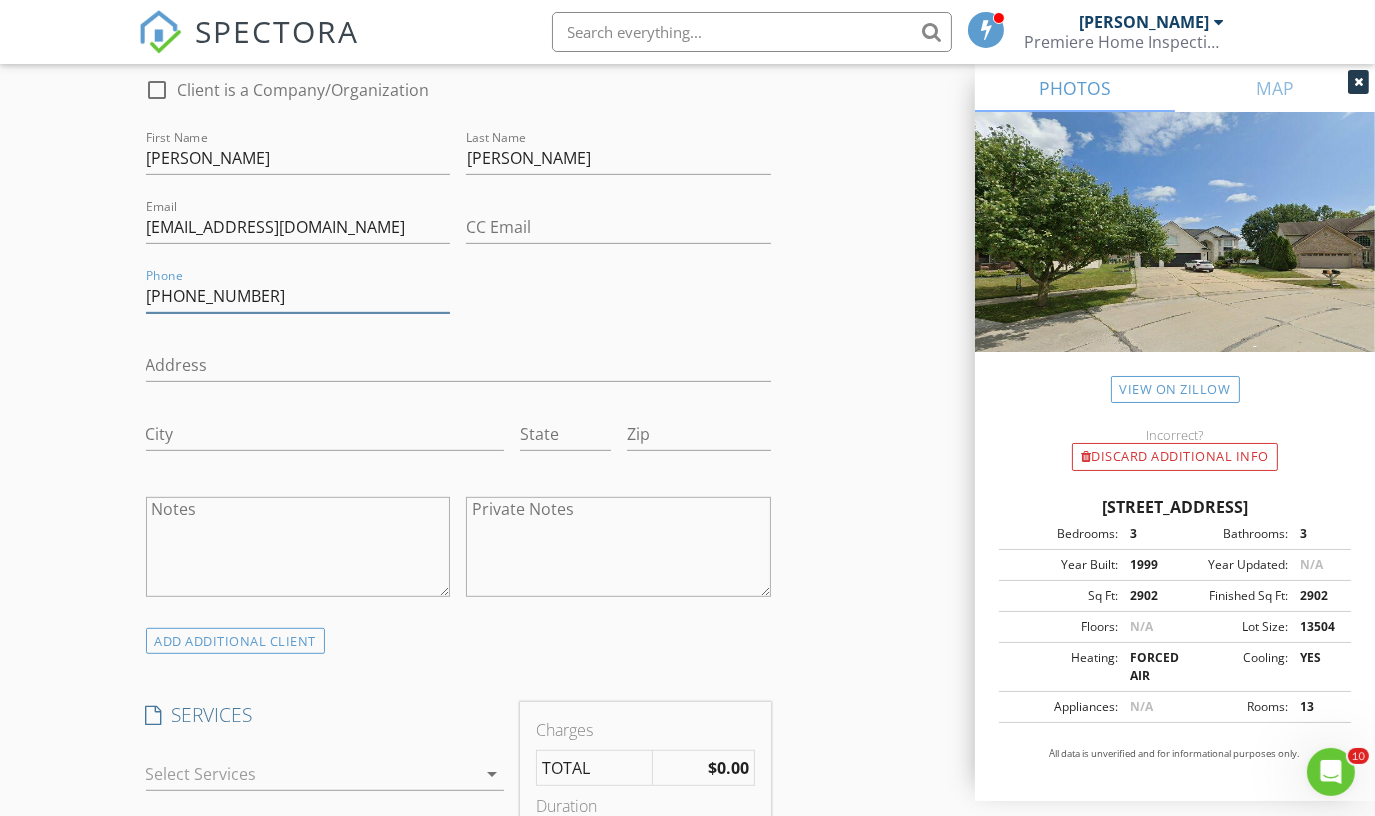 type on "[PHONE_NUMBER]" 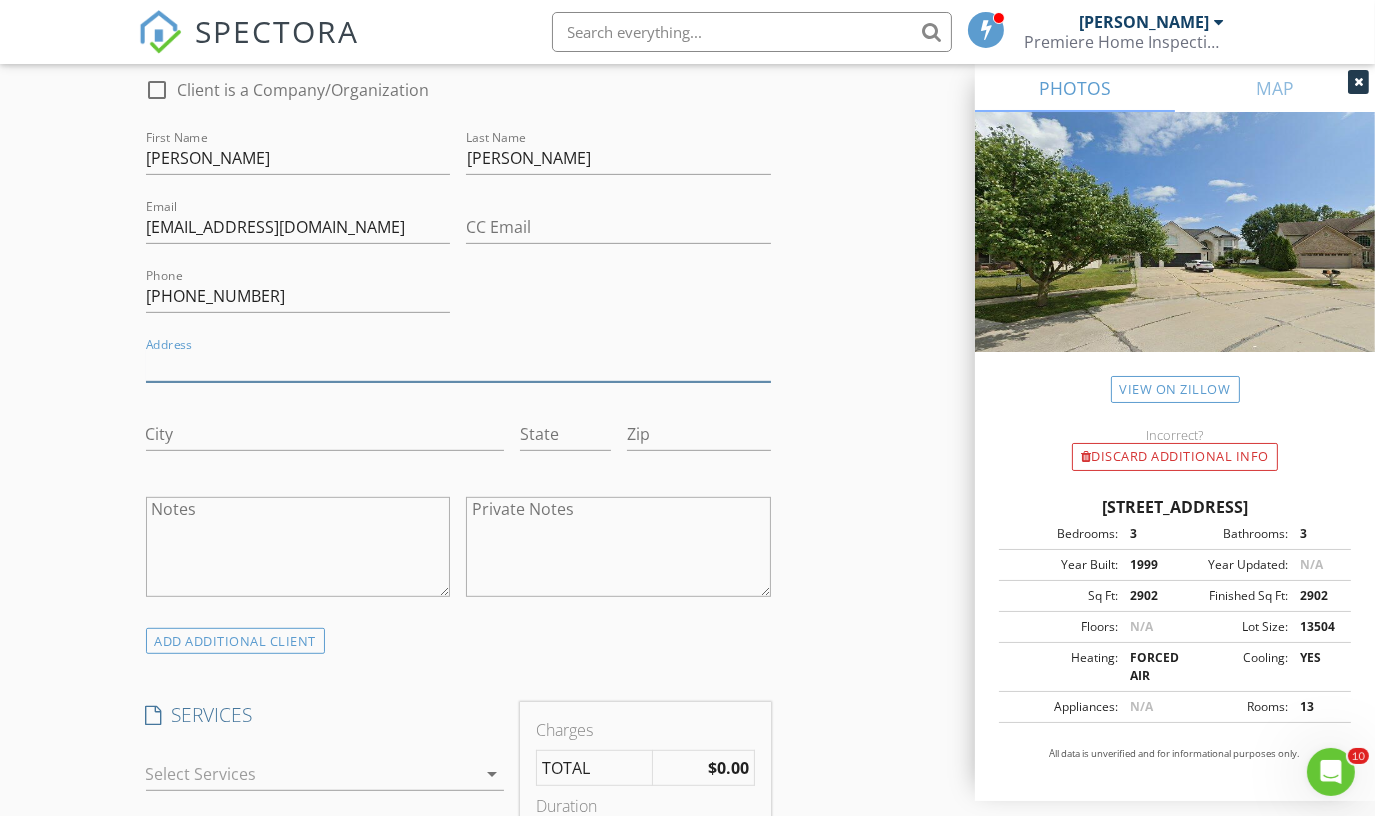 paste on "27363 Lilly Ct" 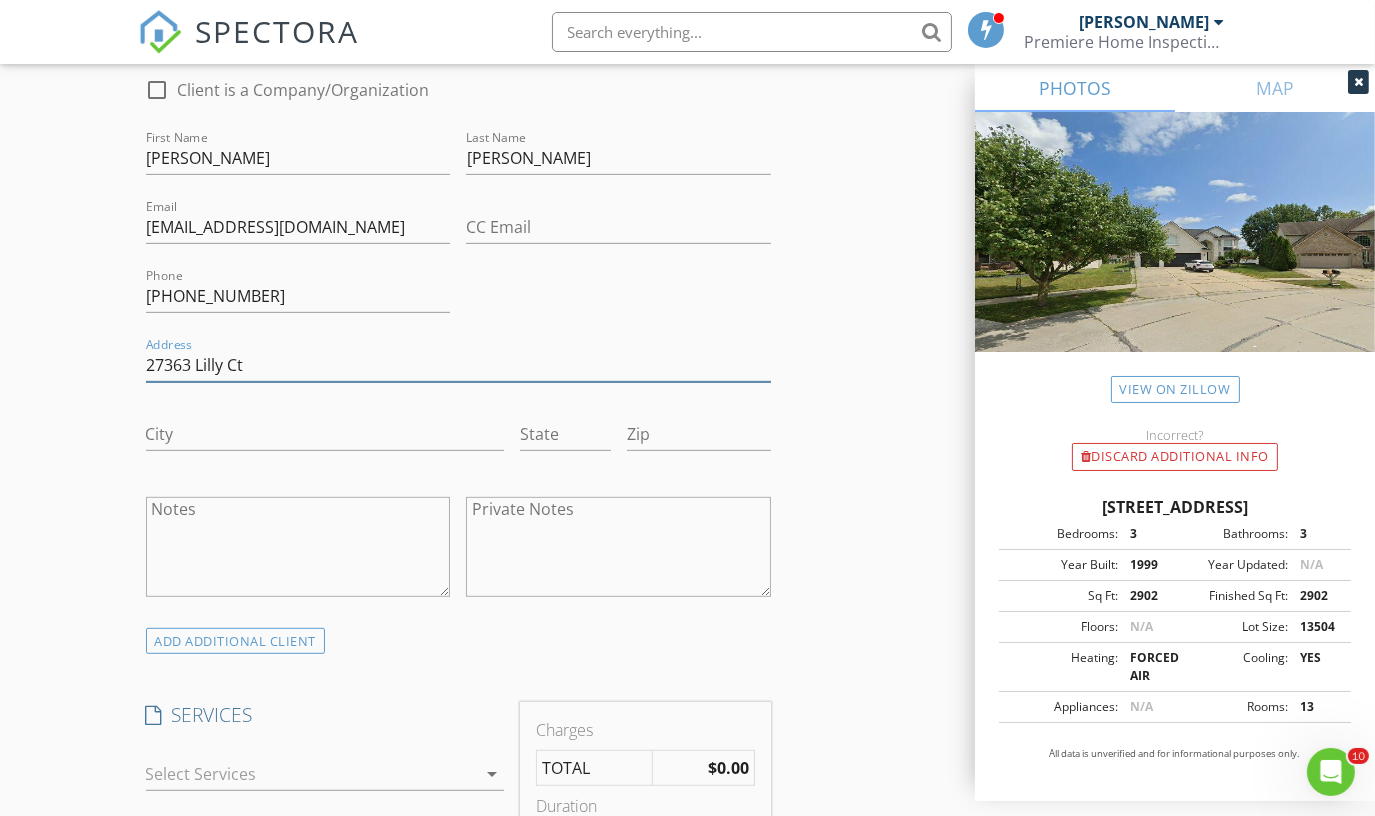 type on "27363 Lilly Ct" 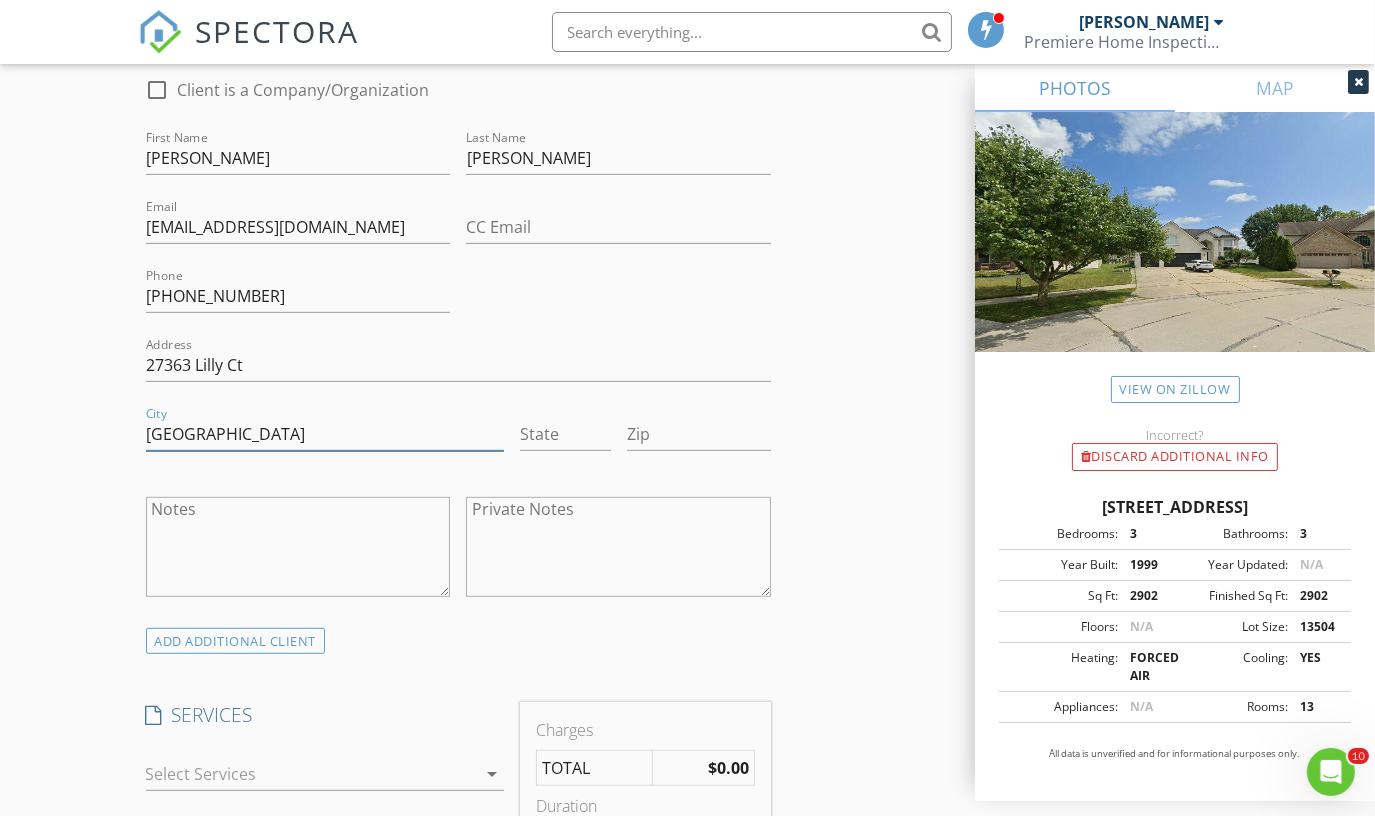 type on "[GEOGRAPHIC_DATA]" 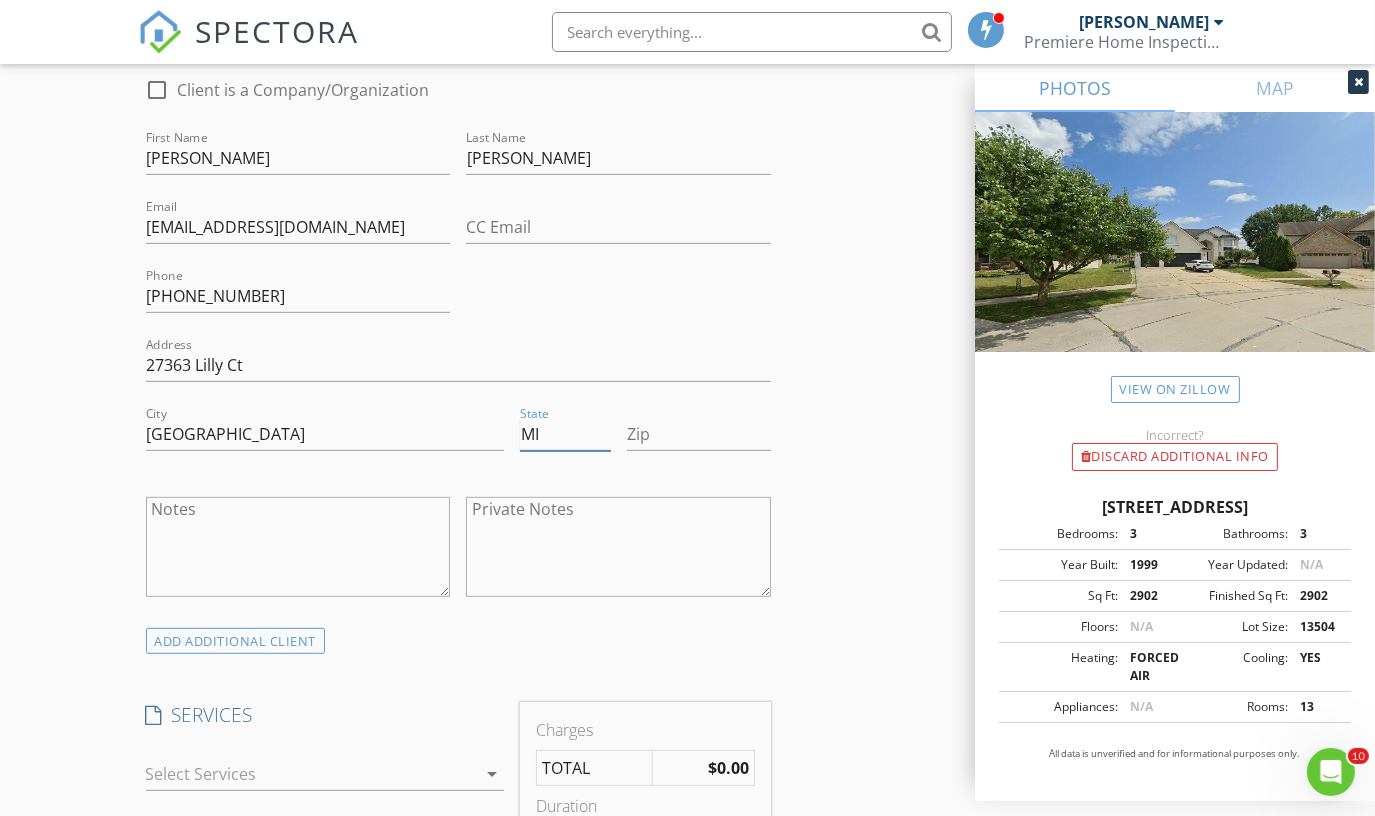 type on "MI" 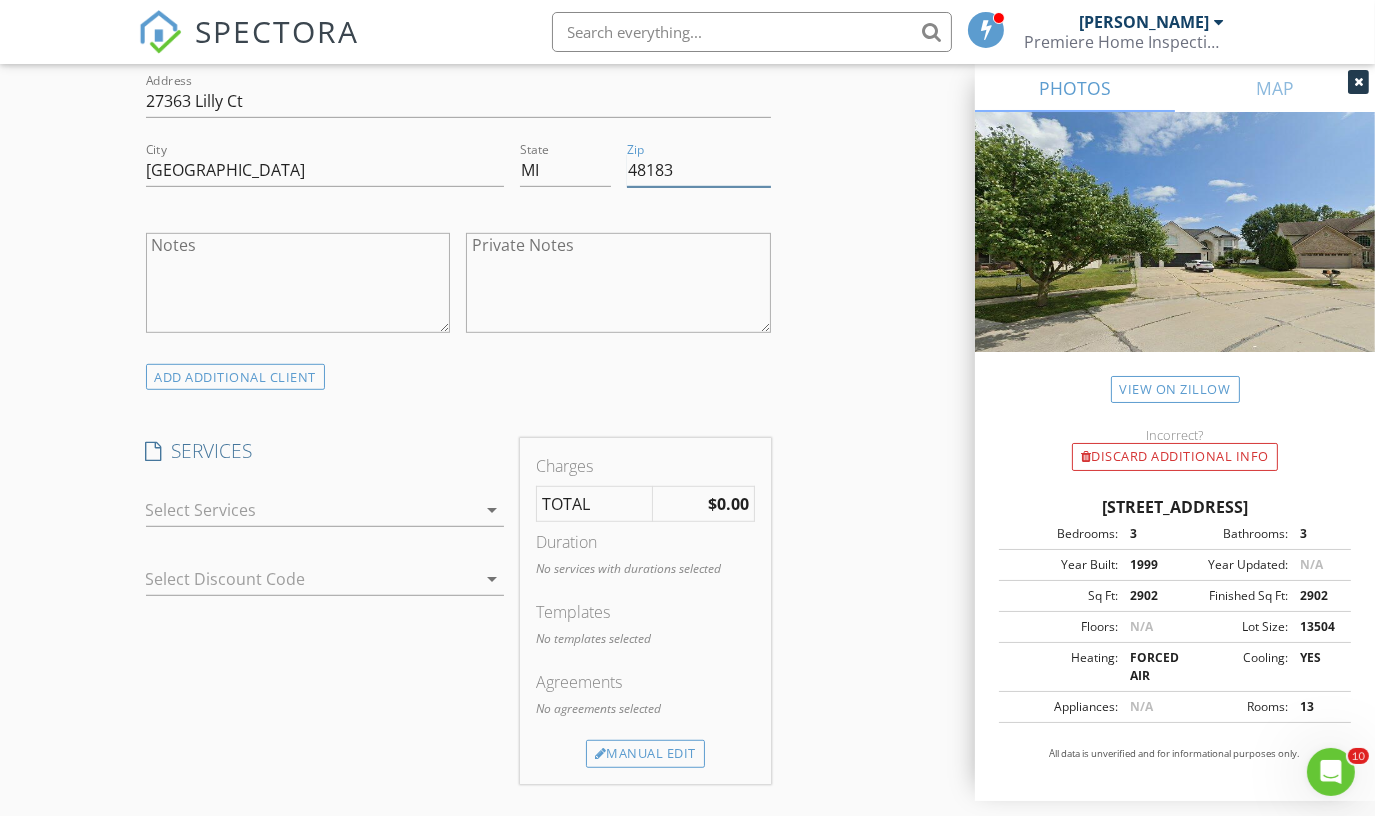 scroll, scrollTop: 1435, scrollLeft: 0, axis: vertical 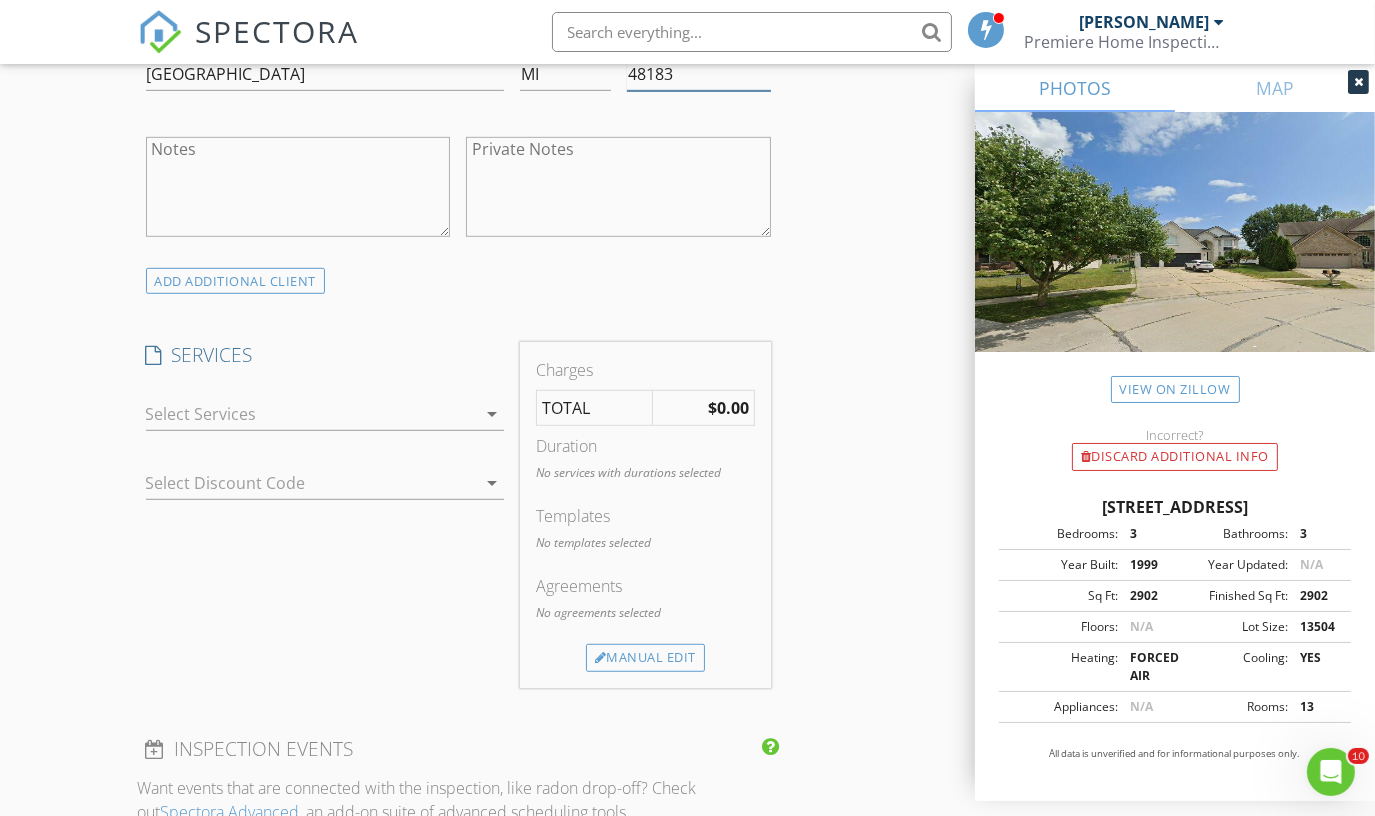 type on "48183" 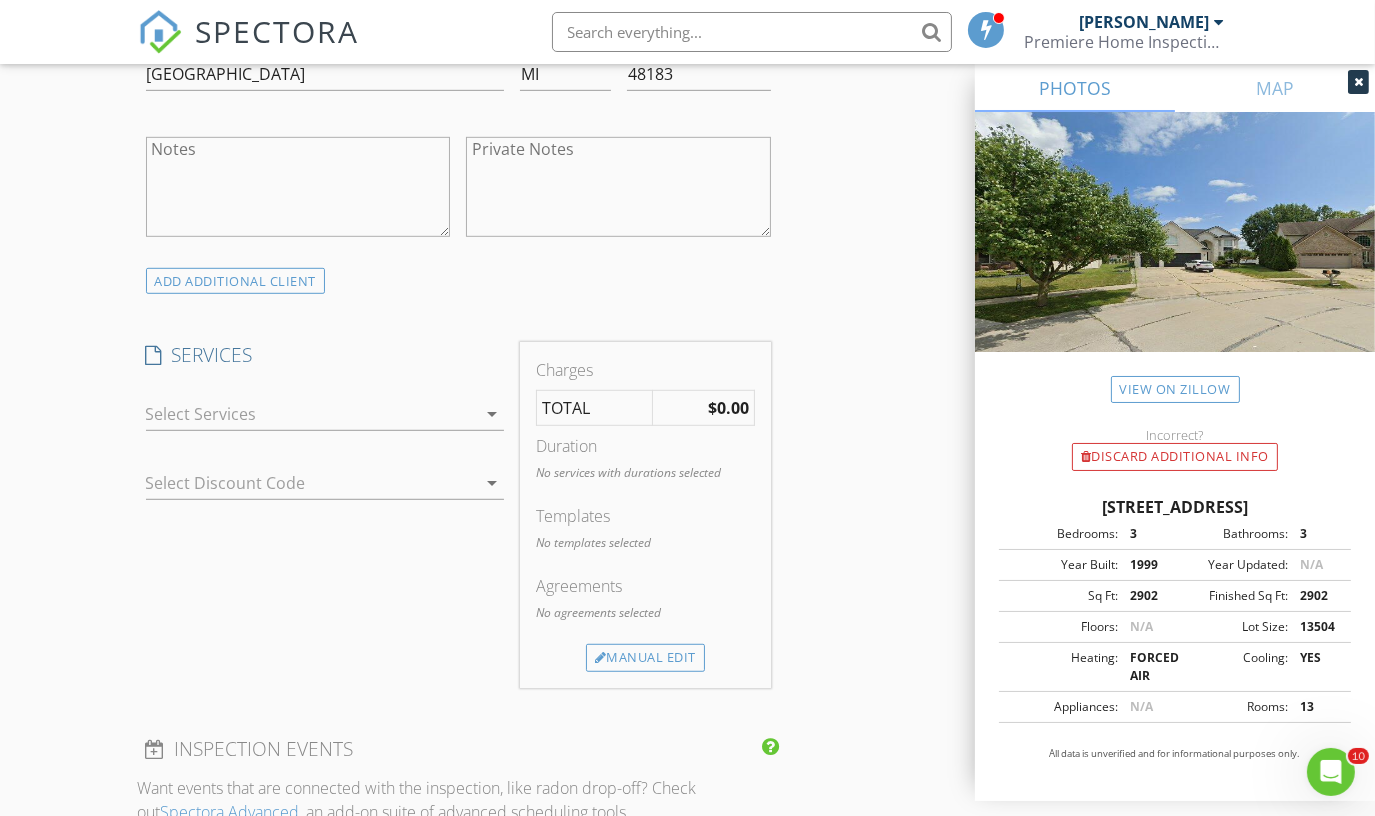 click on "arrow_drop_down" at bounding box center (492, 414) 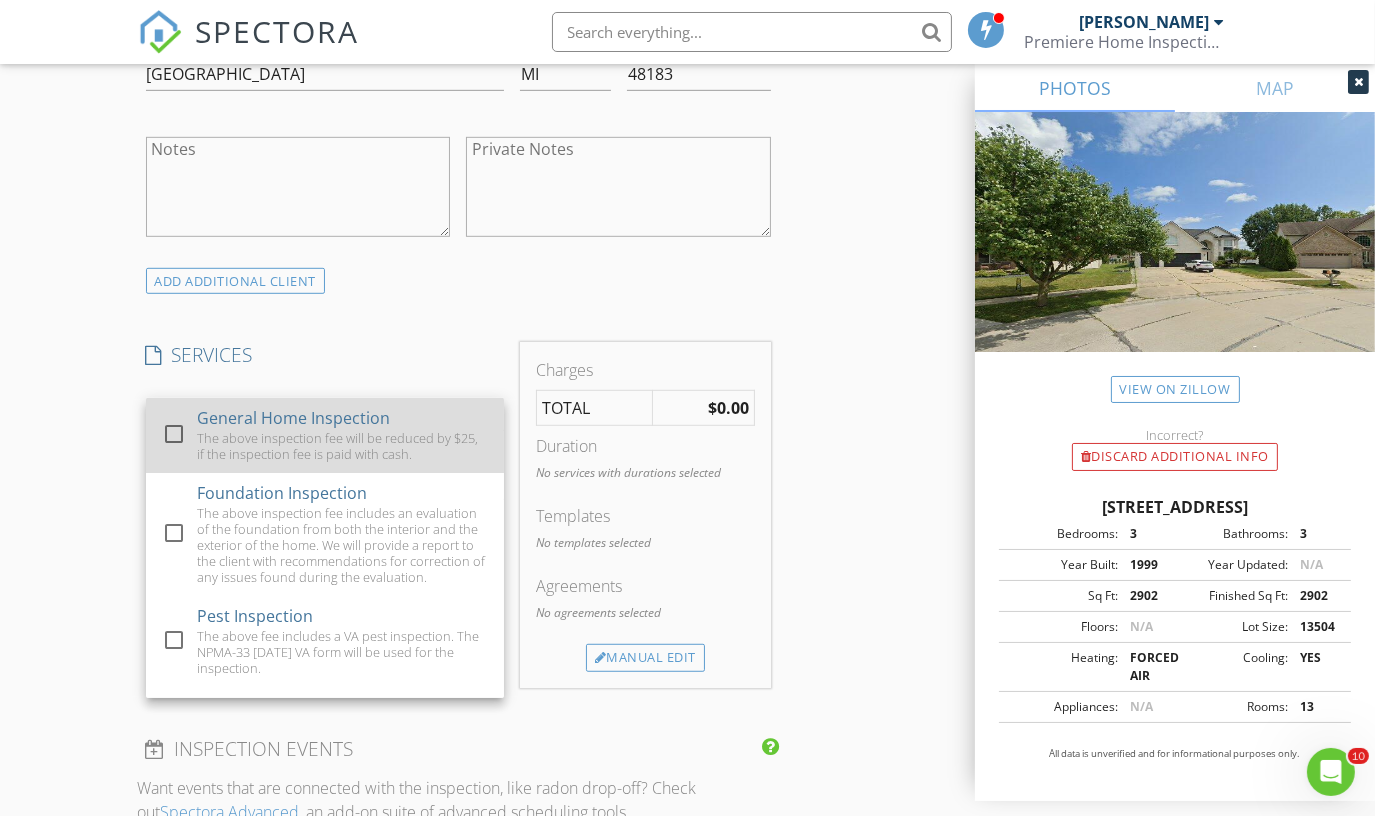 click at bounding box center (174, 434) 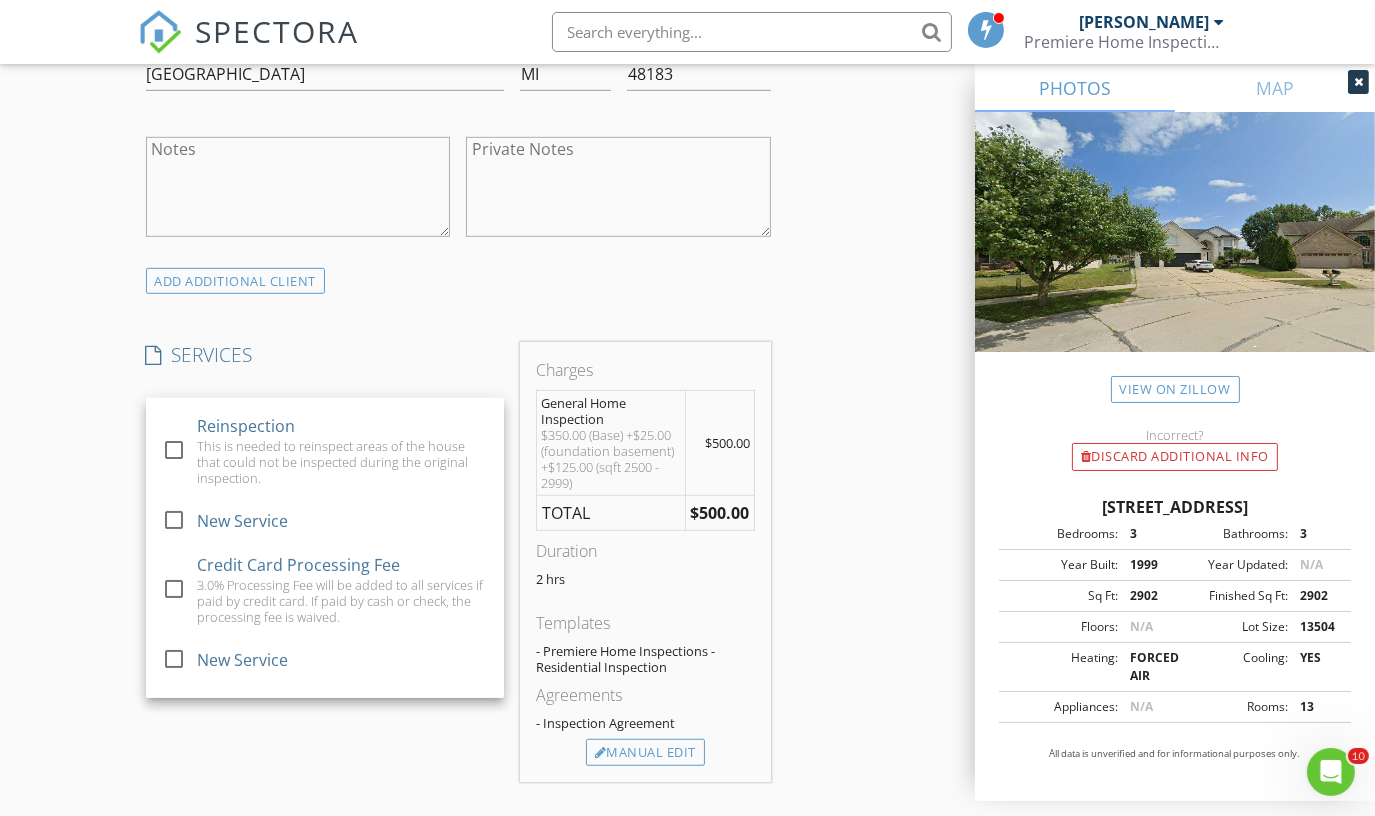 scroll, scrollTop: 477, scrollLeft: 0, axis: vertical 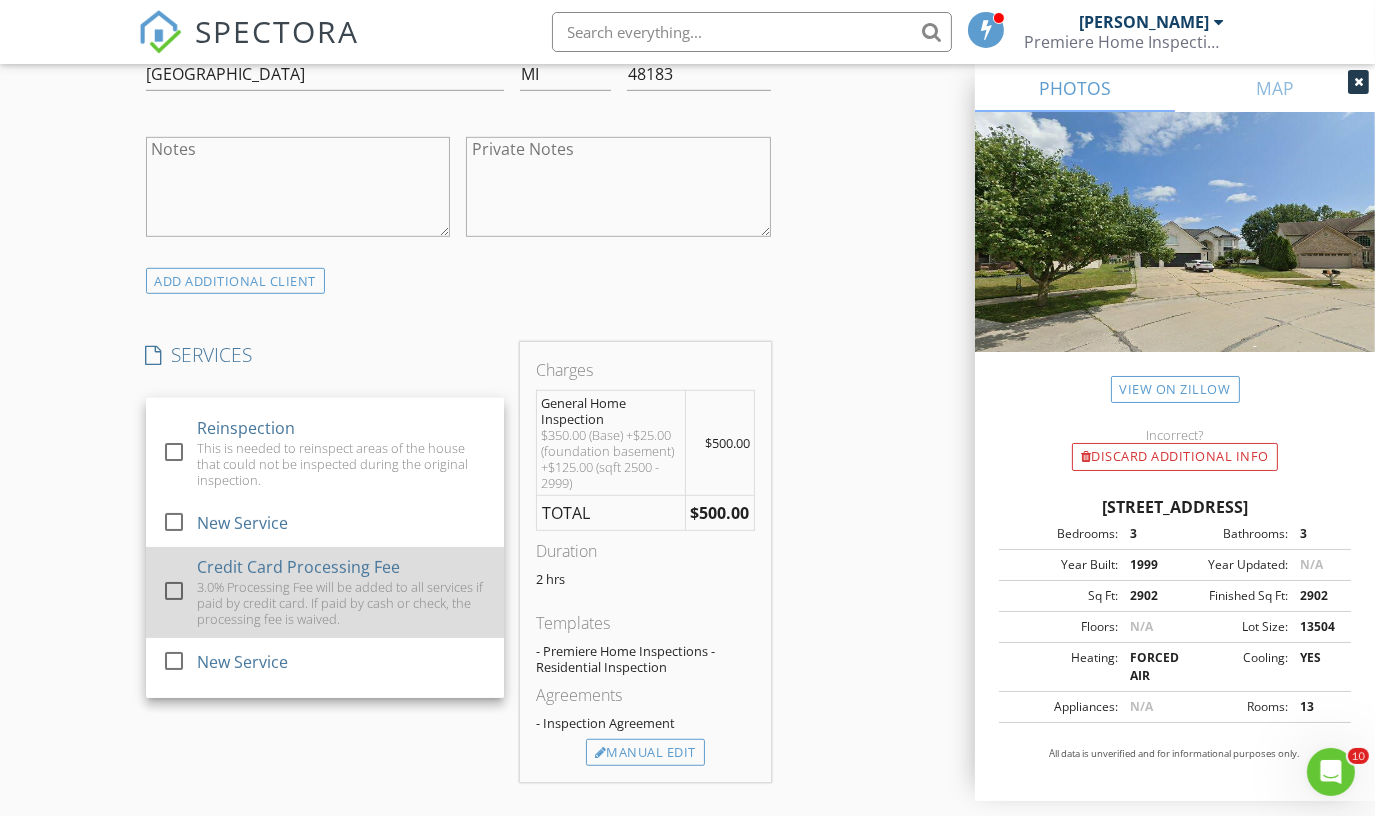 click at bounding box center (174, 591) 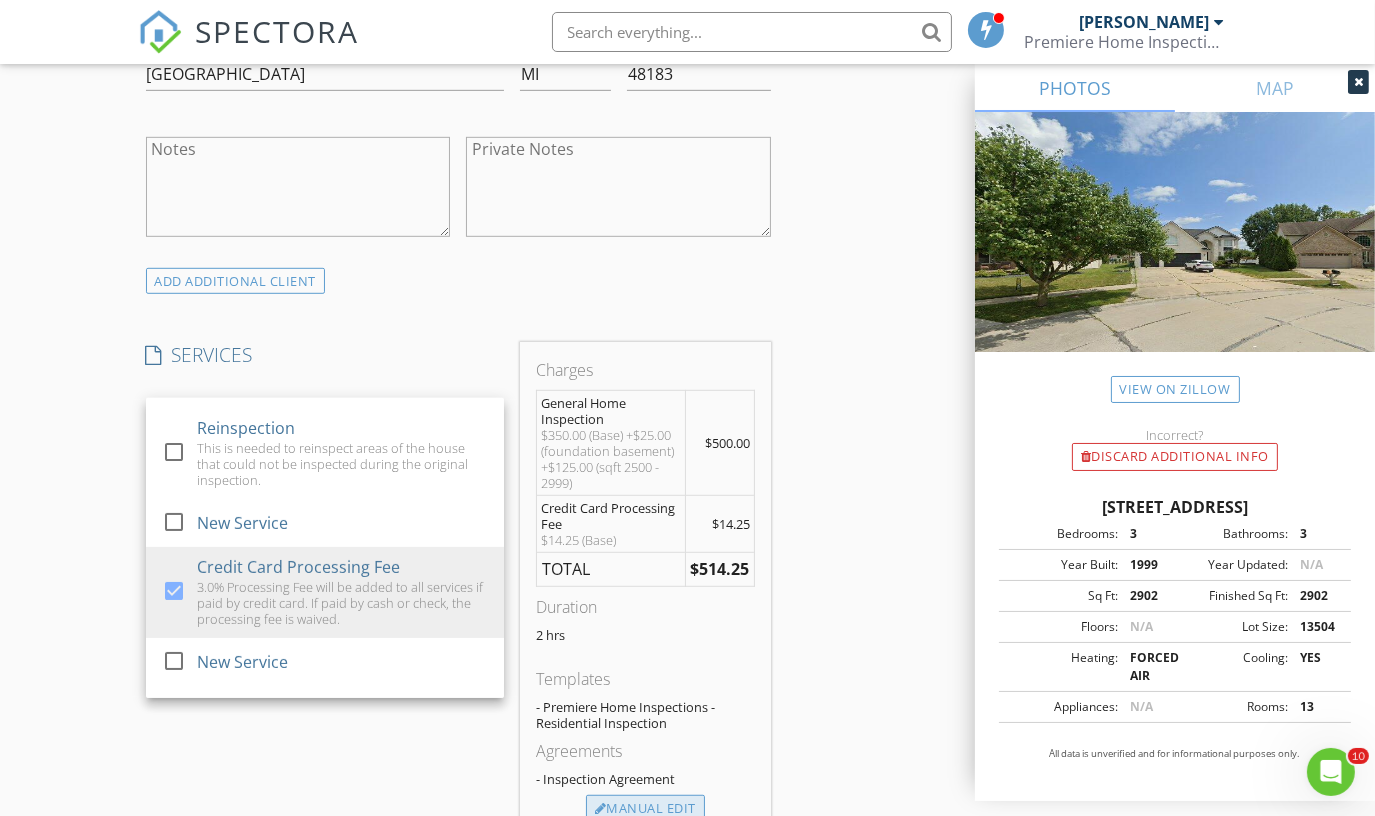 click on "Manual Edit" at bounding box center (645, 809) 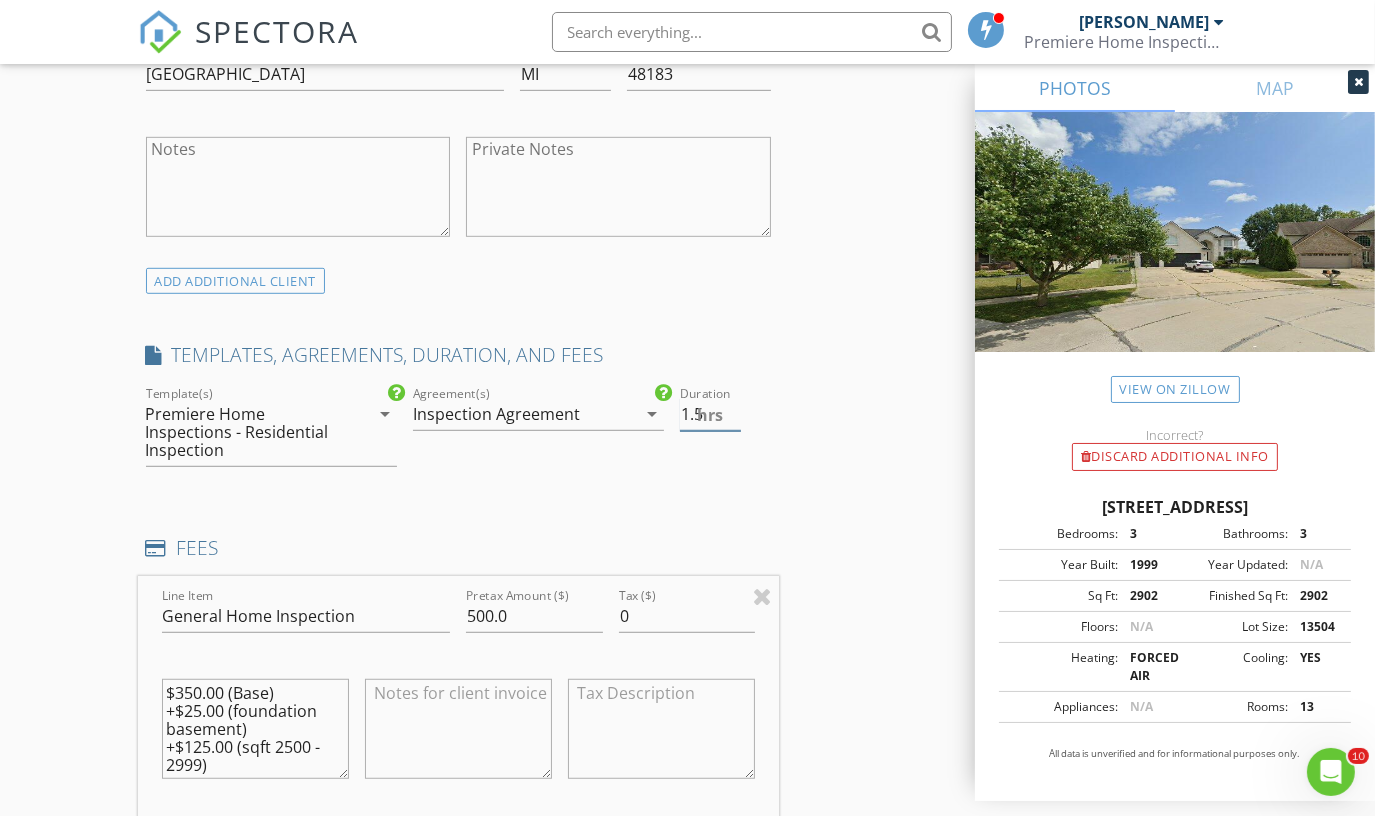 click on "1.5" at bounding box center (710, 414) 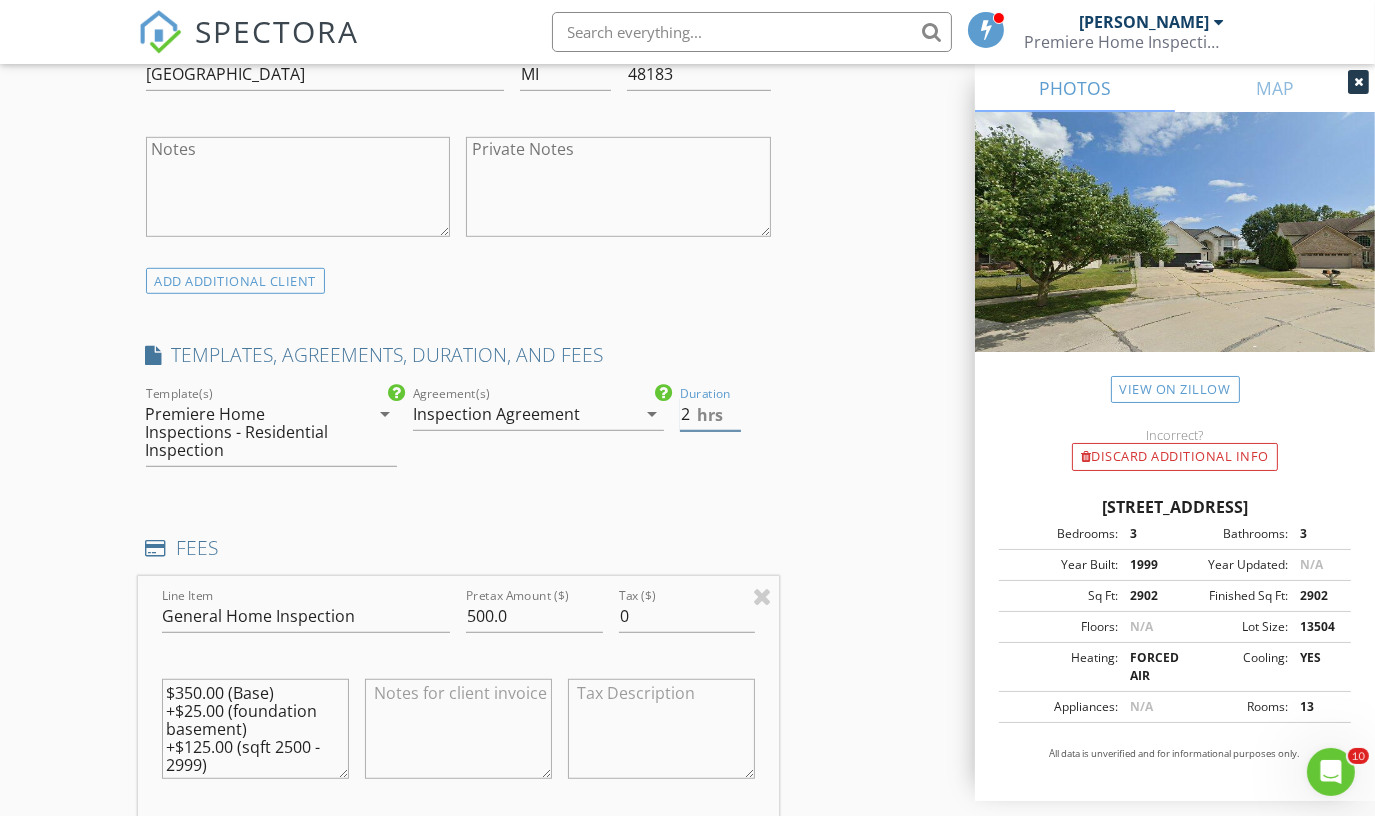 click on "2" at bounding box center (710, 414) 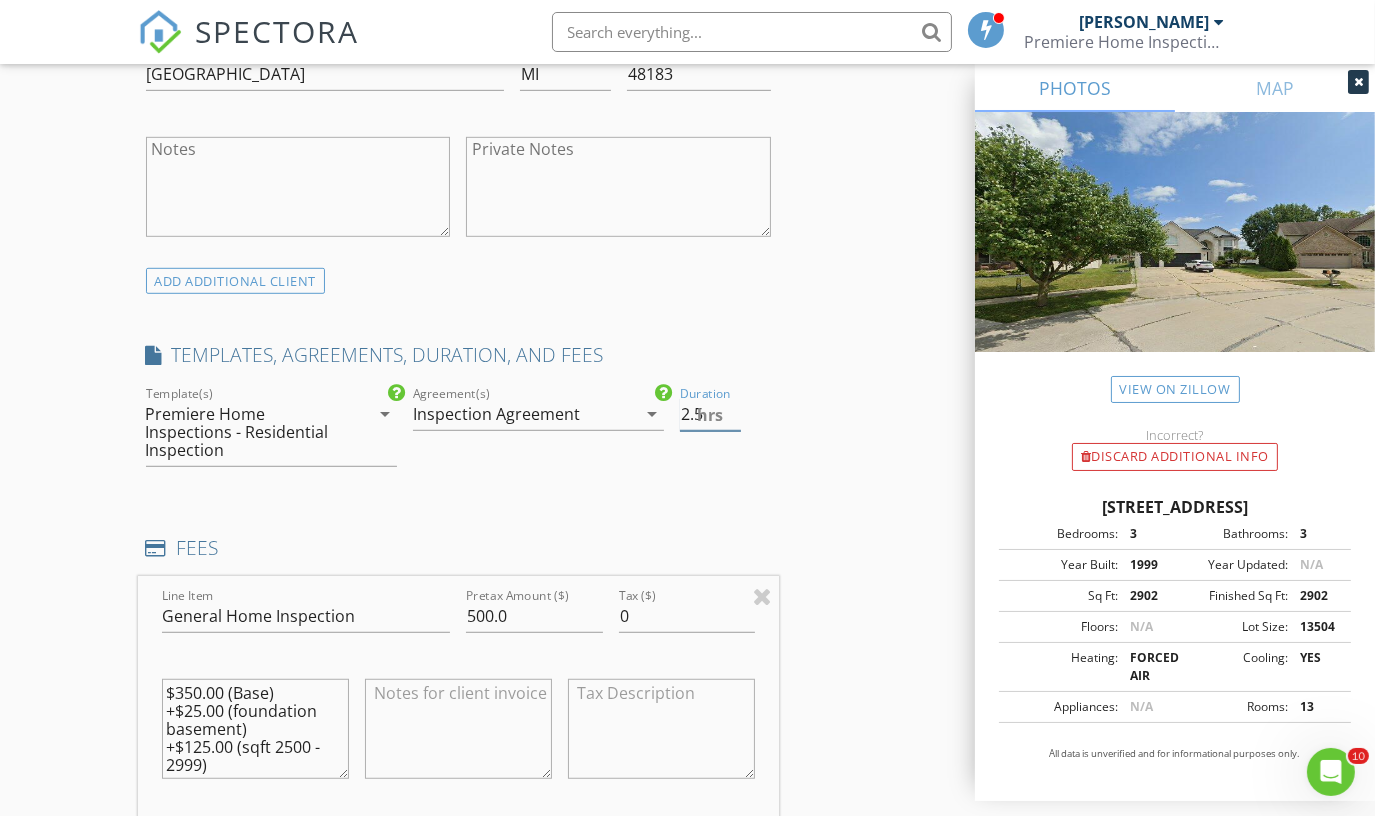 type on "2.5" 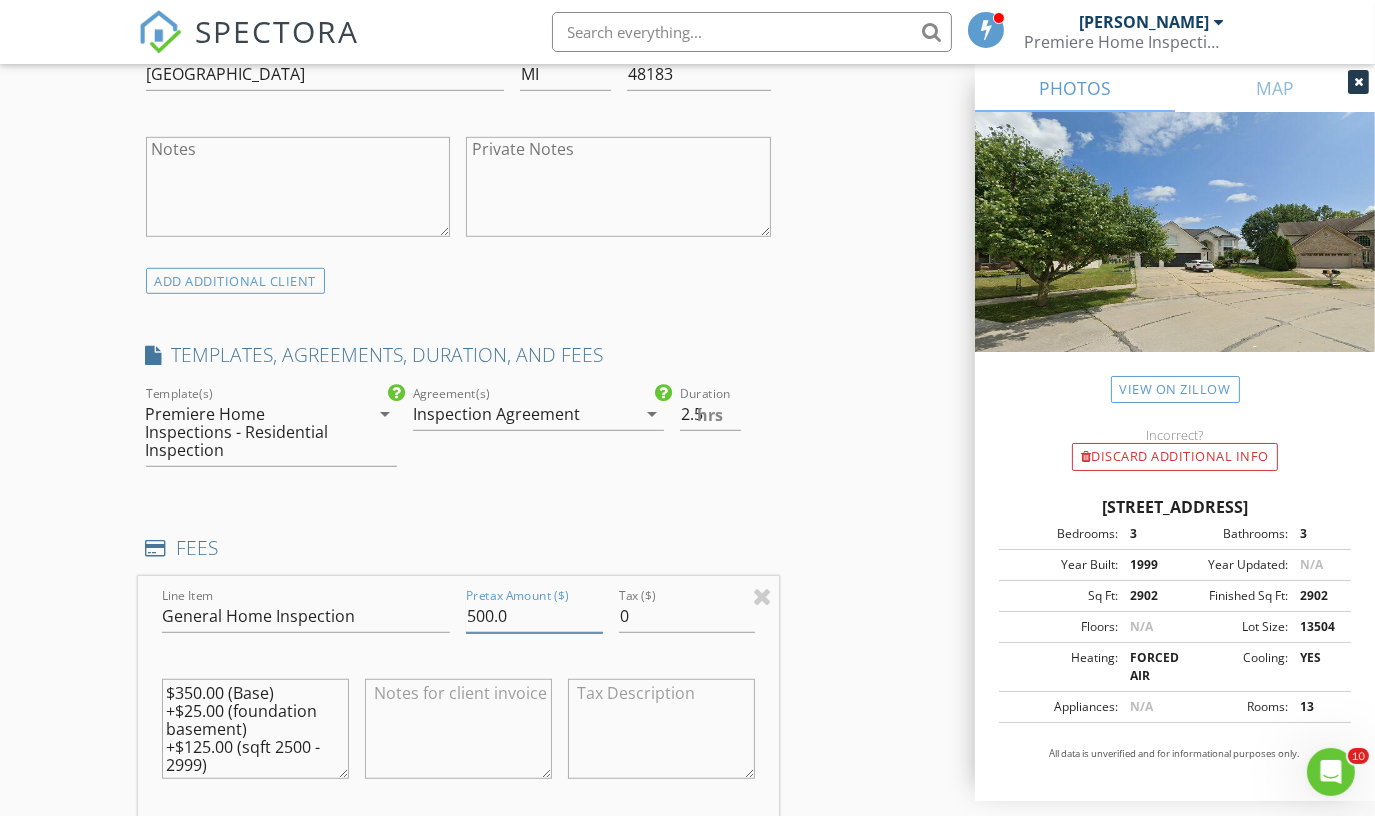 drag, startPoint x: 463, startPoint y: 608, endPoint x: 411, endPoint y: 606, distance: 52.03845 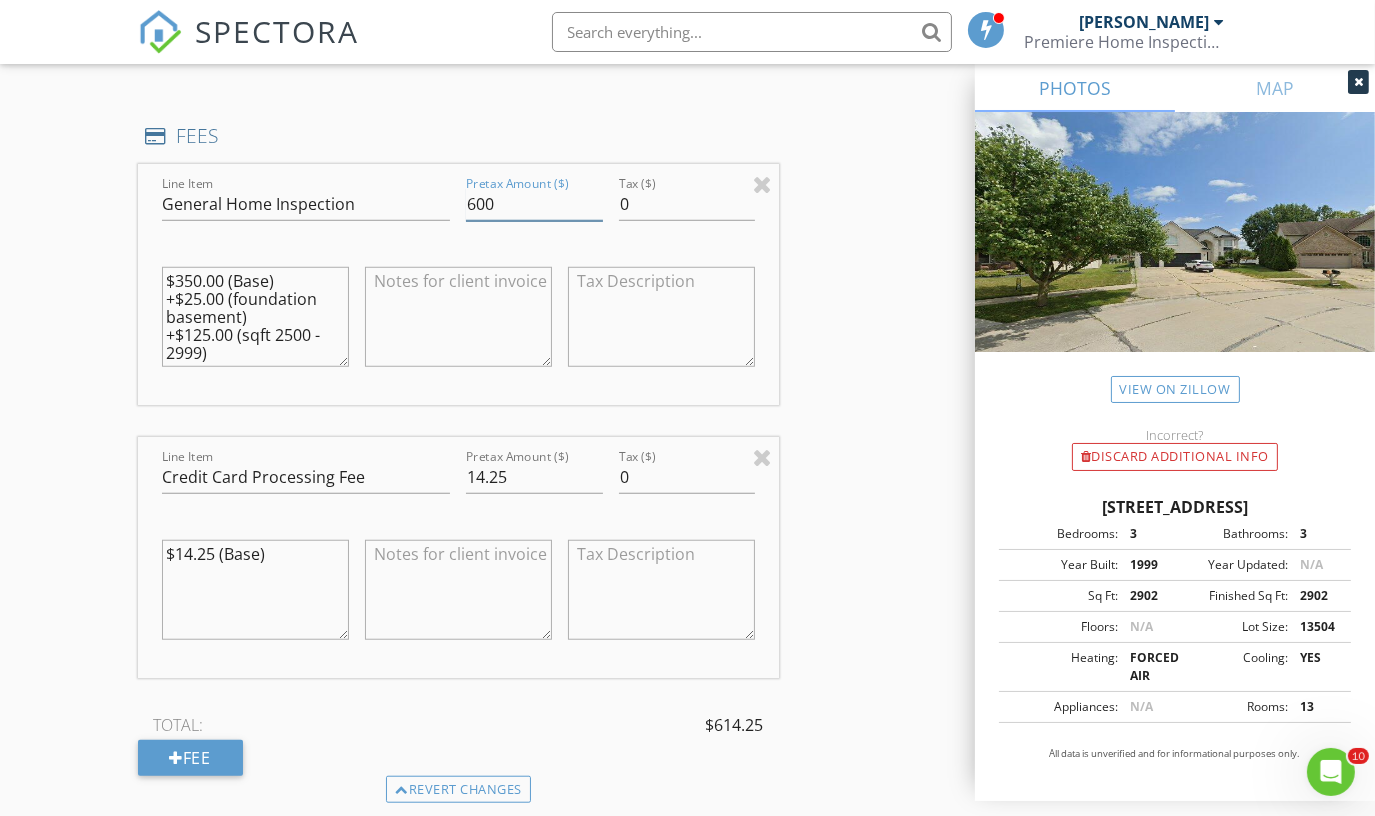 scroll, scrollTop: 1832, scrollLeft: 0, axis: vertical 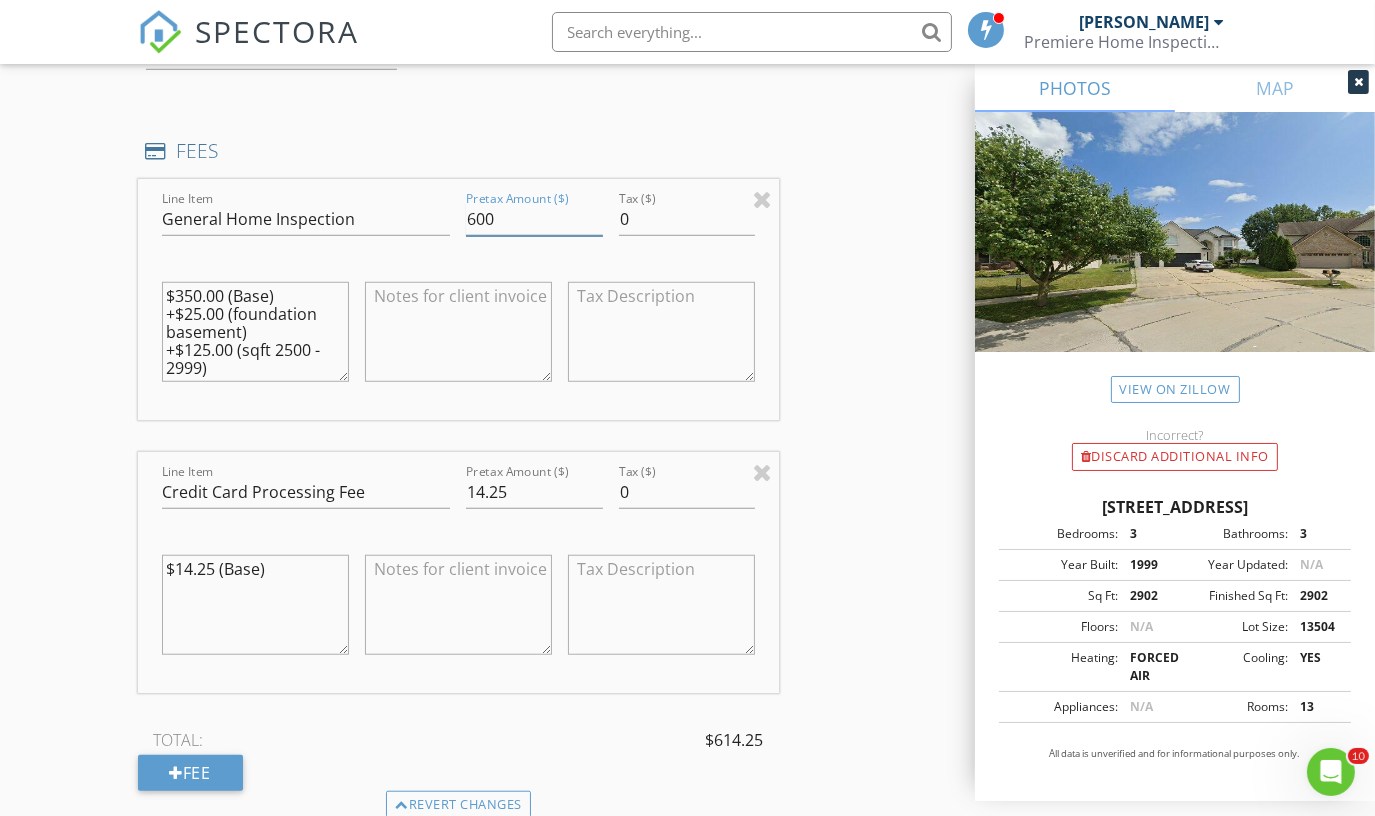 type on "600" 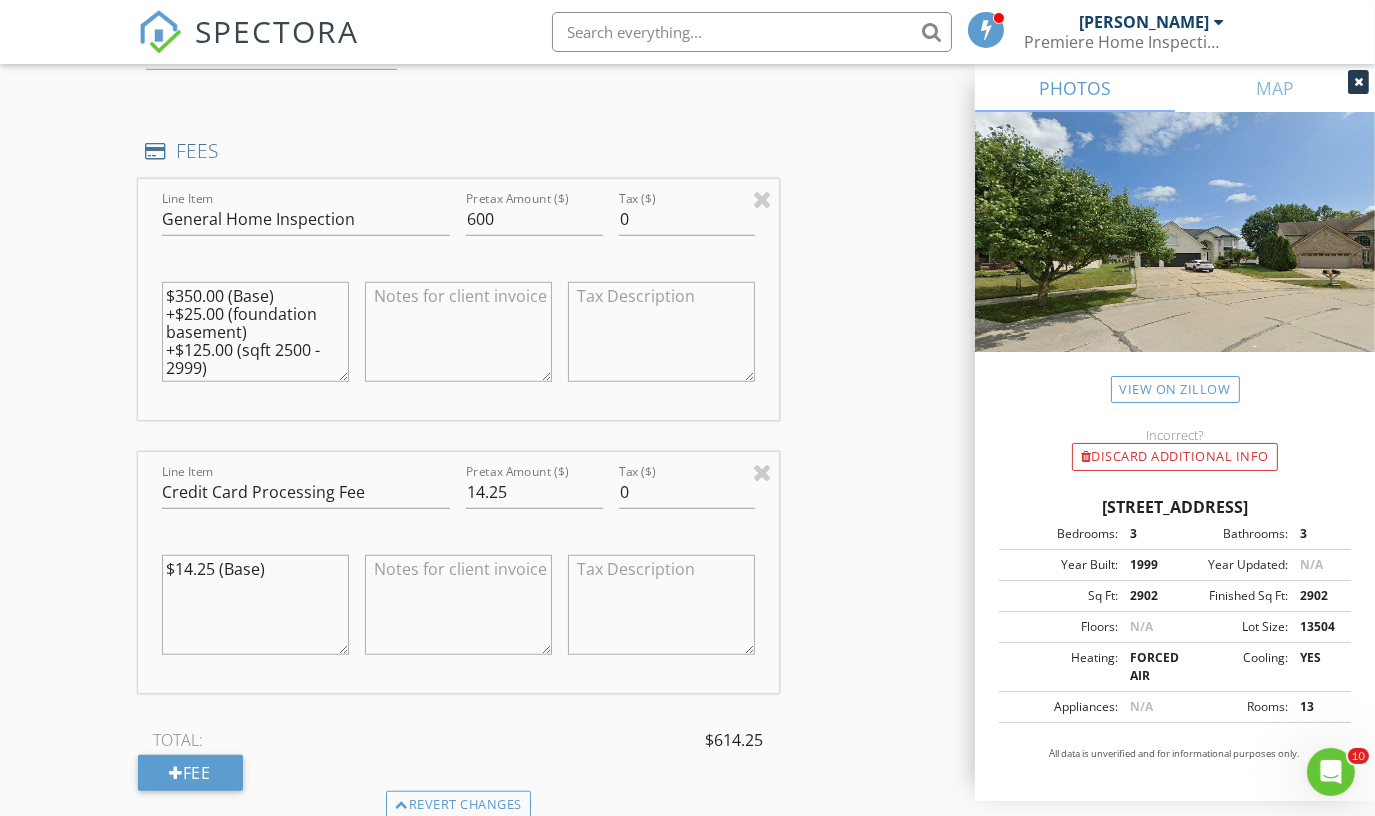 click on "$350.00 (Base)
+$25.00 (foundation basement)
+$125.00 (sqft 2500 - 2999)" at bounding box center [255, 332] 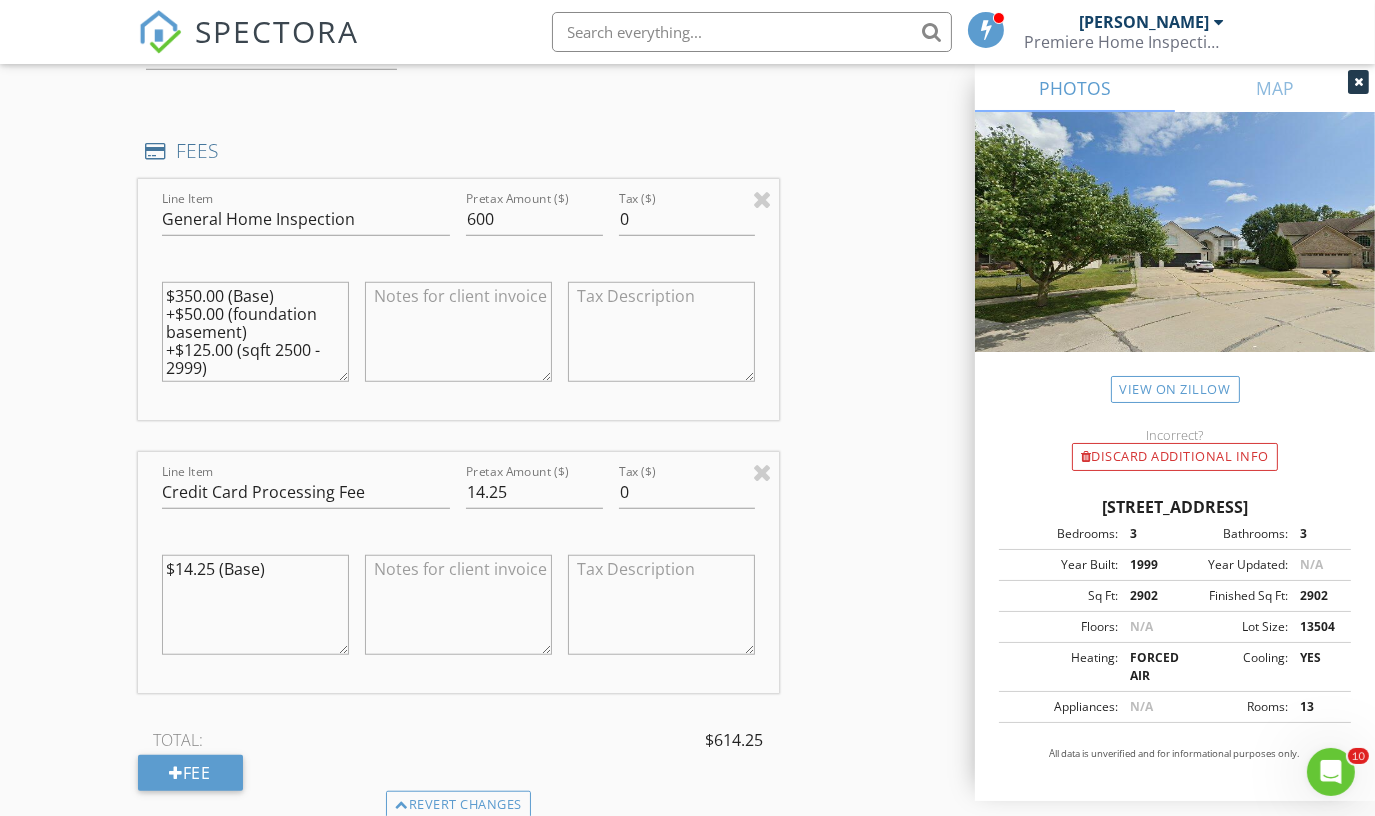 drag, startPoint x: 209, startPoint y: 343, endPoint x: 184, endPoint y: 343, distance: 25 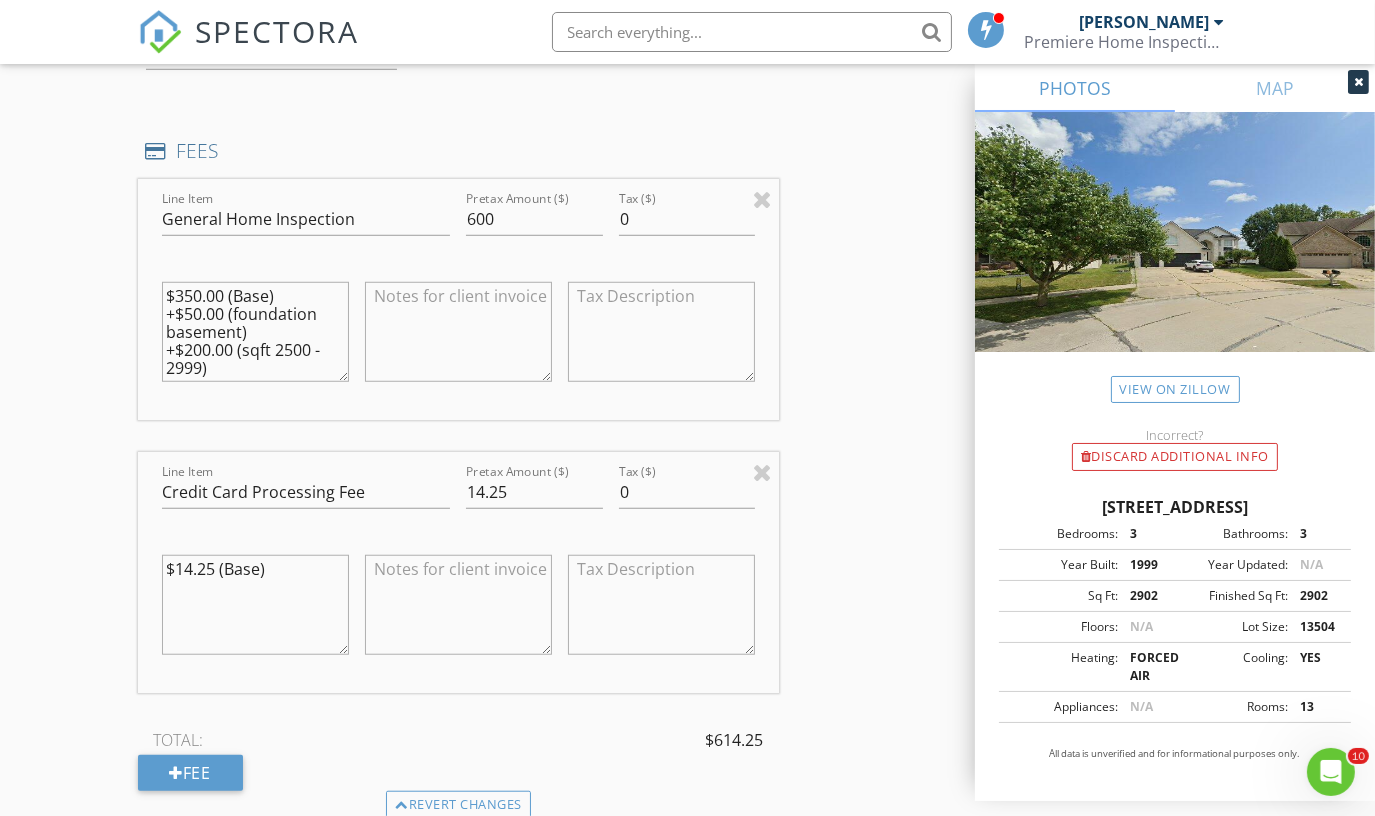 type on "$350.00 (Base)
+$50.00 (foundation basement)
+$200.00 (sqft 2500 - 2999)" 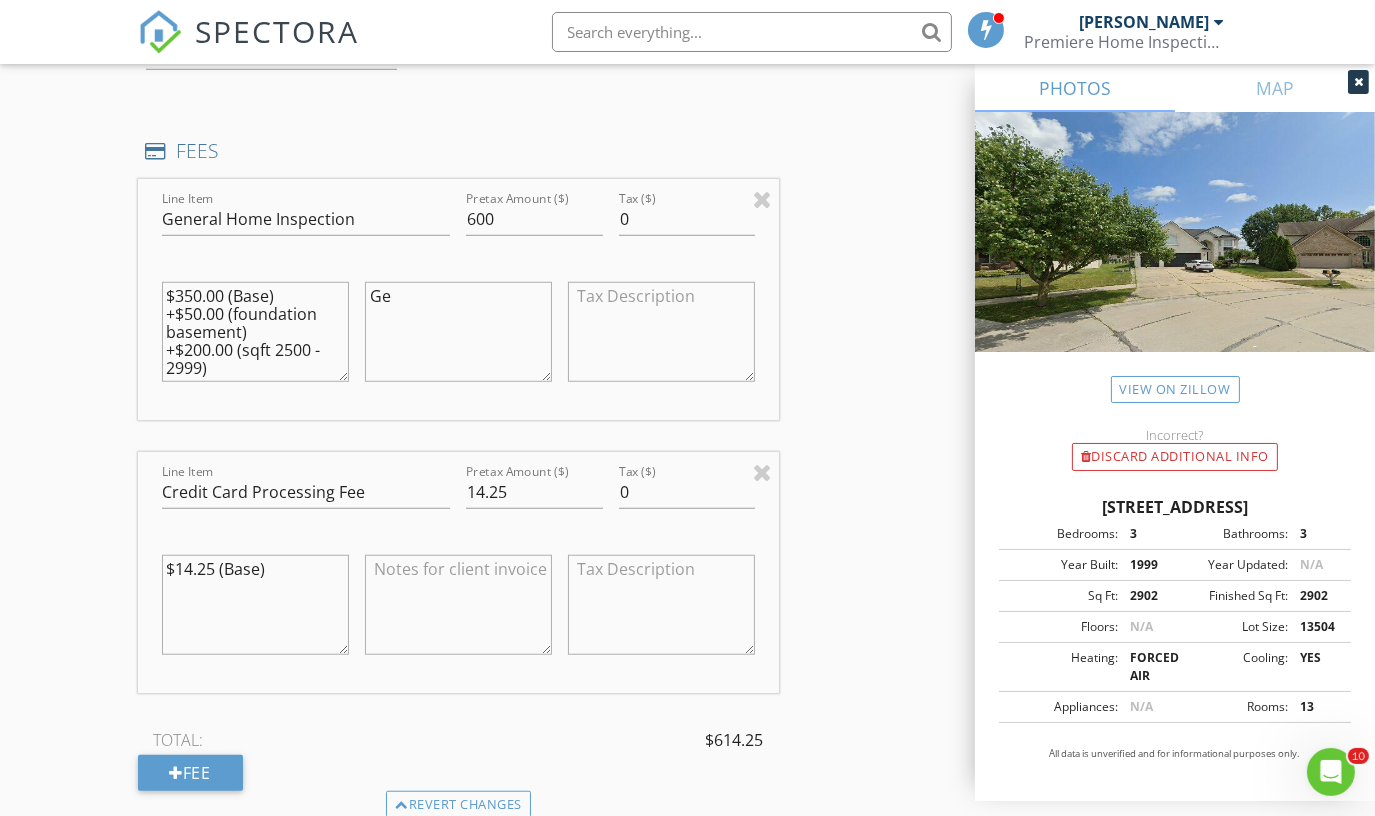 type on "G" 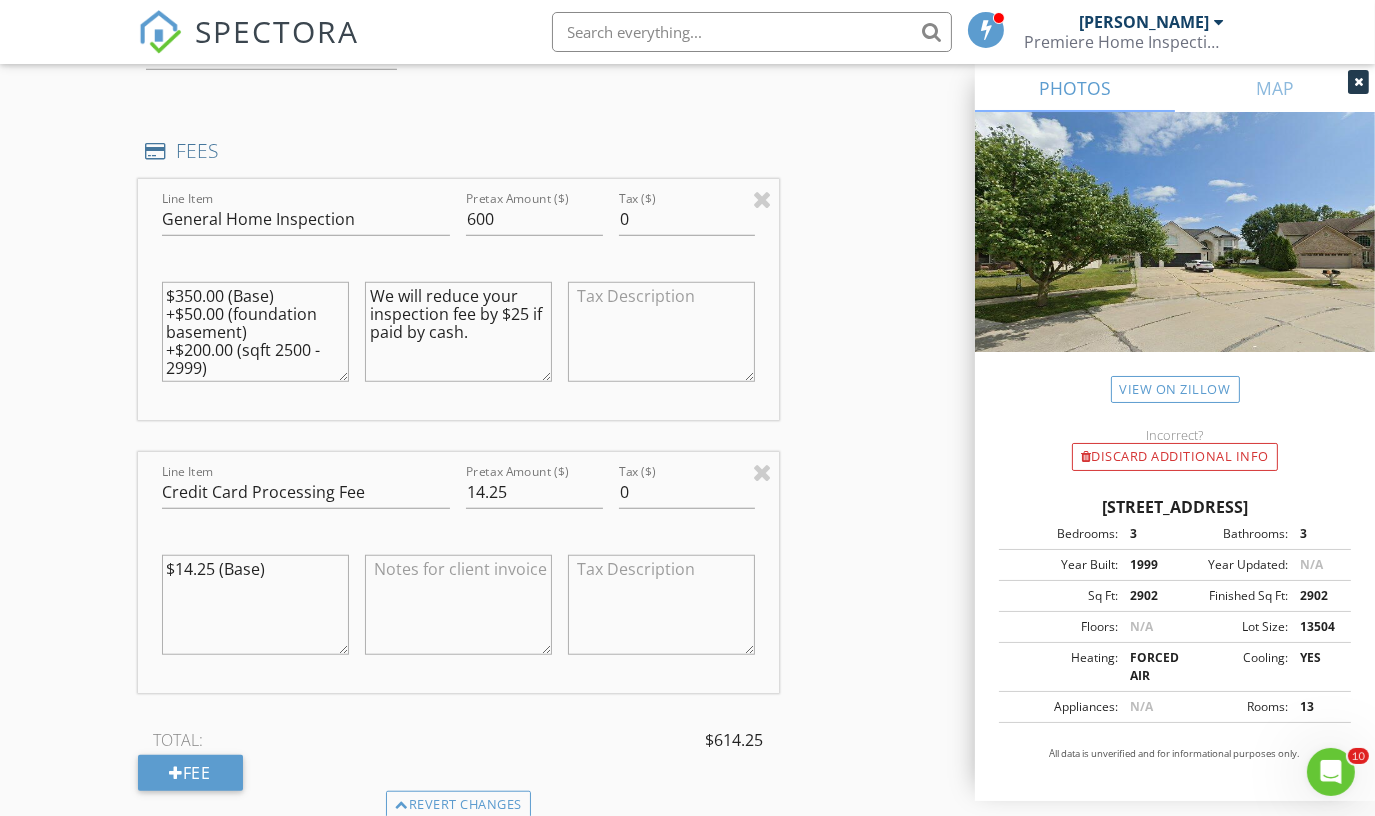 type on "We will reduce your inspection fee by $25 if paid by cash." 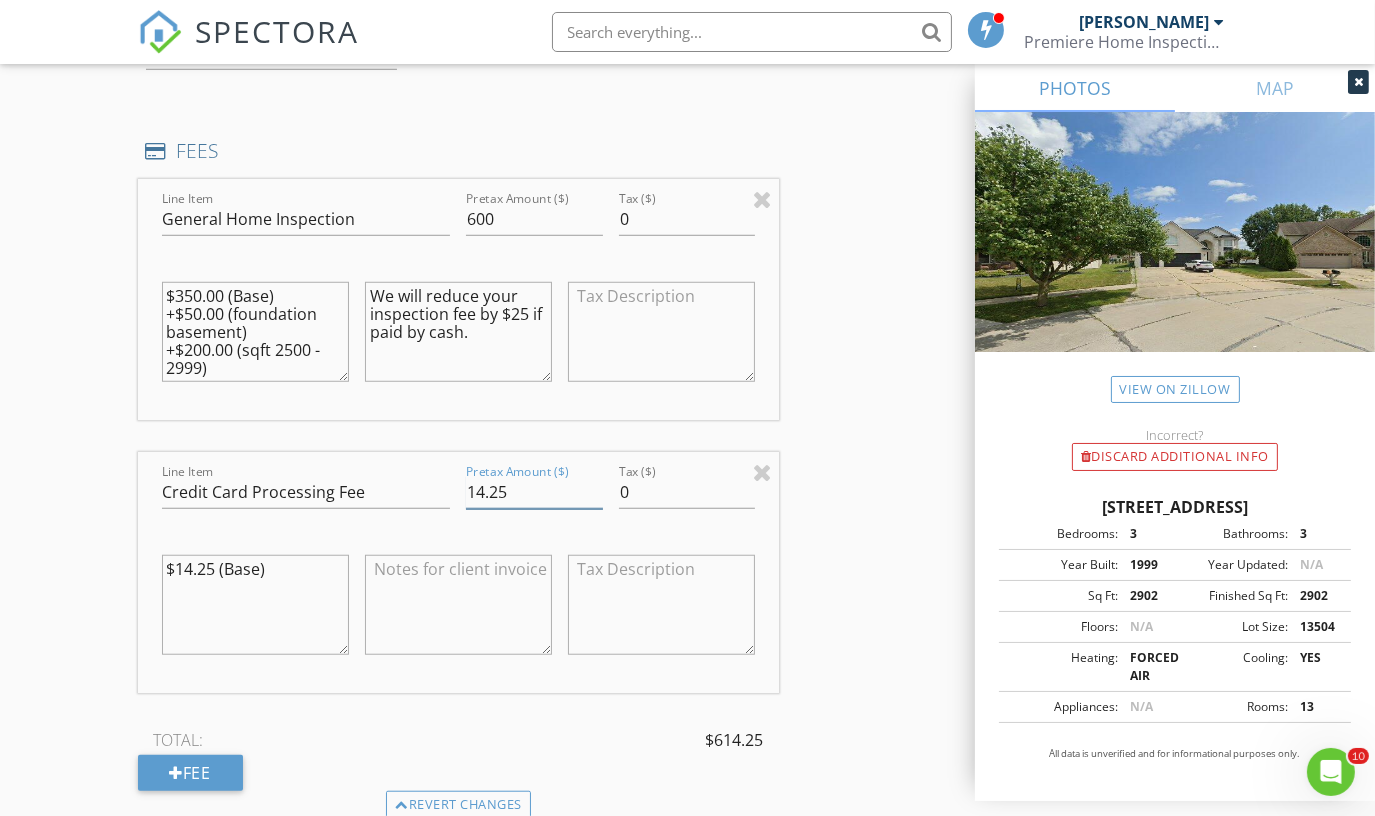 click on "14.25" at bounding box center [534, 492] 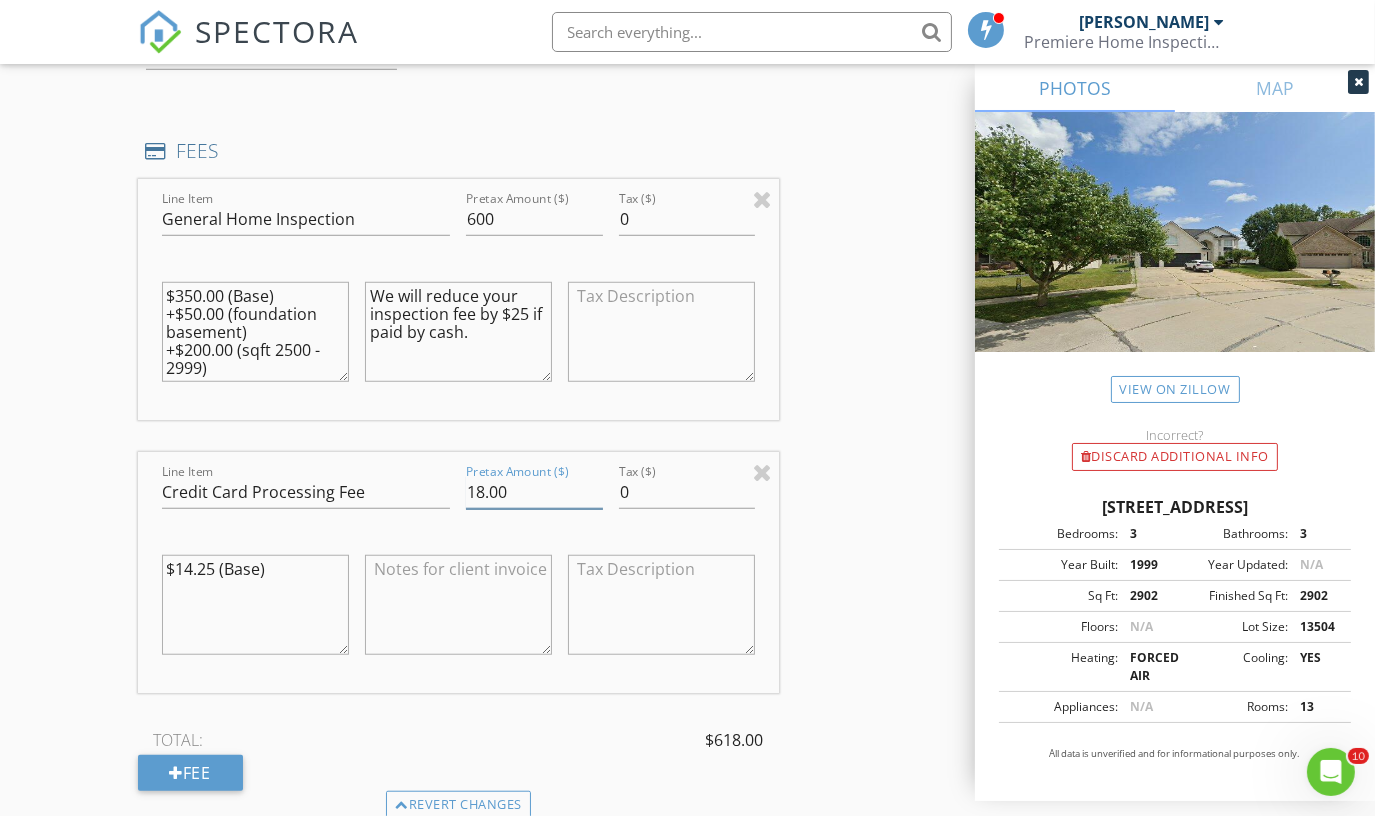 type on "18.00" 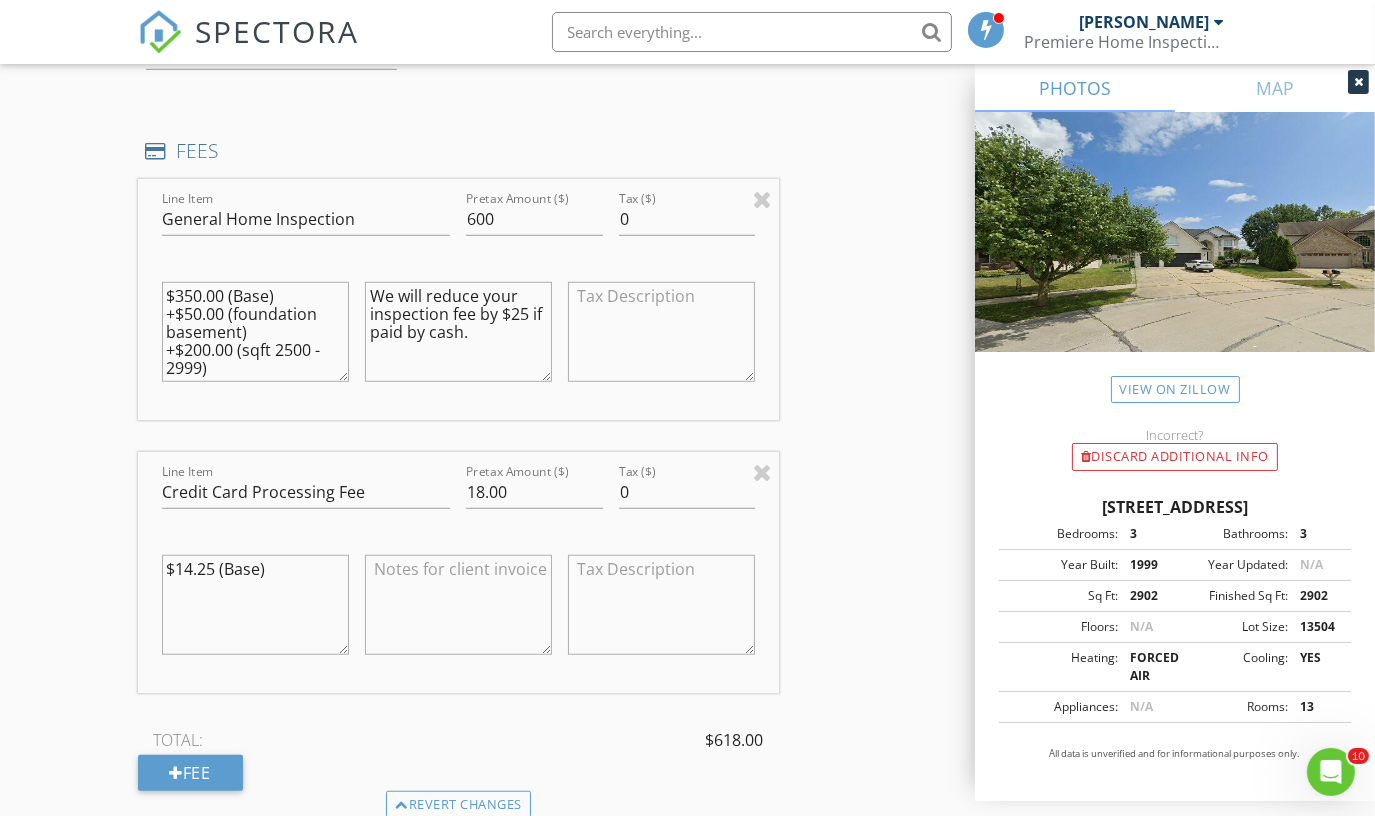 click at bounding box center [458, 605] 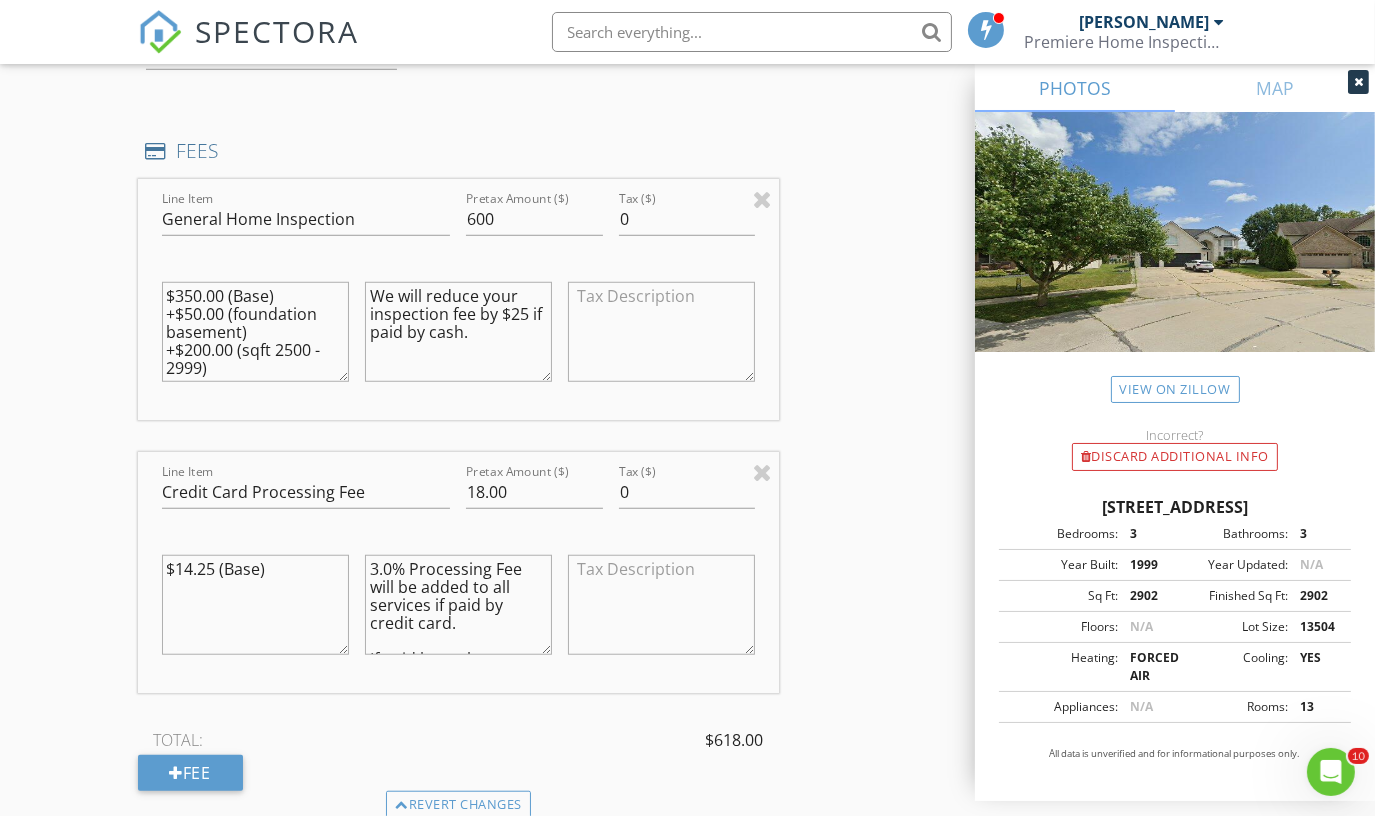 scroll, scrollTop: 69, scrollLeft: 0, axis: vertical 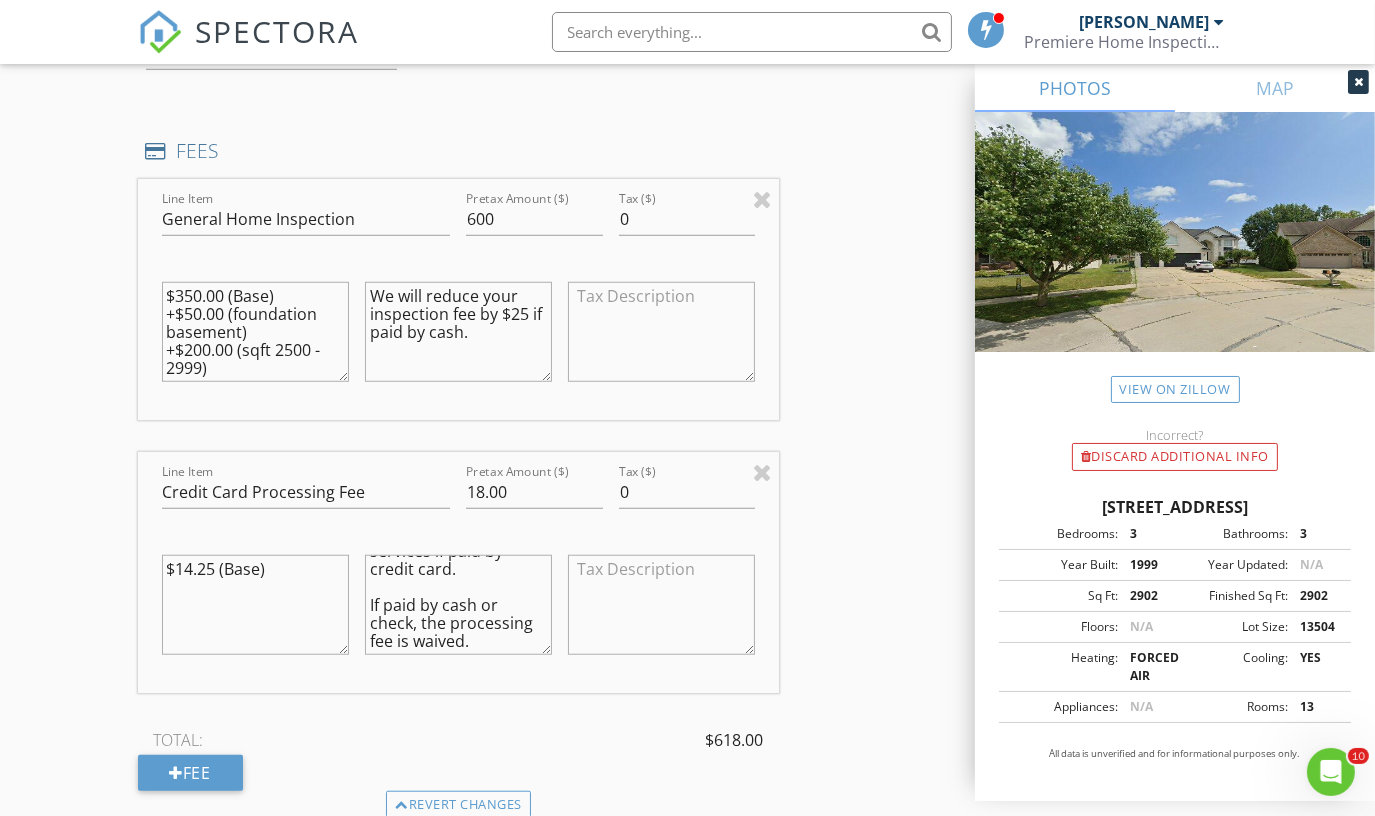 type on "3.0% Processing Fee will be added to all services if paid by credit card.
If paid by cash or check, the processing fee is waived." 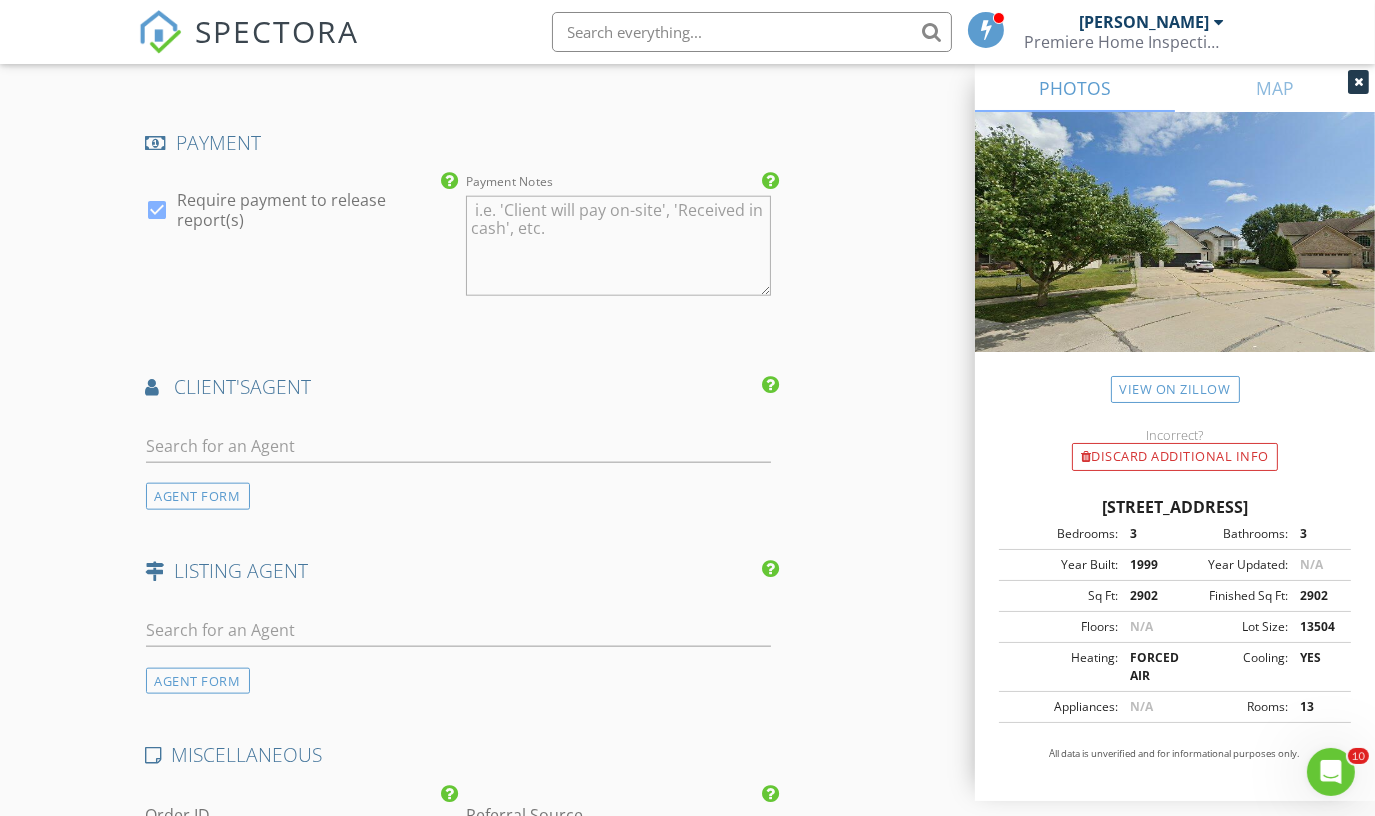 scroll, scrollTop: 2682, scrollLeft: 0, axis: vertical 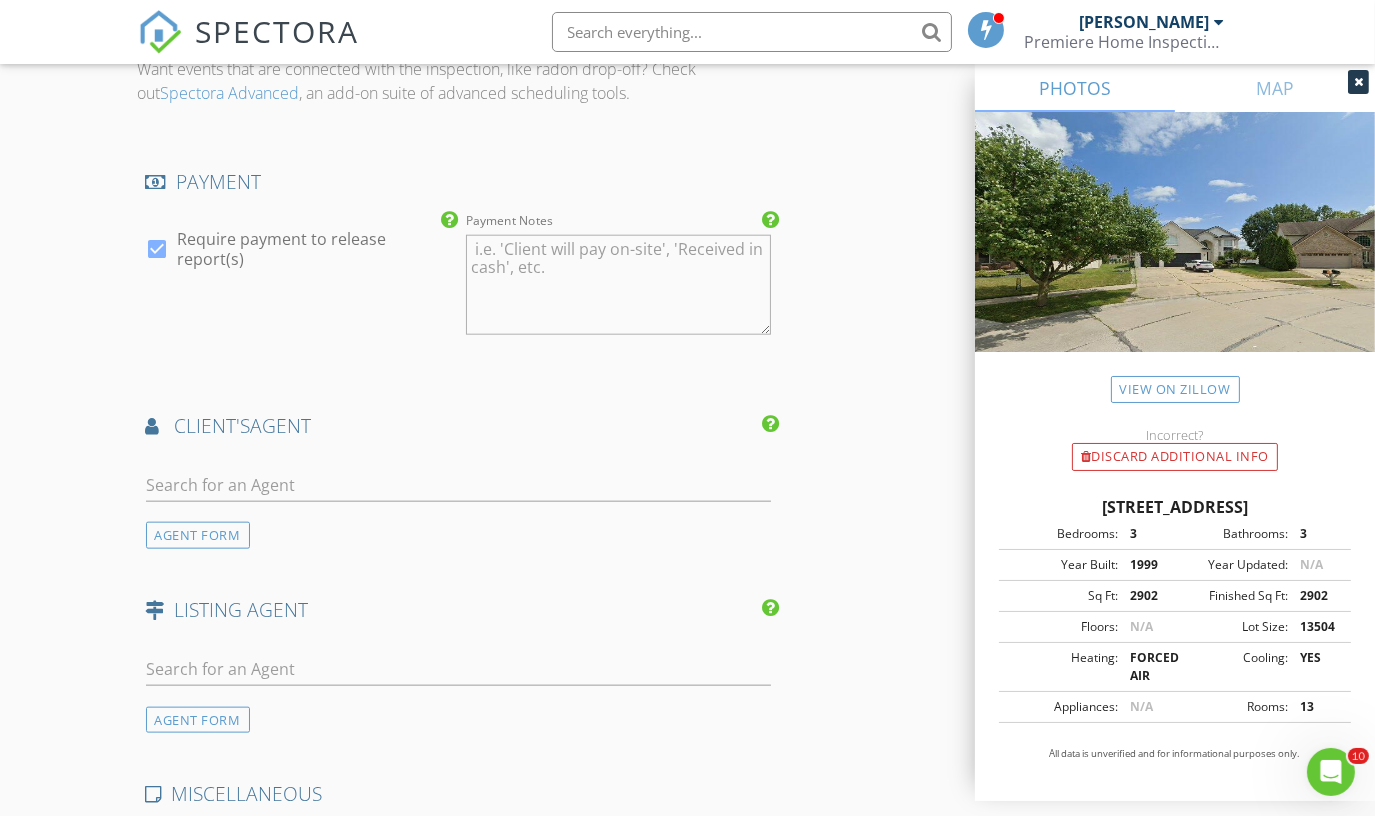 type on "(Base)" 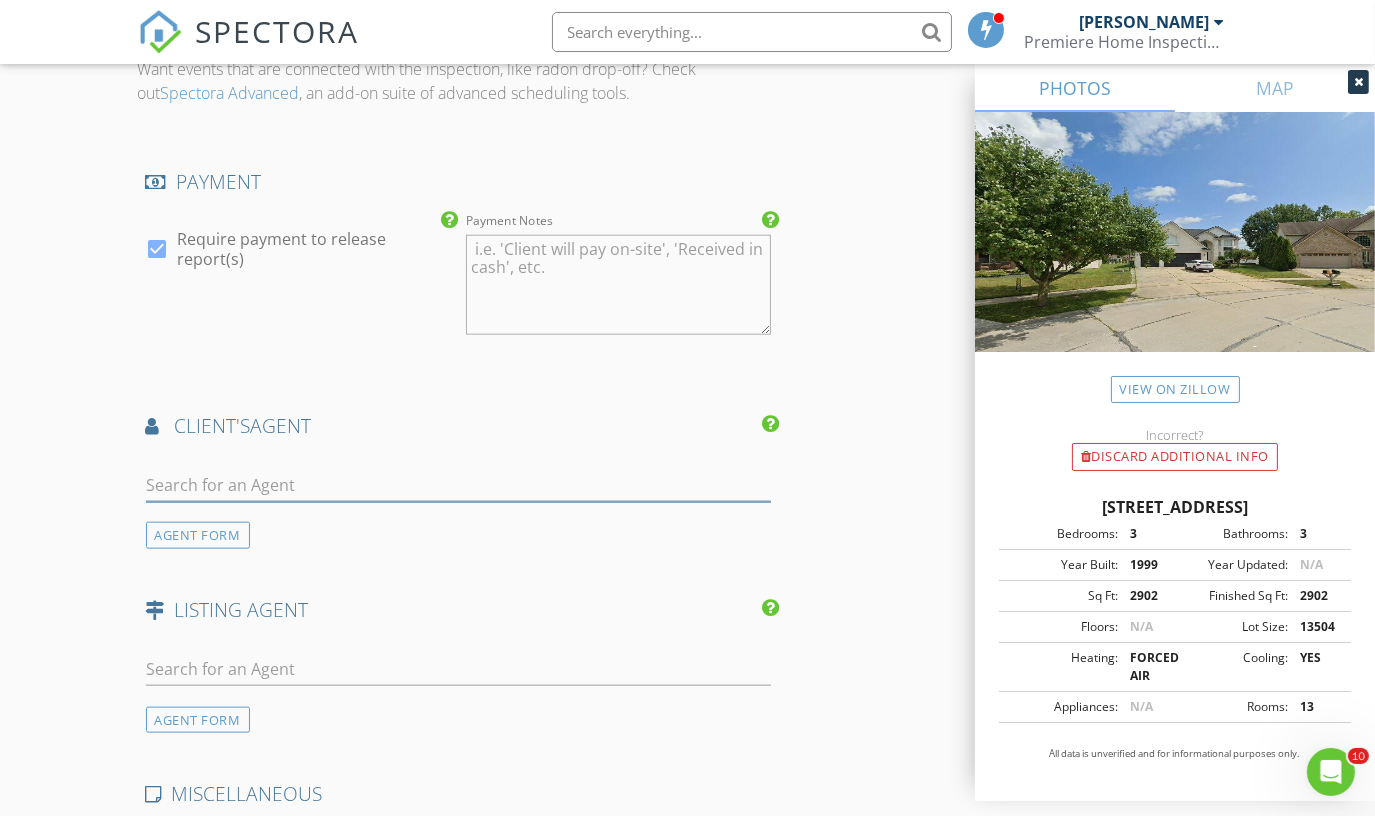 click at bounding box center (459, 485) 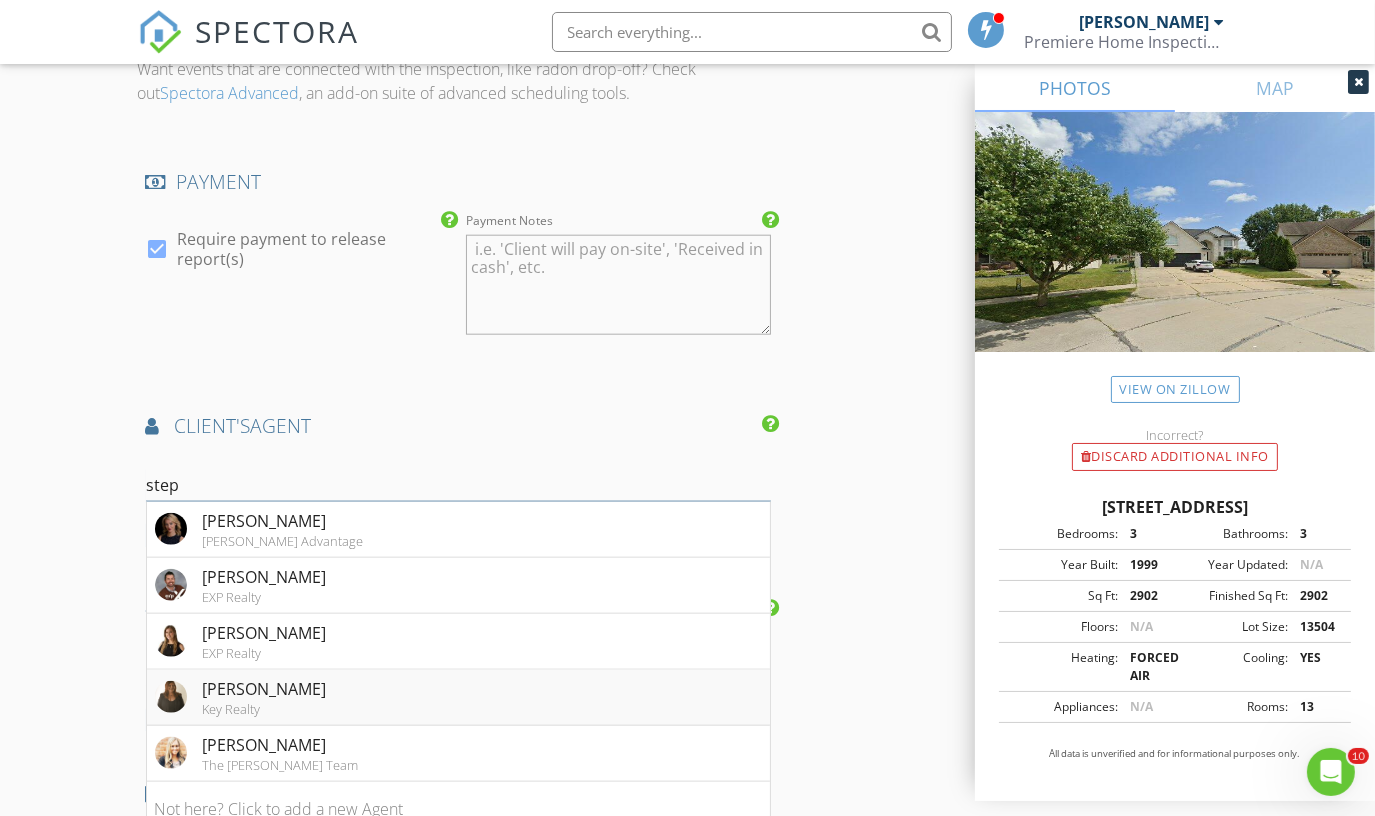 type on "step" 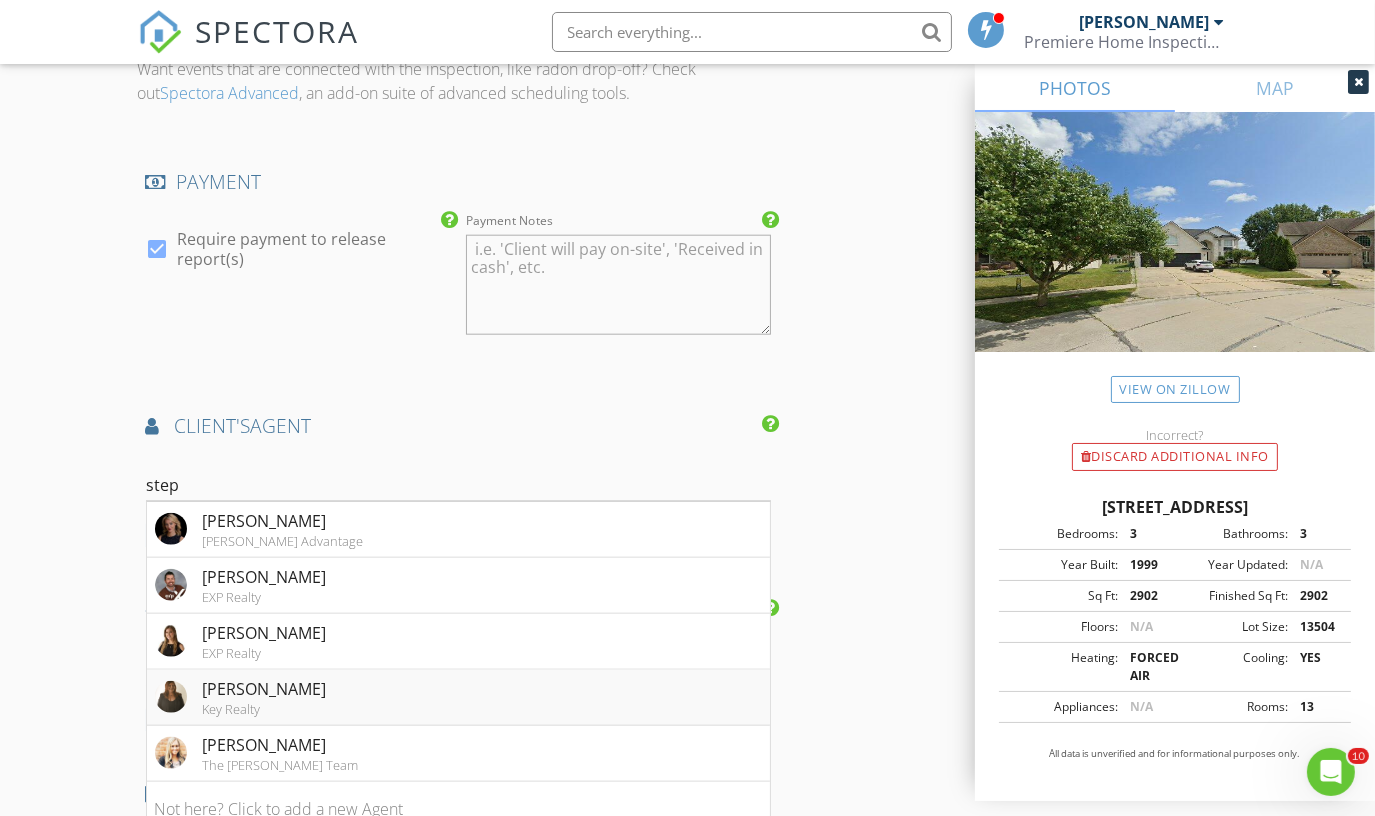 click on "Key Realty" at bounding box center [265, 709] 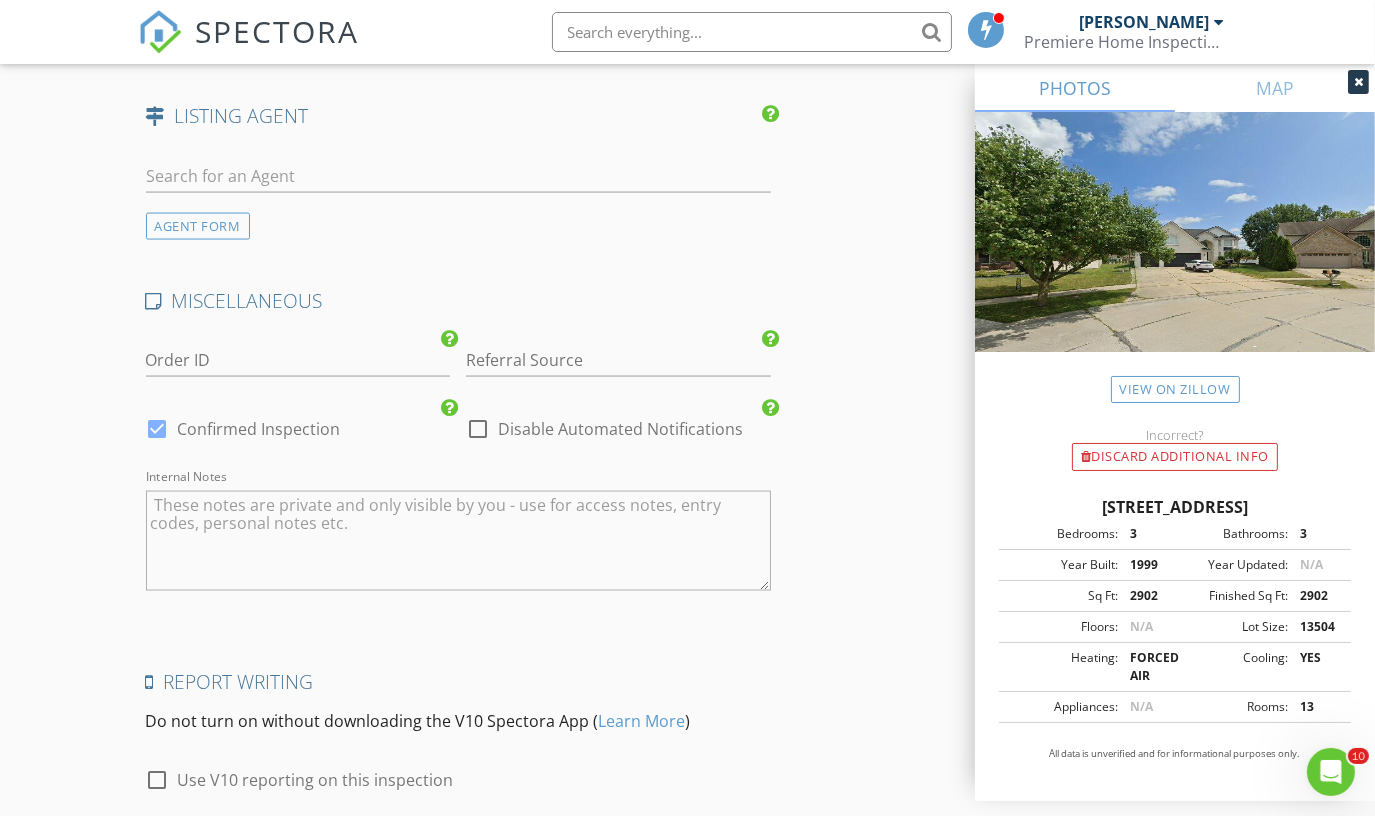 scroll, scrollTop: 3772, scrollLeft: 0, axis: vertical 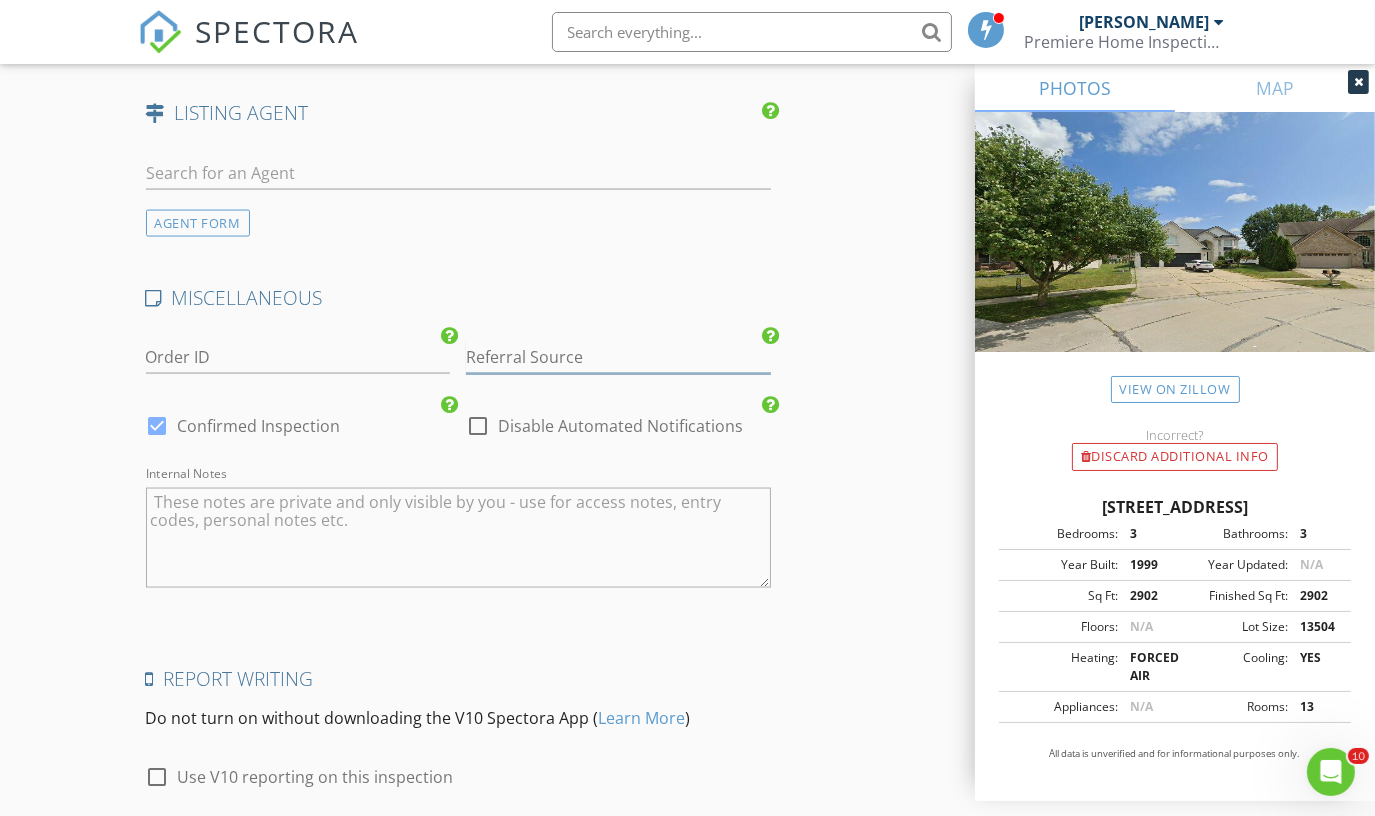 click at bounding box center [618, 357] 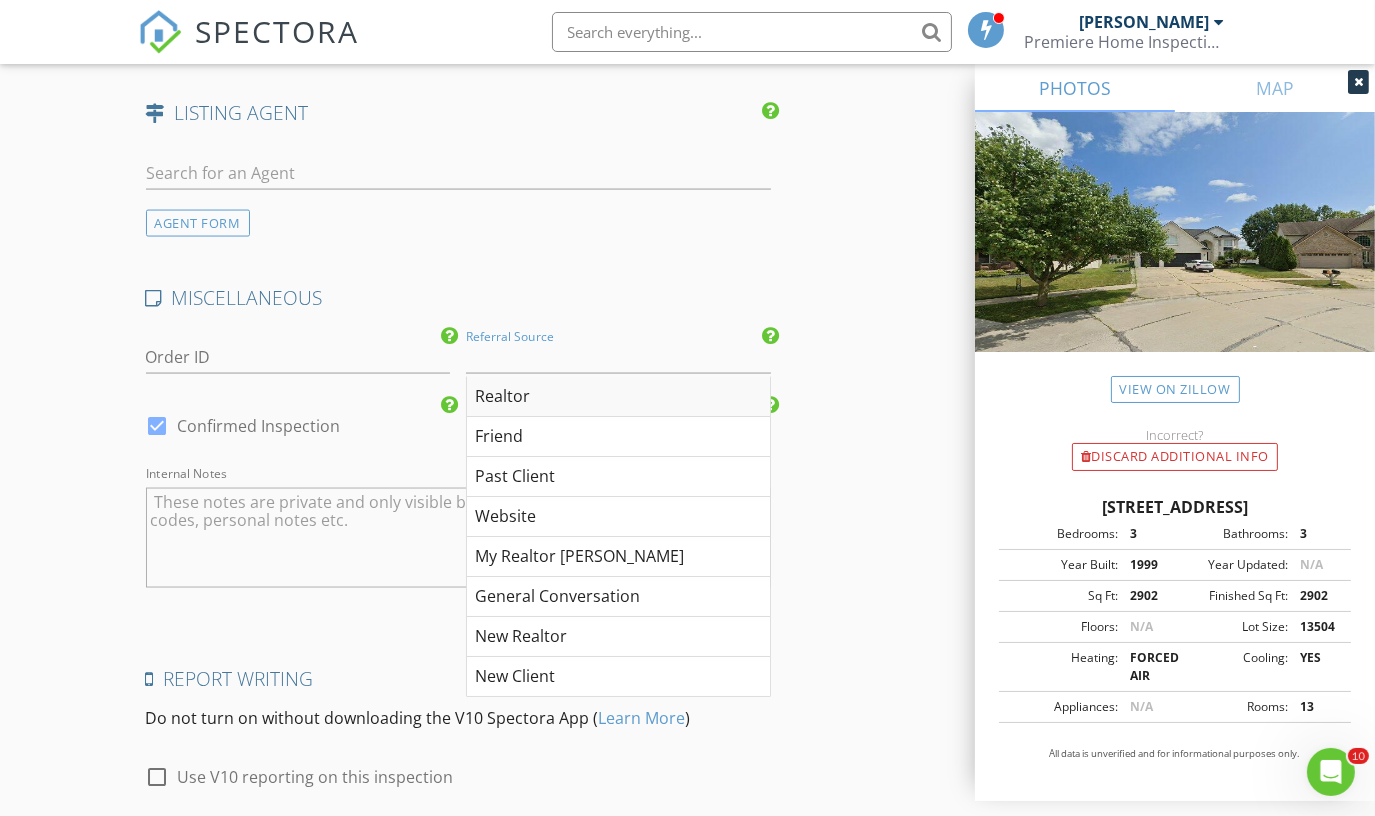 click on "Realtor" at bounding box center [618, 397] 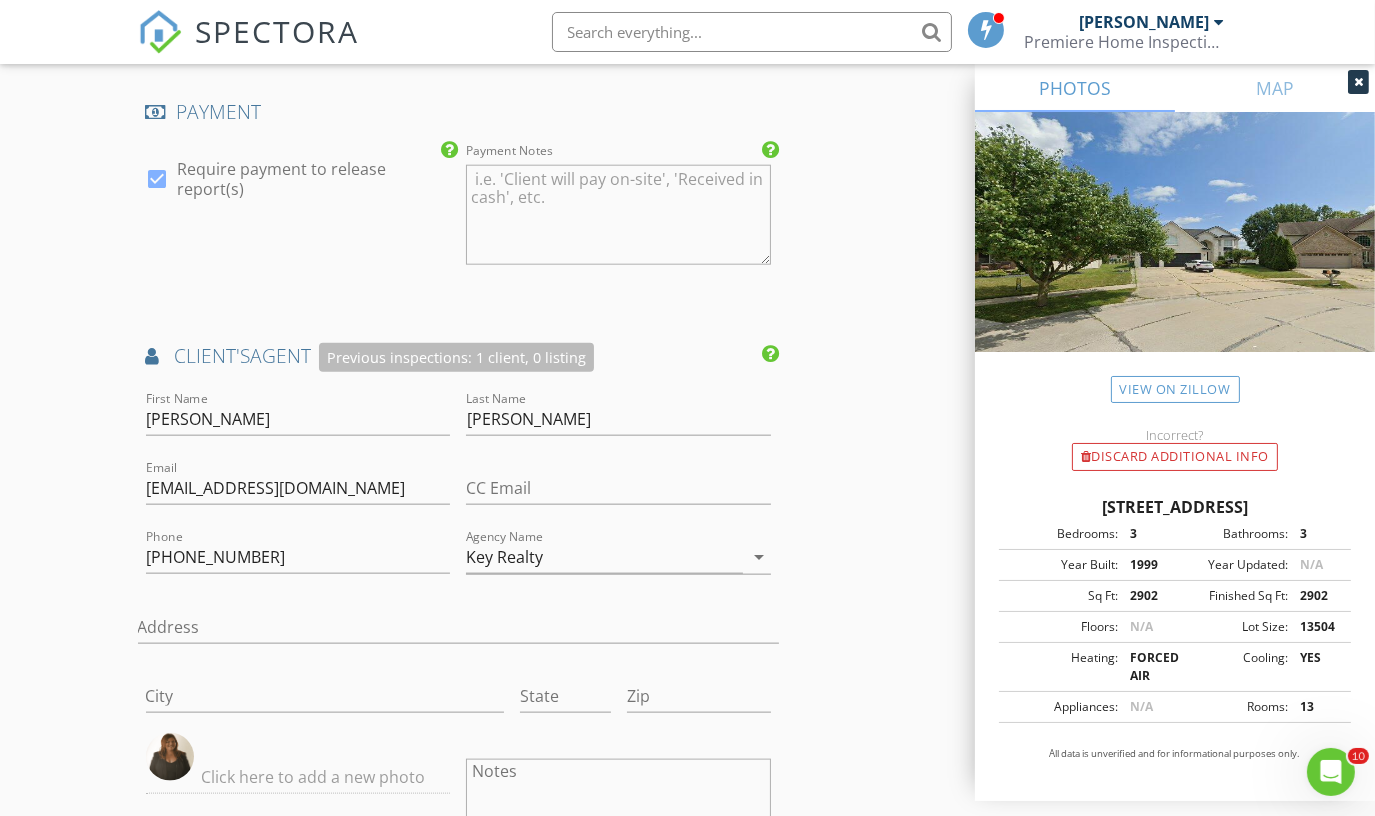 scroll, scrollTop: 3179, scrollLeft: 0, axis: vertical 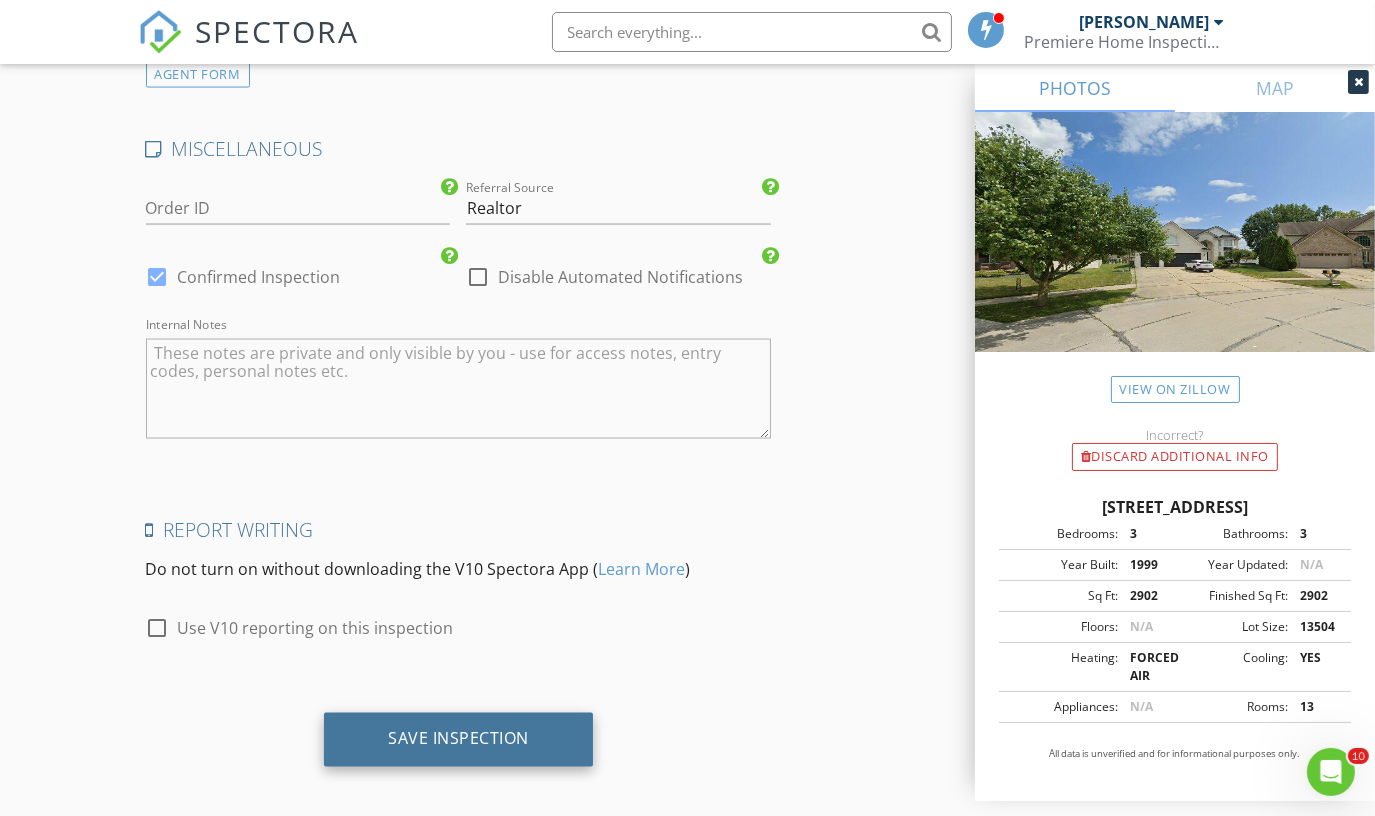 click on "Save Inspection" at bounding box center [458, 739] 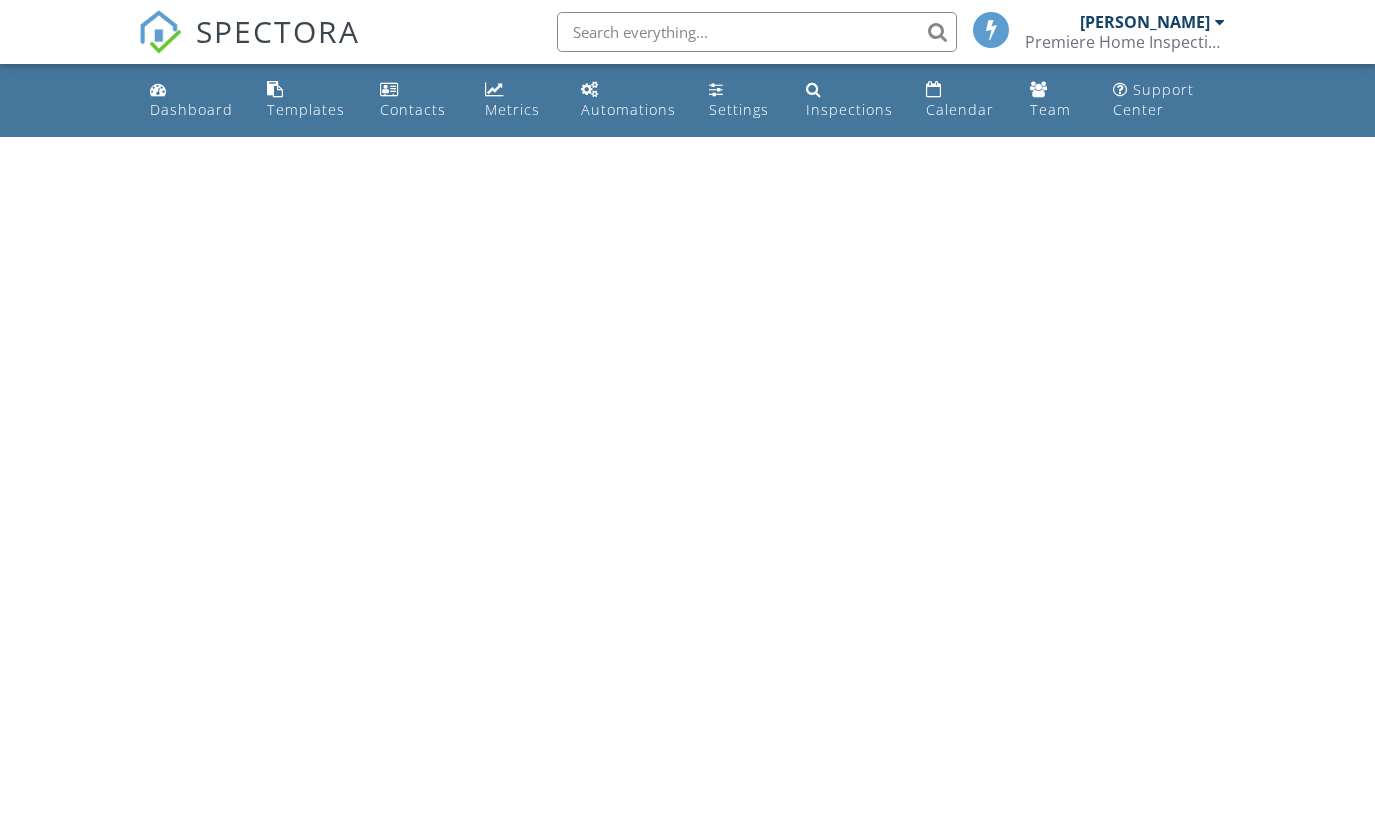 scroll, scrollTop: 0, scrollLeft: 0, axis: both 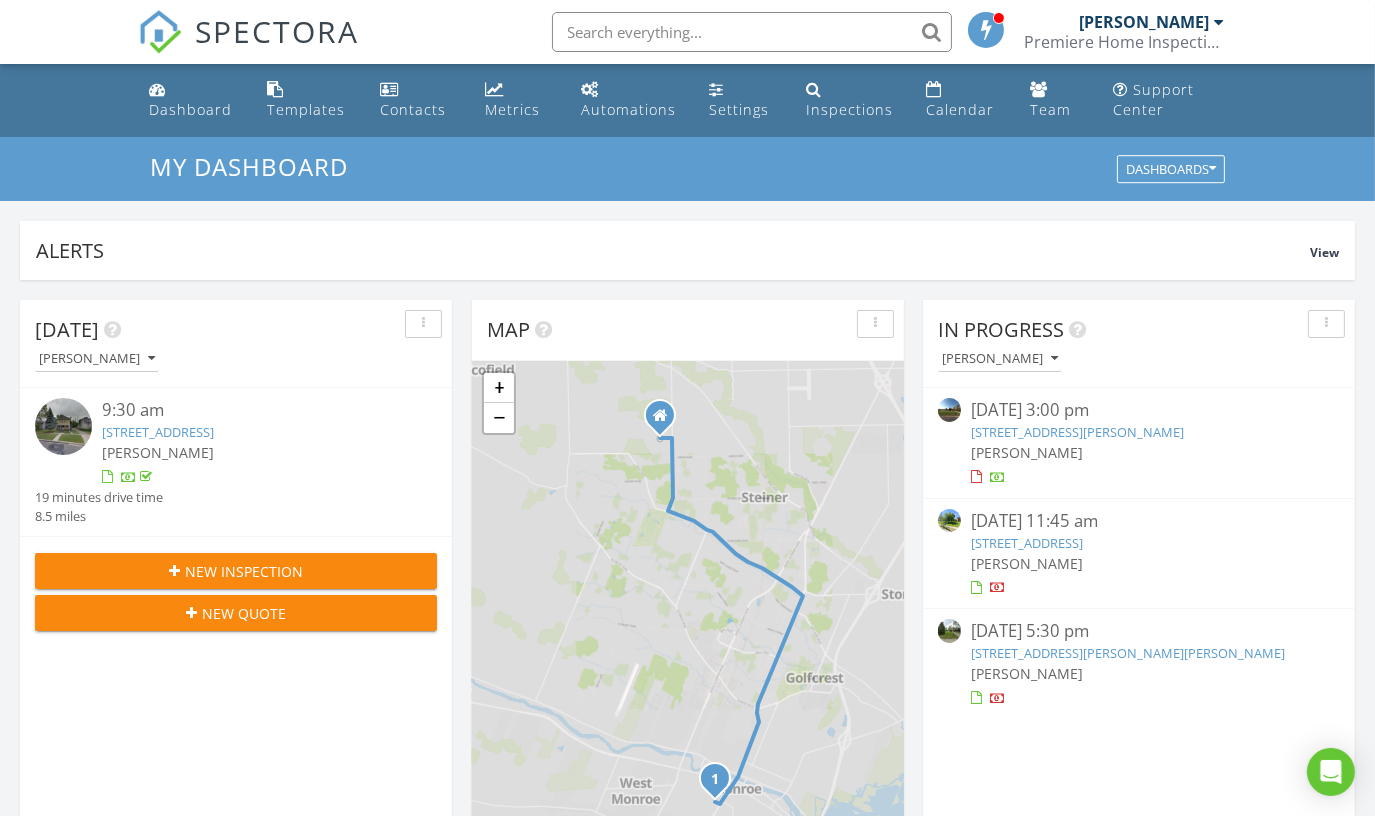 click on "New Inspection" at bounding box center [236, 571] 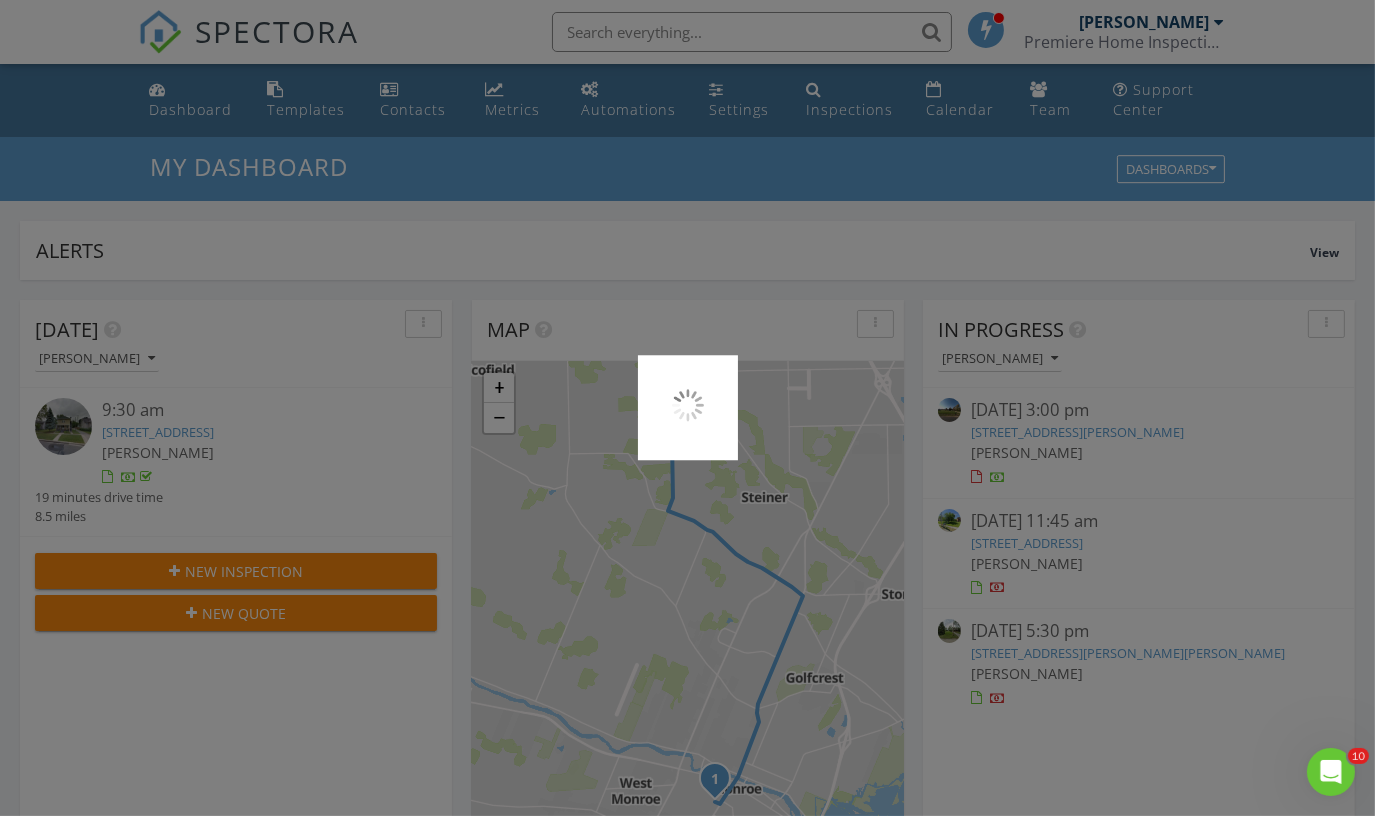 scroll, scrollTop: 0, scrollLeft: 0, axis: both 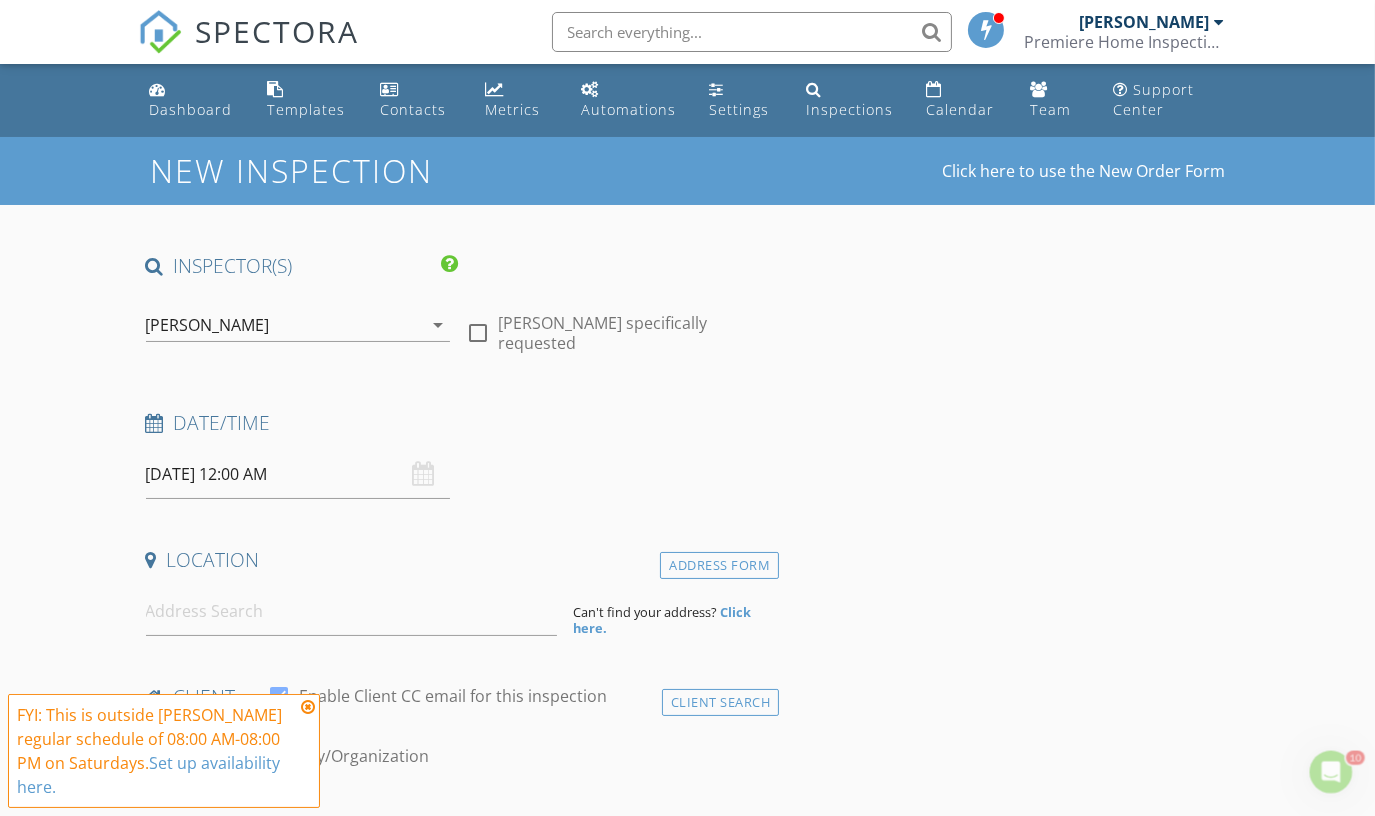 click at bounding box center [308, 707] 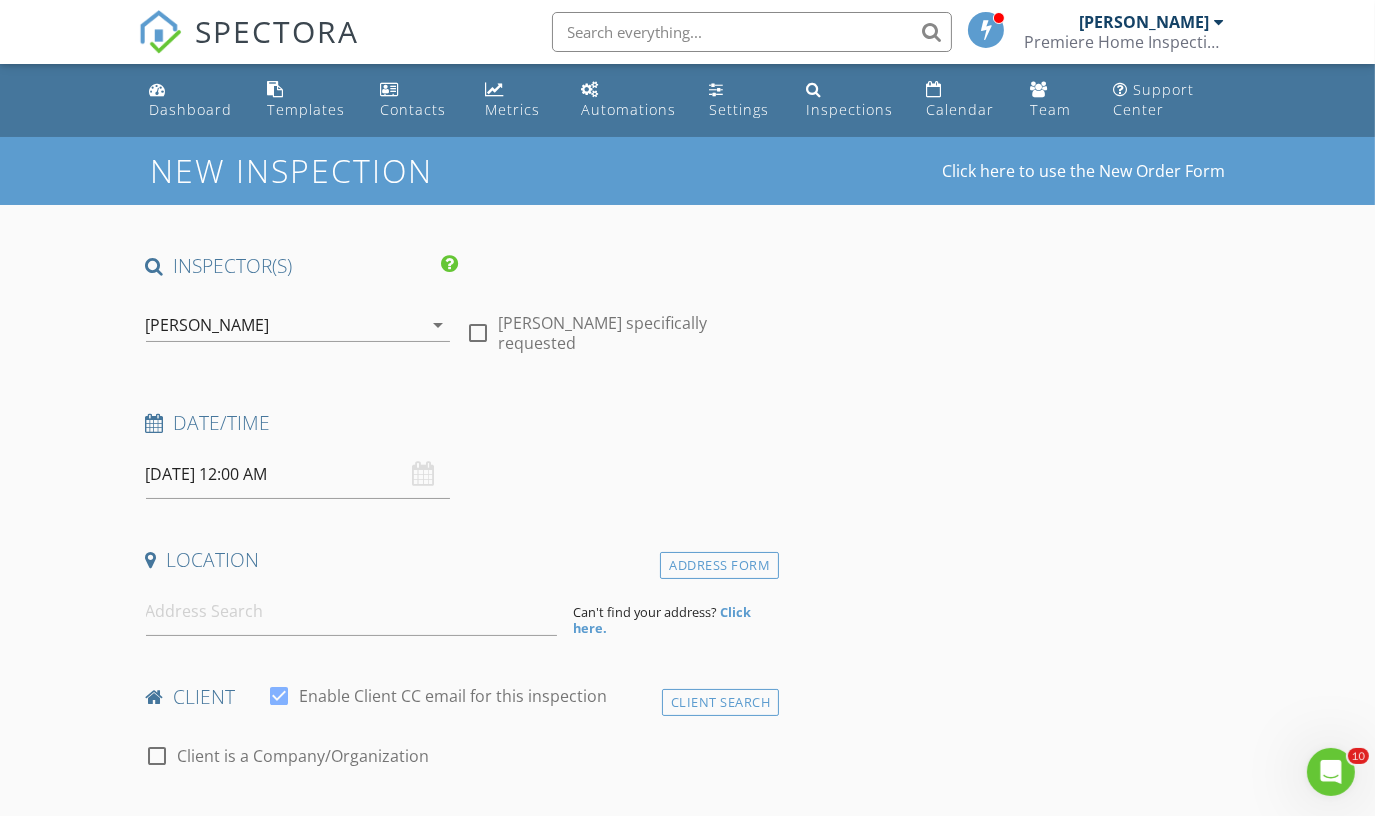 click on "07/12/2025 12:00 AM" at bounding box center (298, 474) 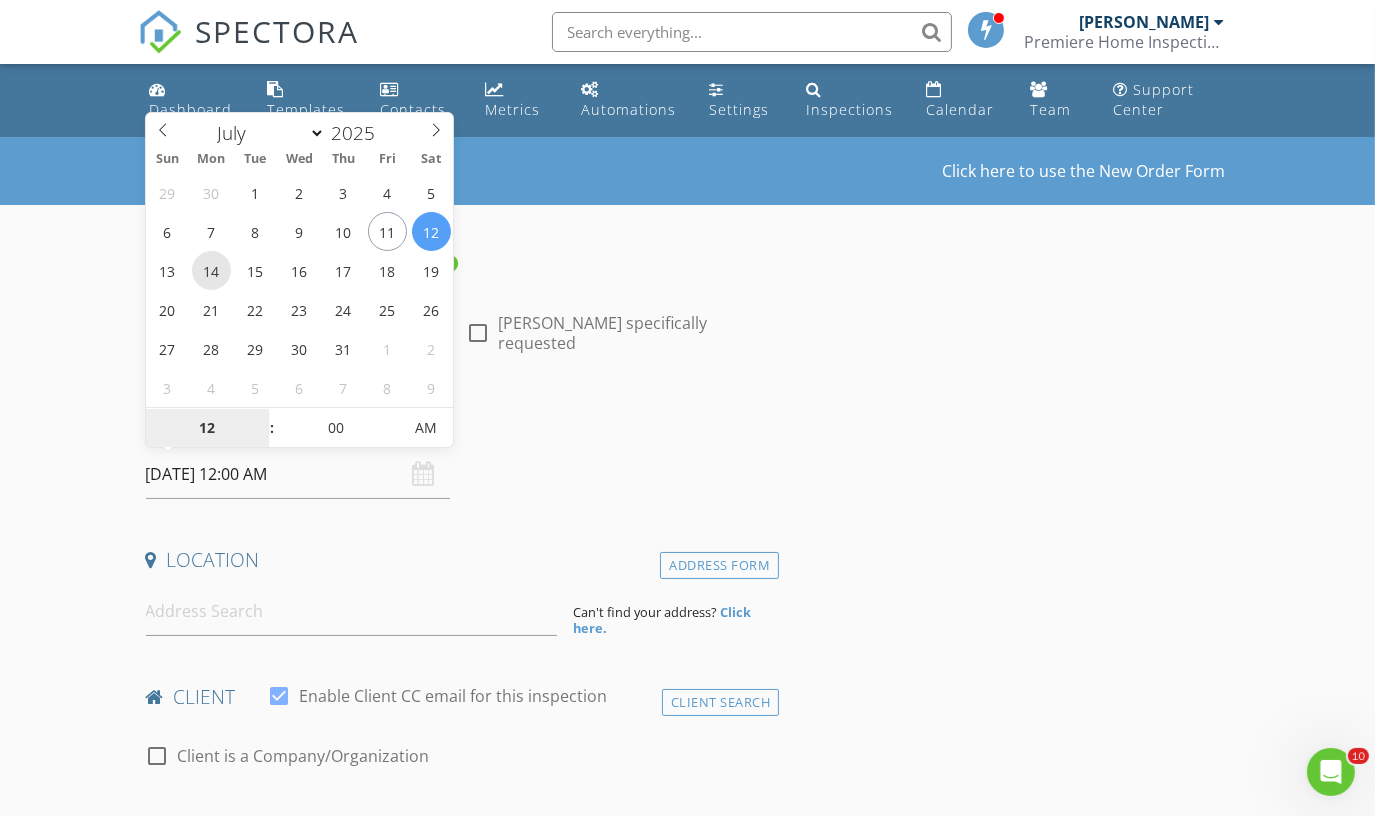 type on "07/14/2025 12:00 AM" 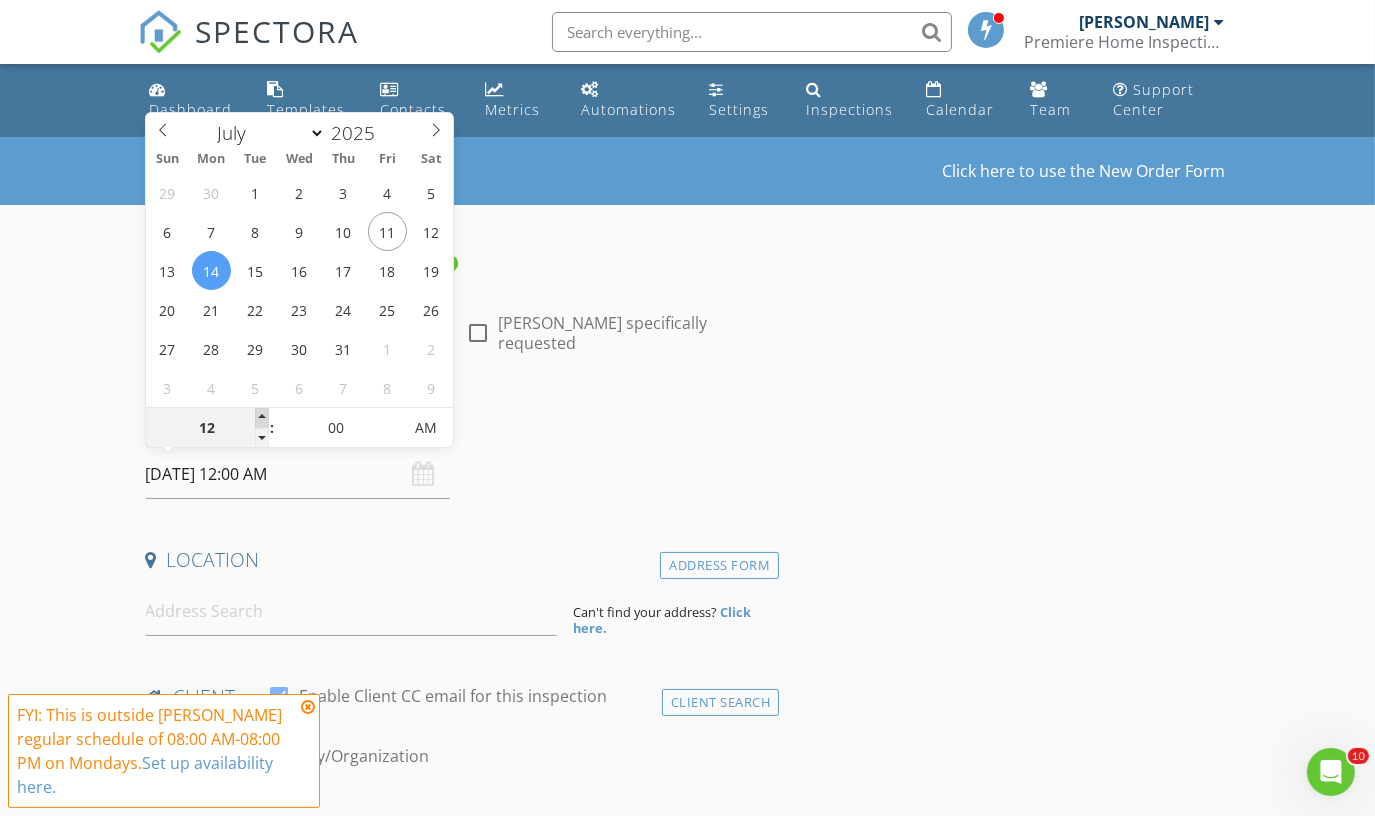type on "01" 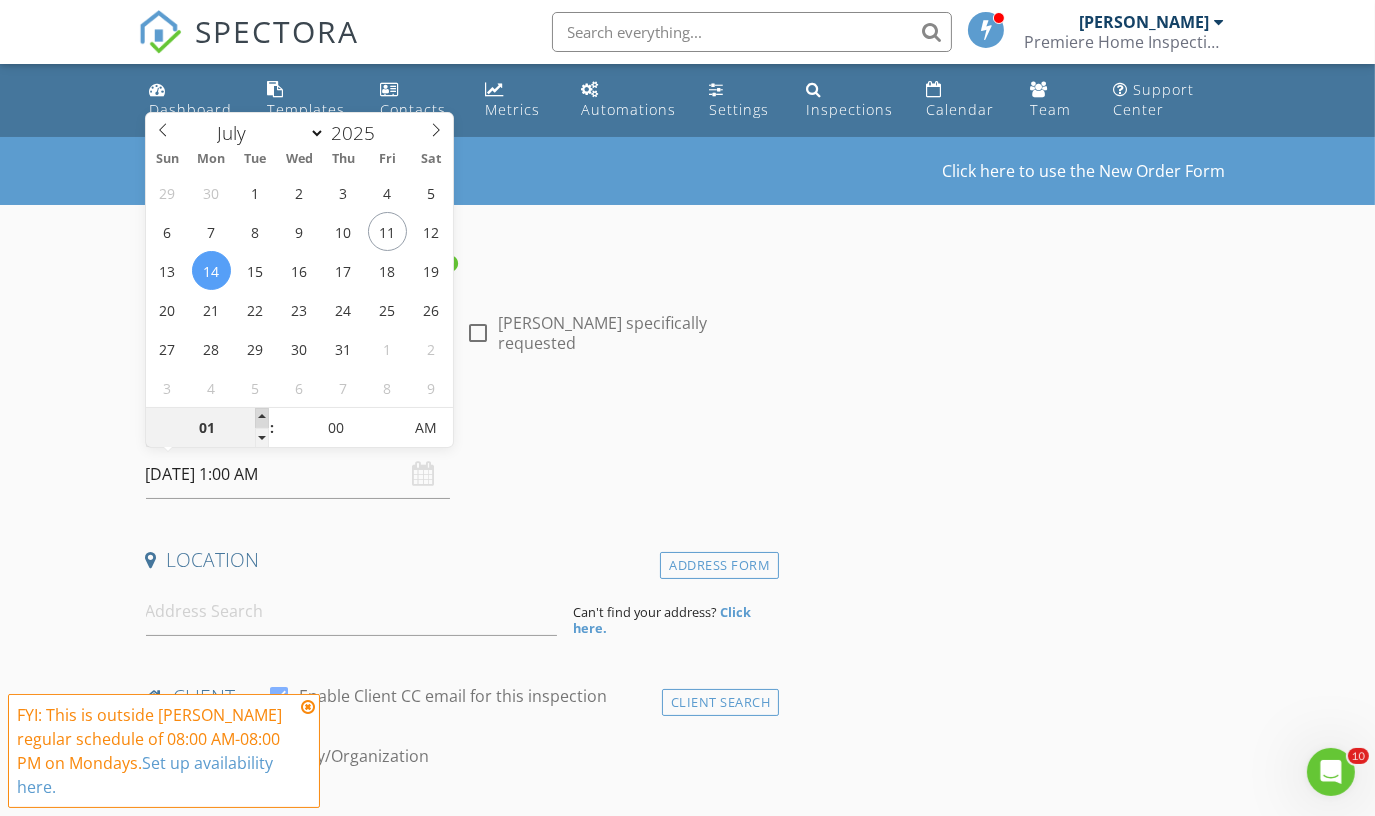 click at bounding box center [262, 418] 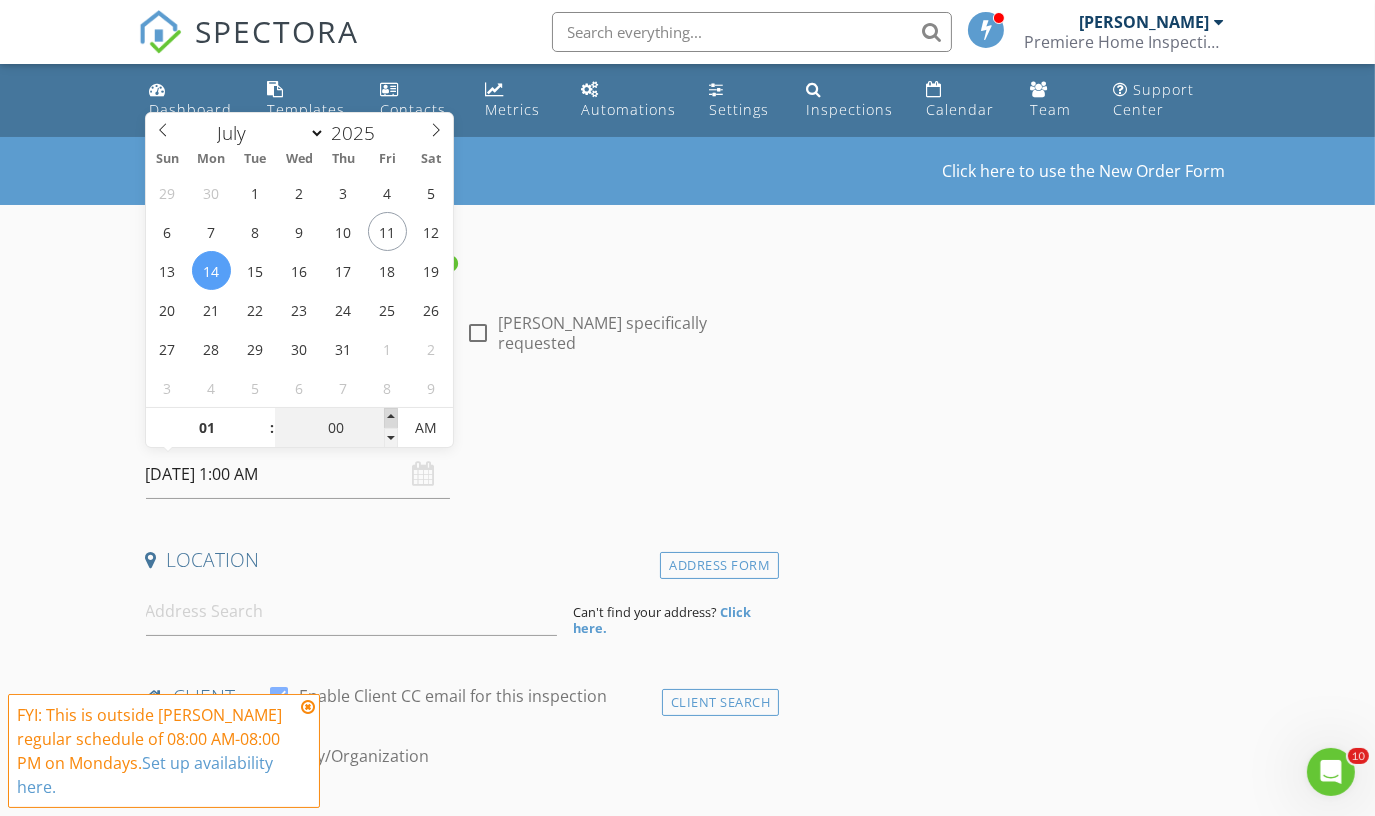 type on "05" 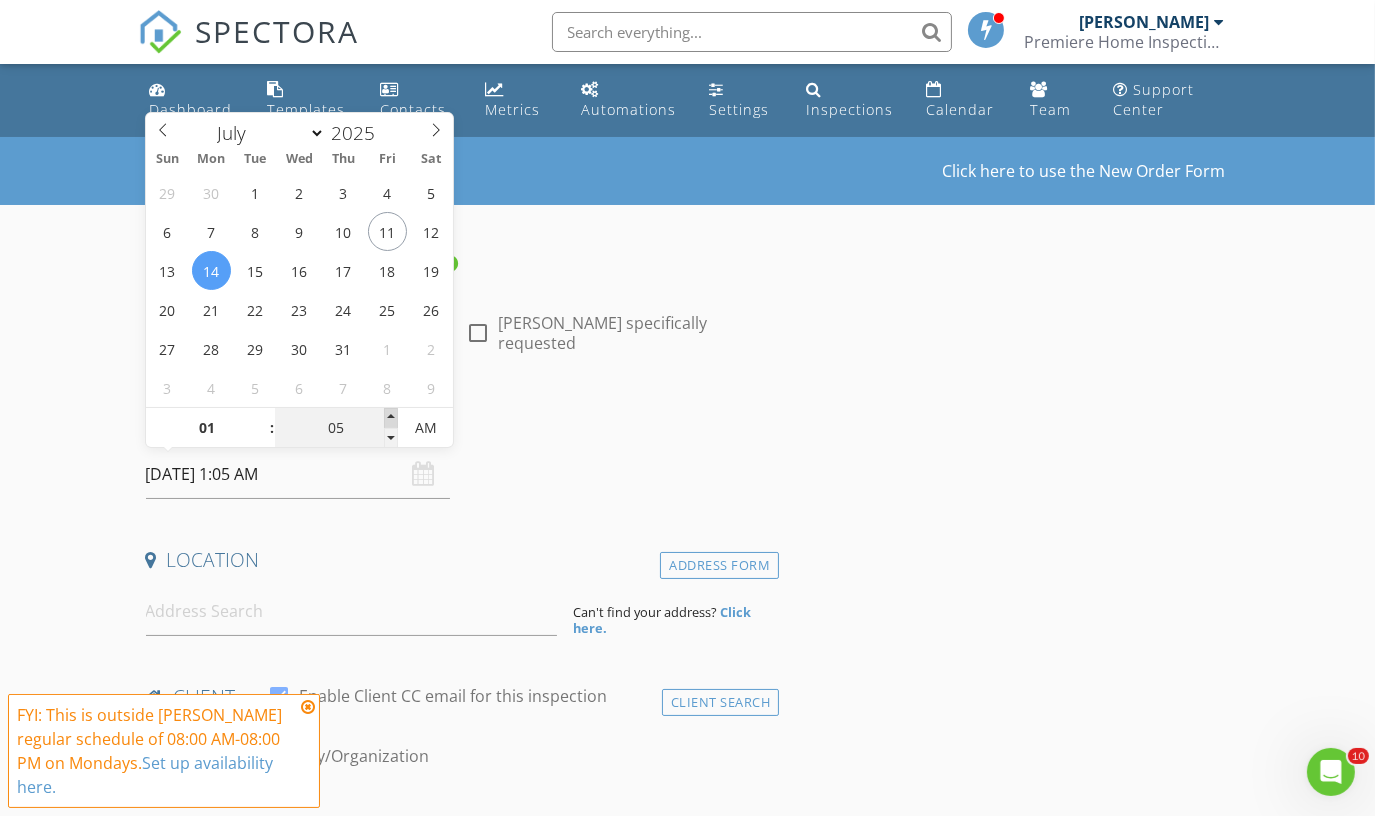 click at bounding box center [391, 418] 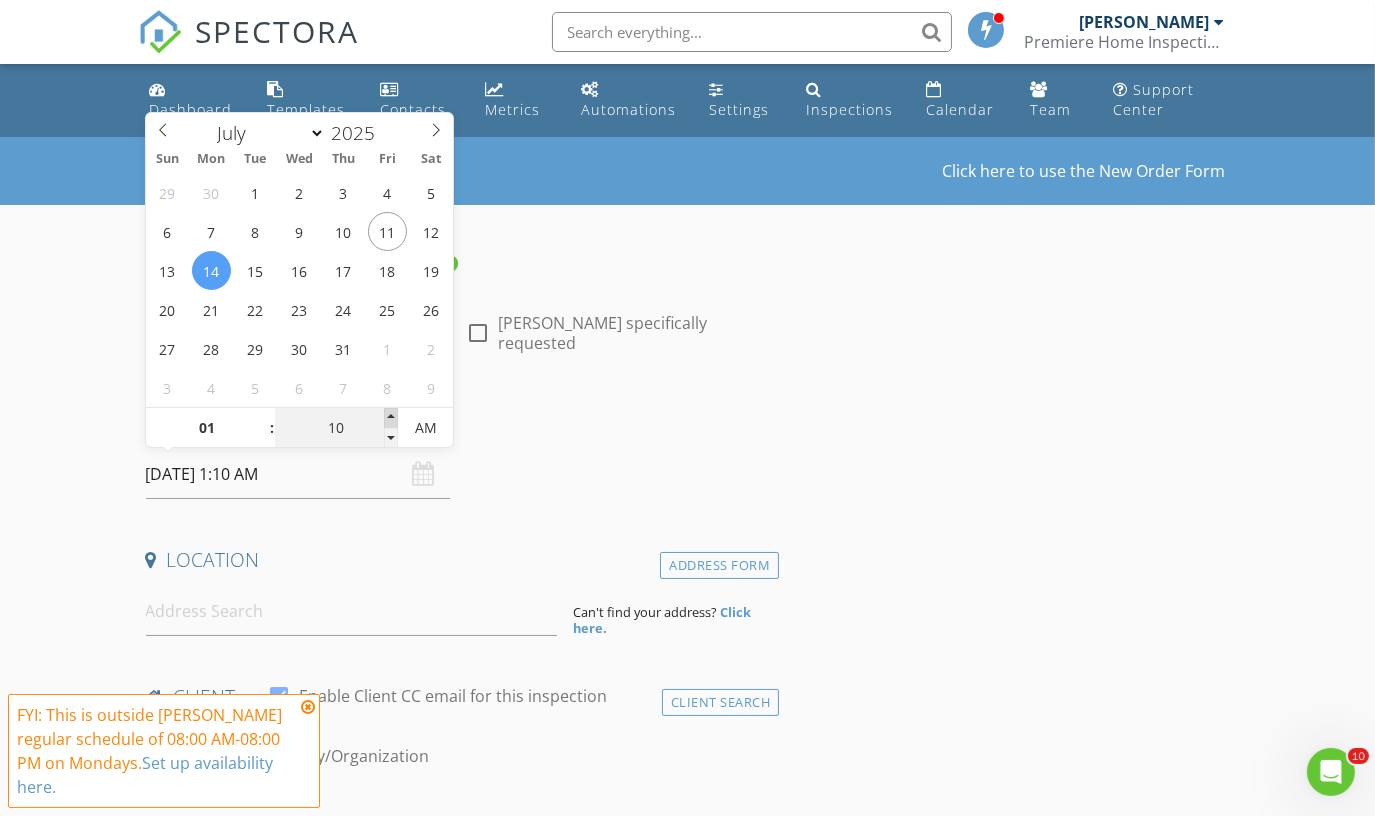 click at bounding box center (391, 418) 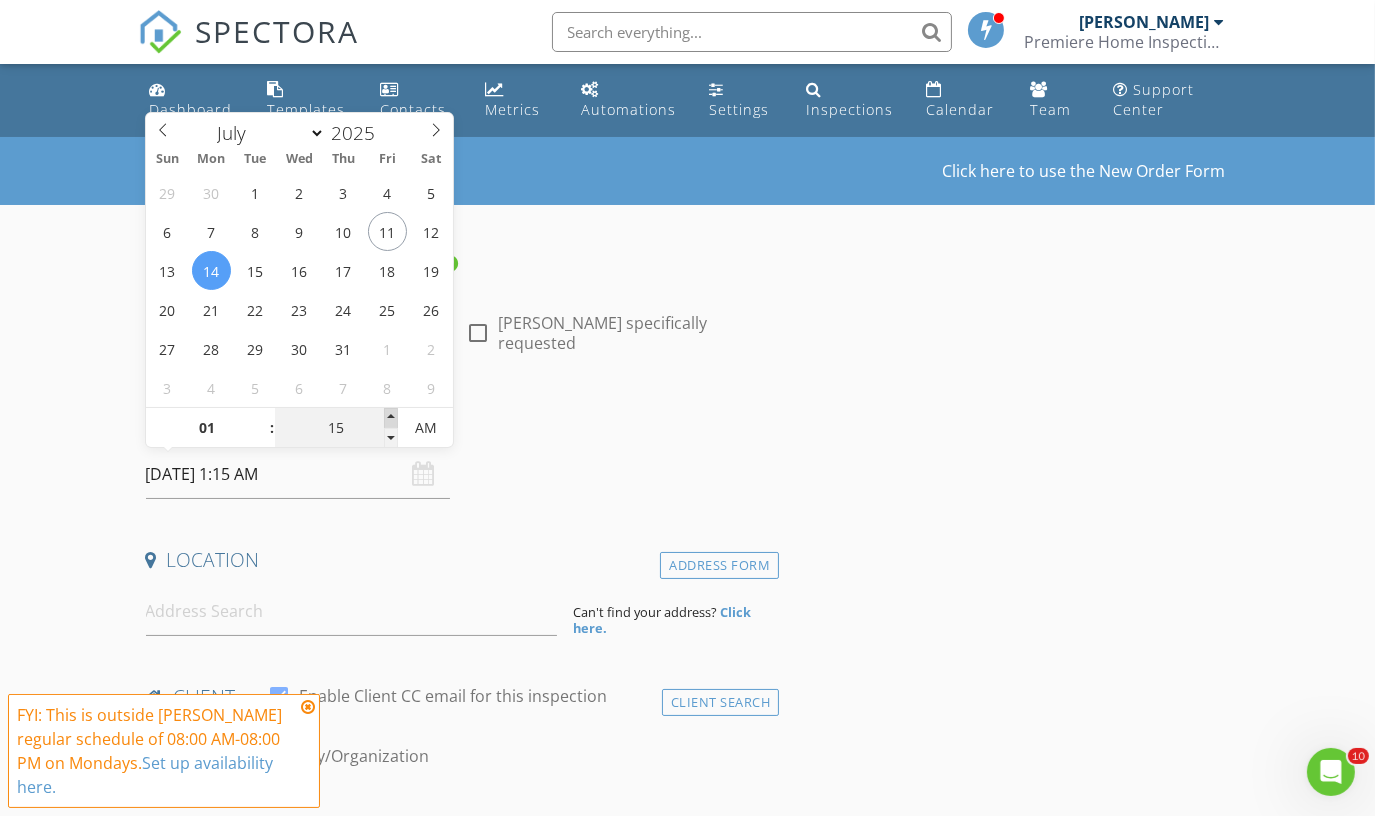 click at bounding box center [391, 418] 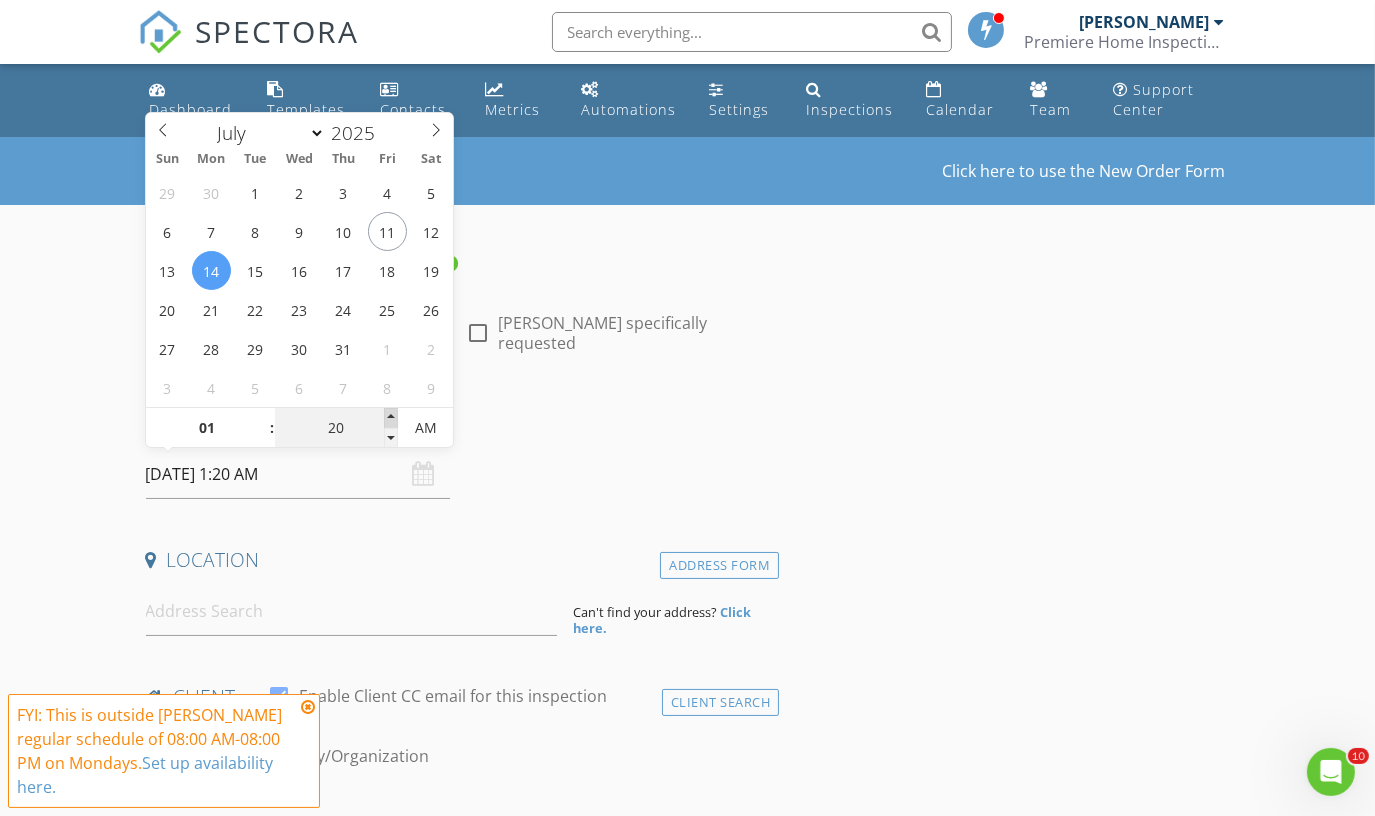 click at bounding box center [391, 418] 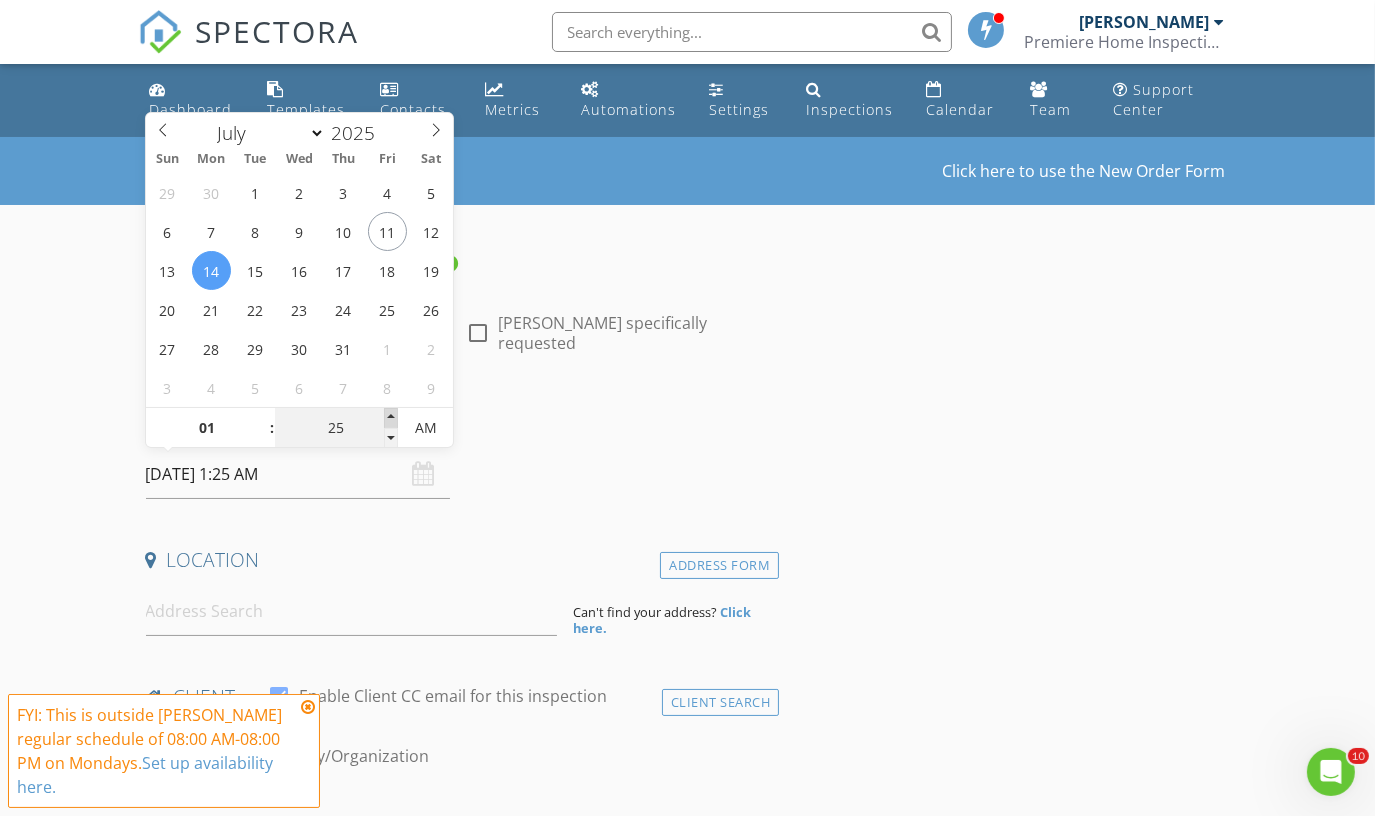 click at bounding box center (391, 418) 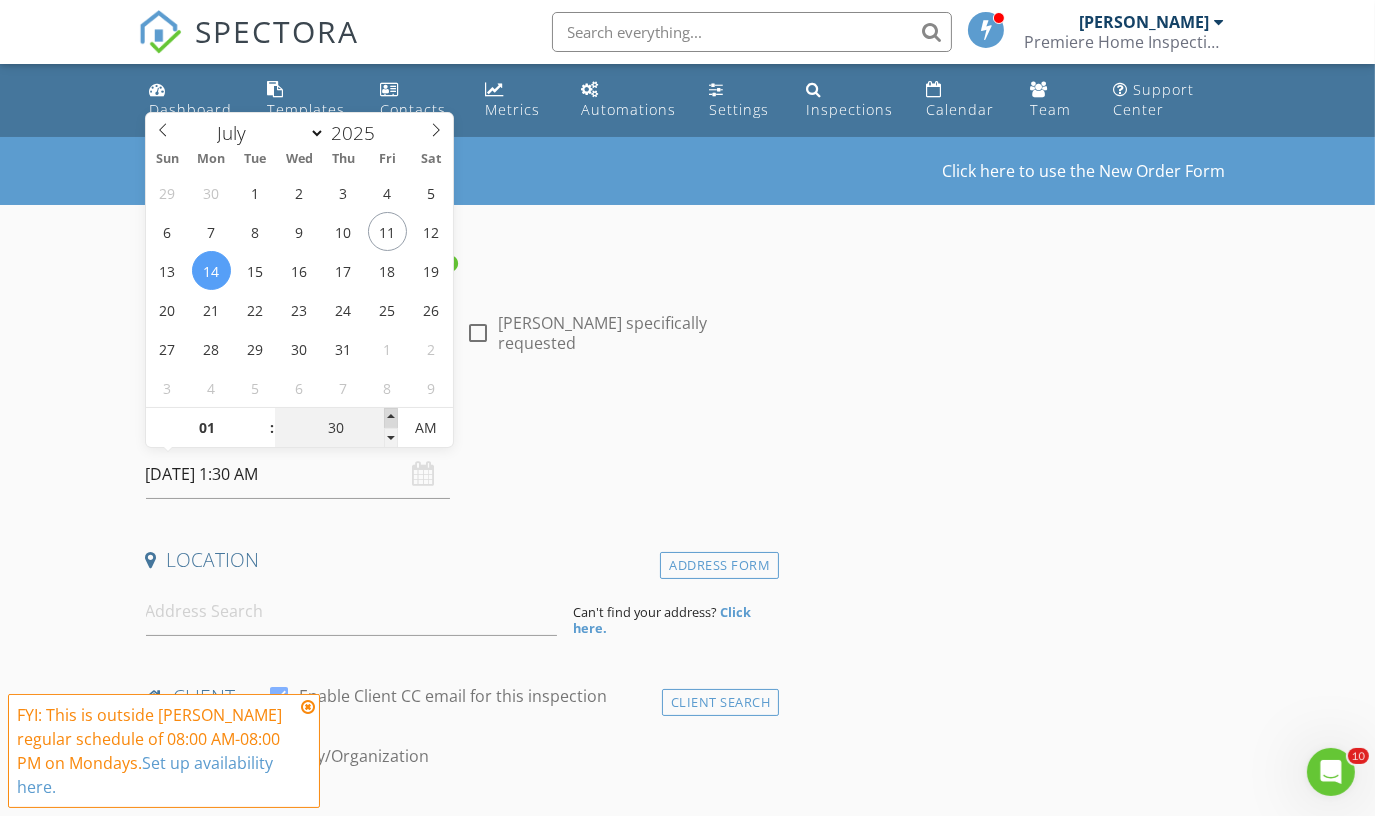 click at bounding box center (391, 418) 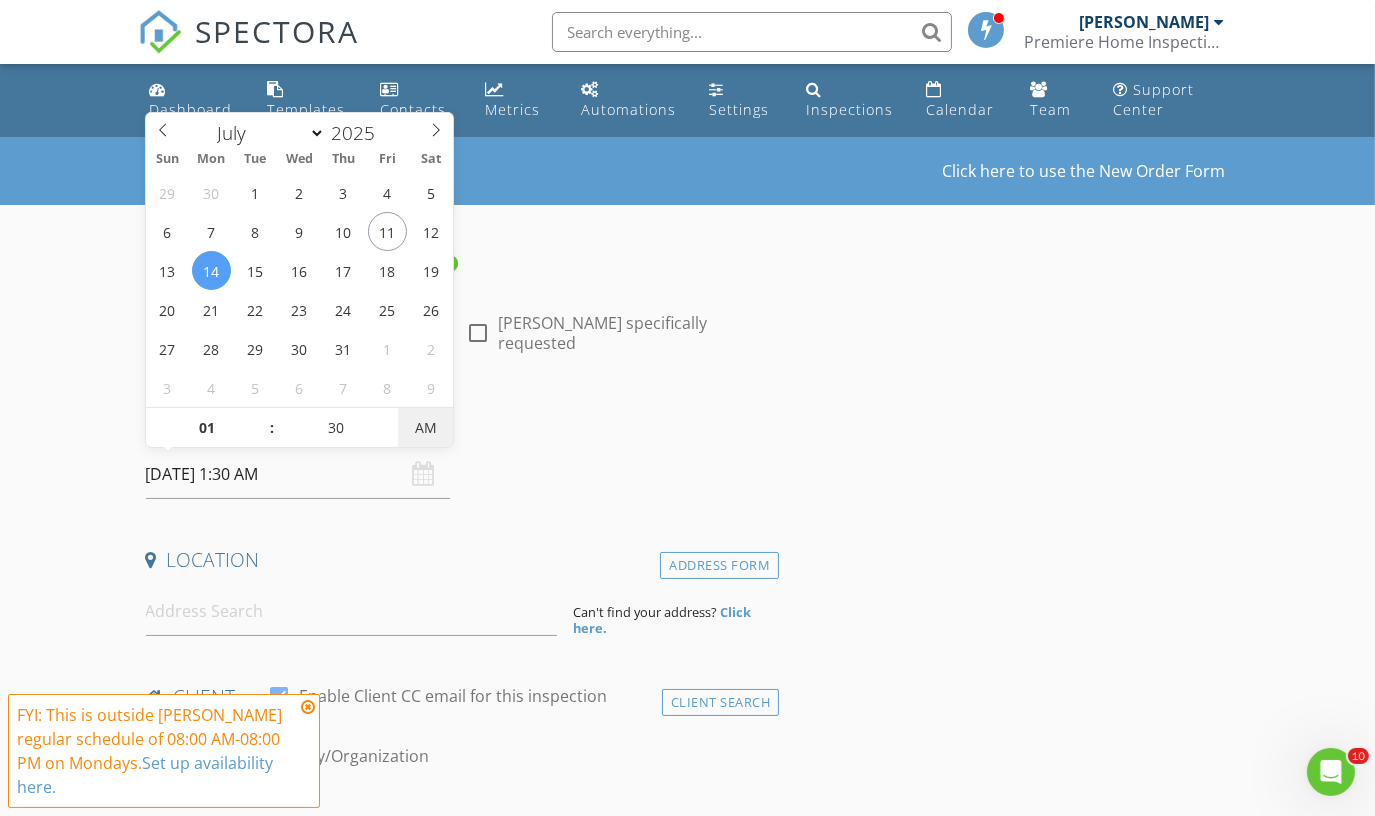 type on "07/14/2025 1:30 PM" 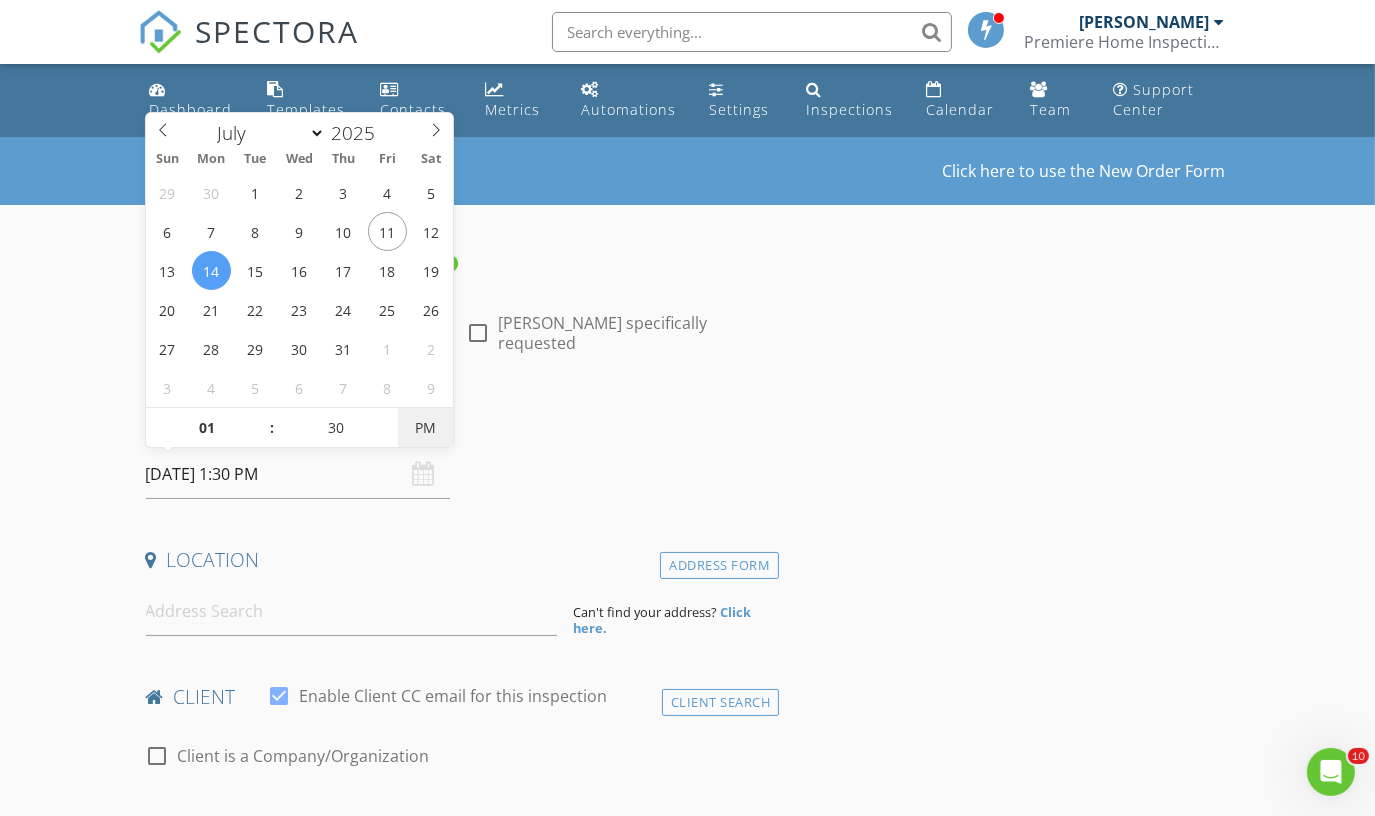click on "PM" at bounding box center [425, 428] 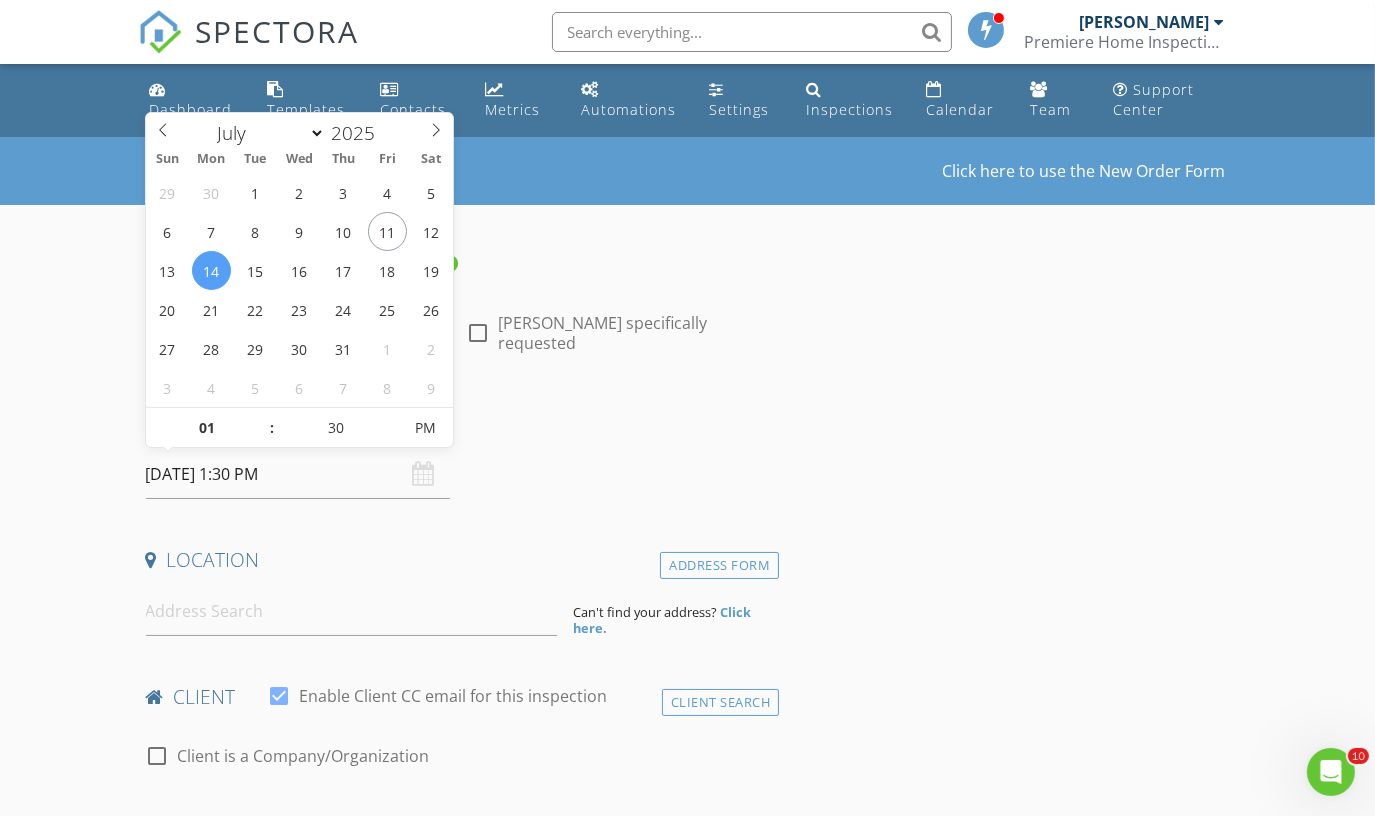 click on "Date/Time" at bounding box center (459, 423) 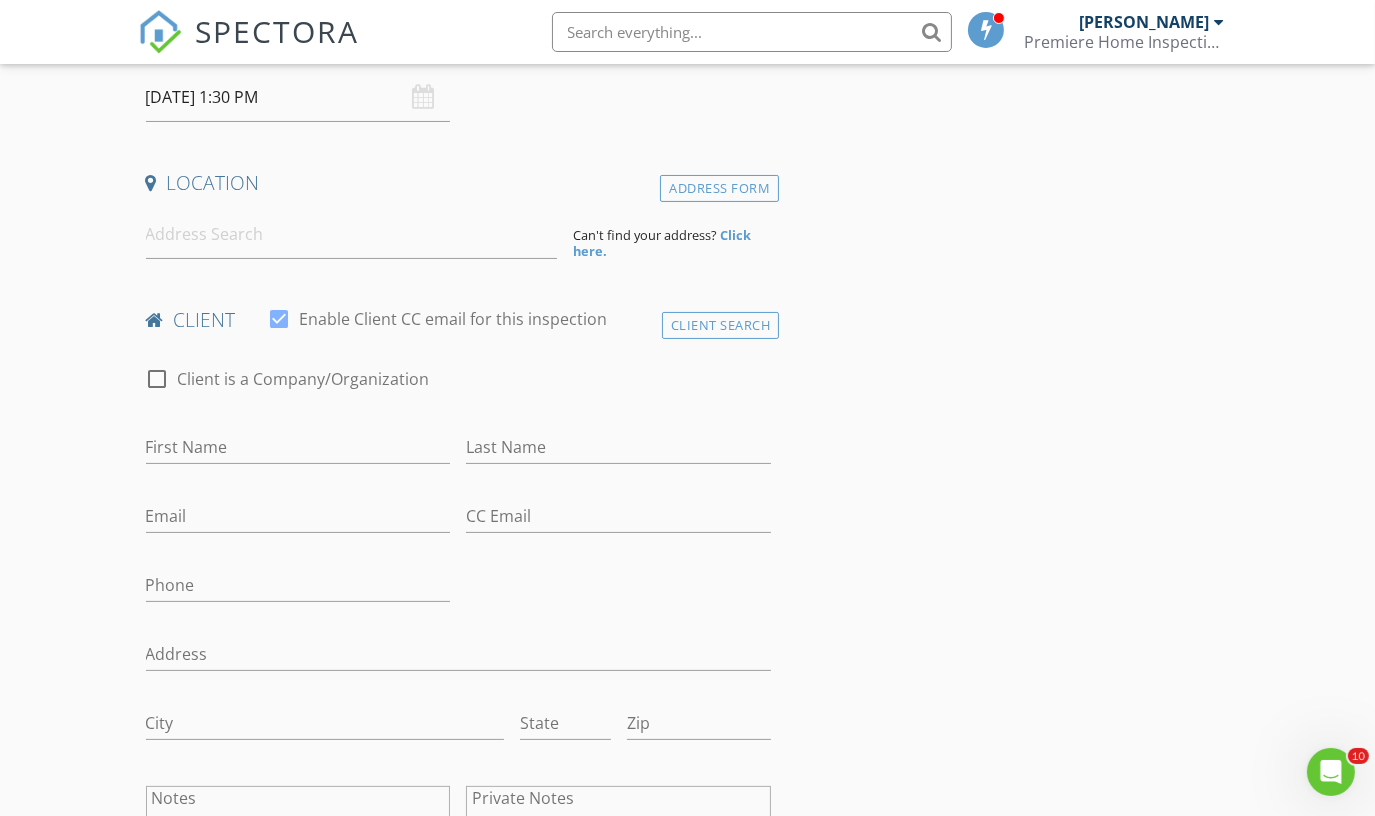 scroll, scrollTop: 417, scrollLeft: 0, axis: vertical 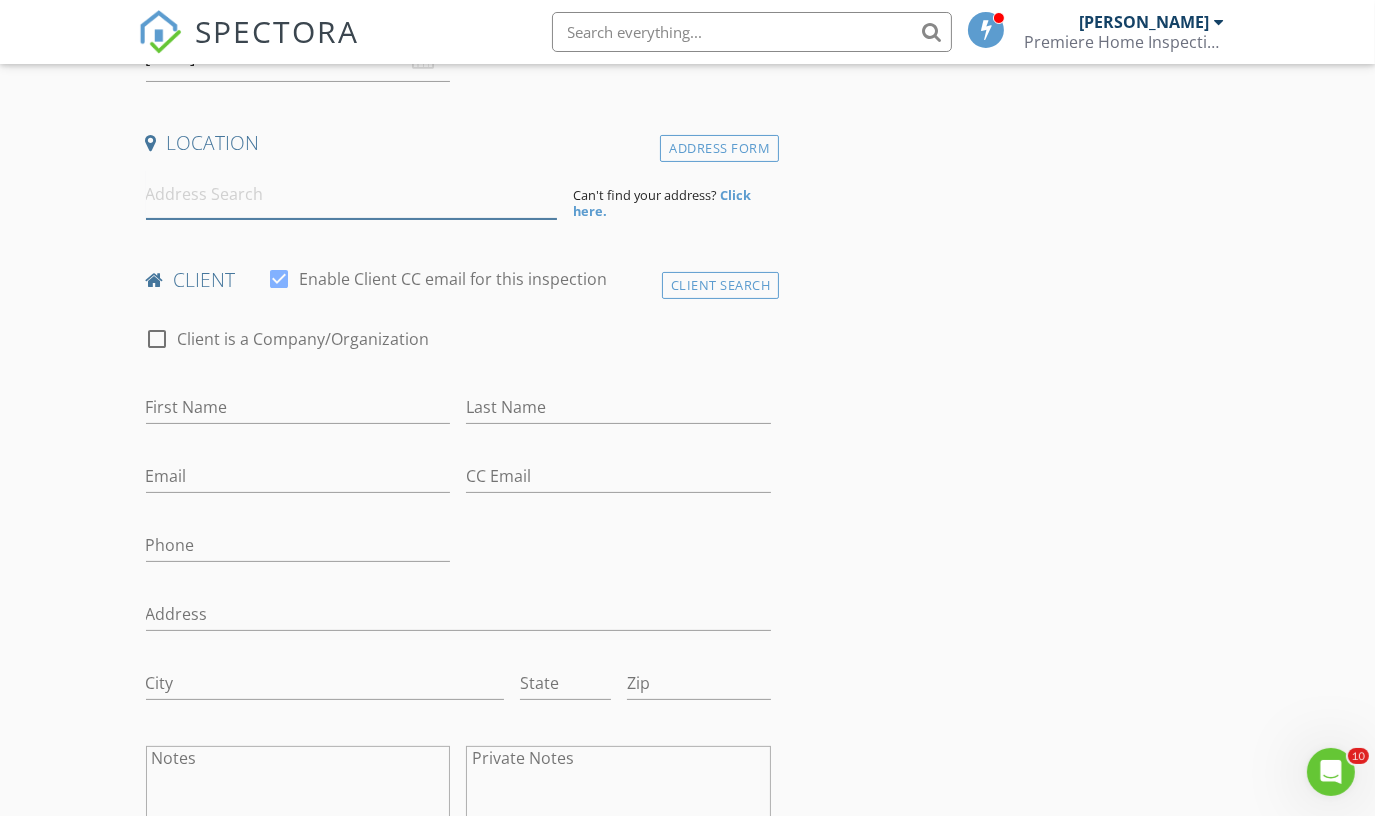 click at bounding box center [352, 194] 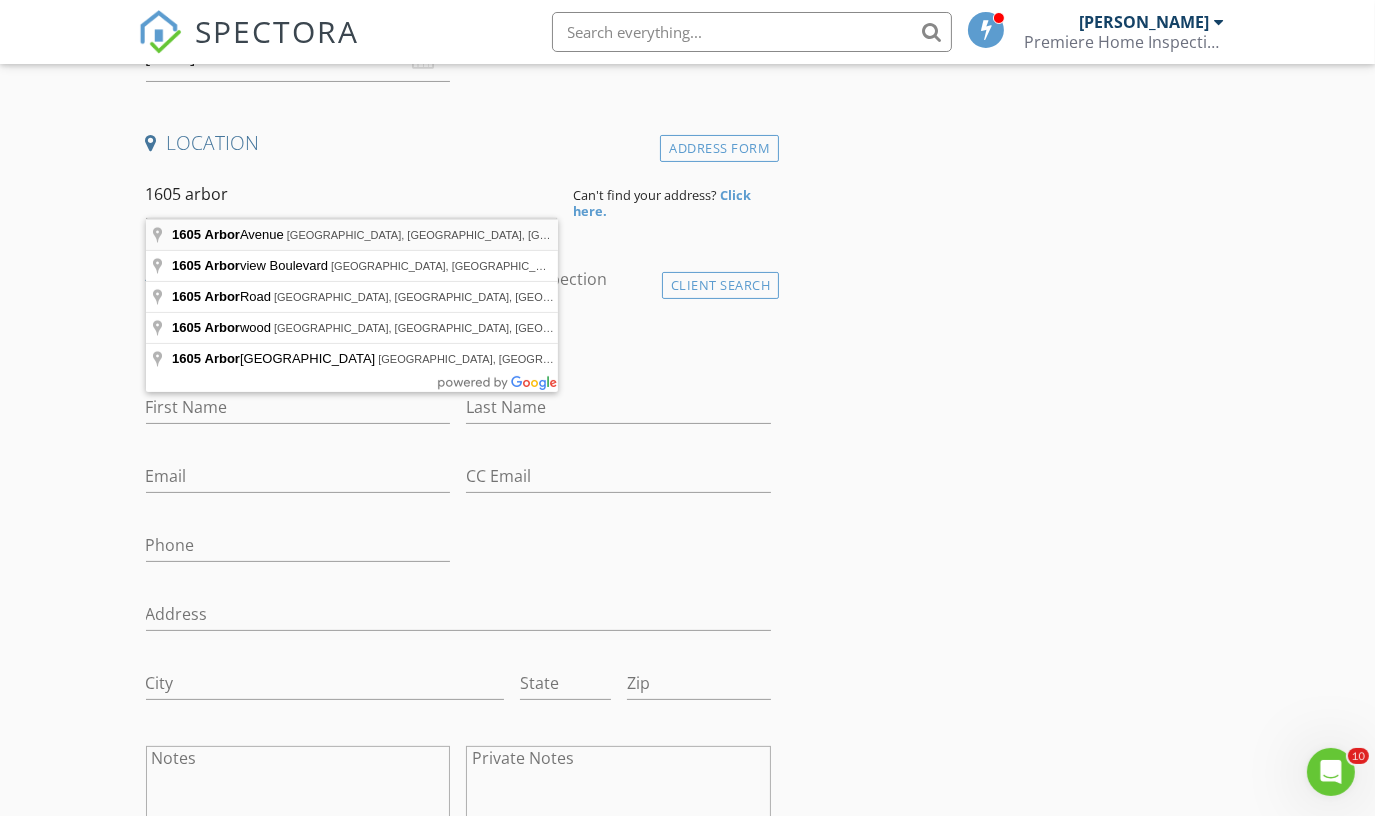 type on "1605 Arbor Avenue, Monroe, MI, USA" 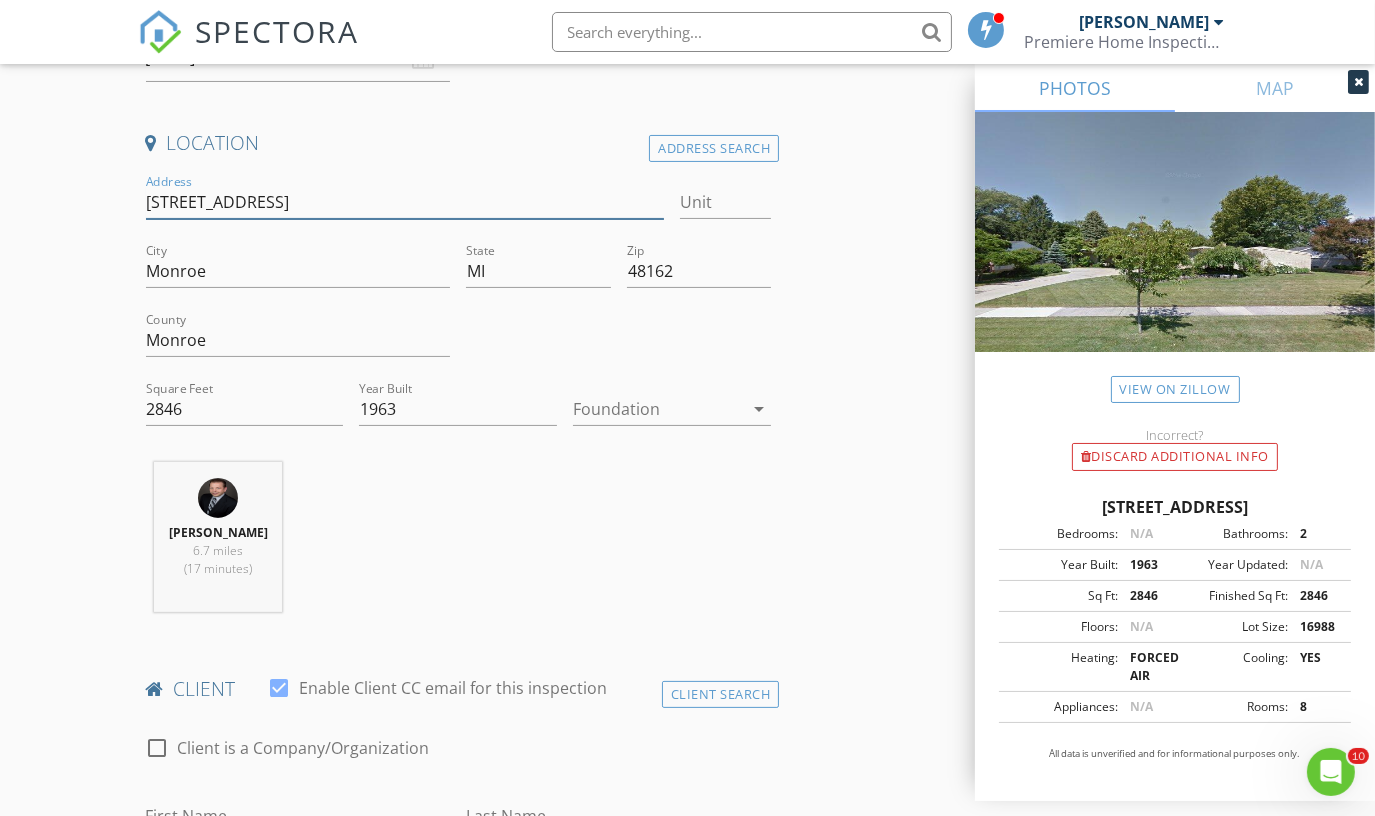 drag, startPoint x: 280, startPoint y: 206, endPoint x: 106, endPoint y: 198, distance: 174.1838 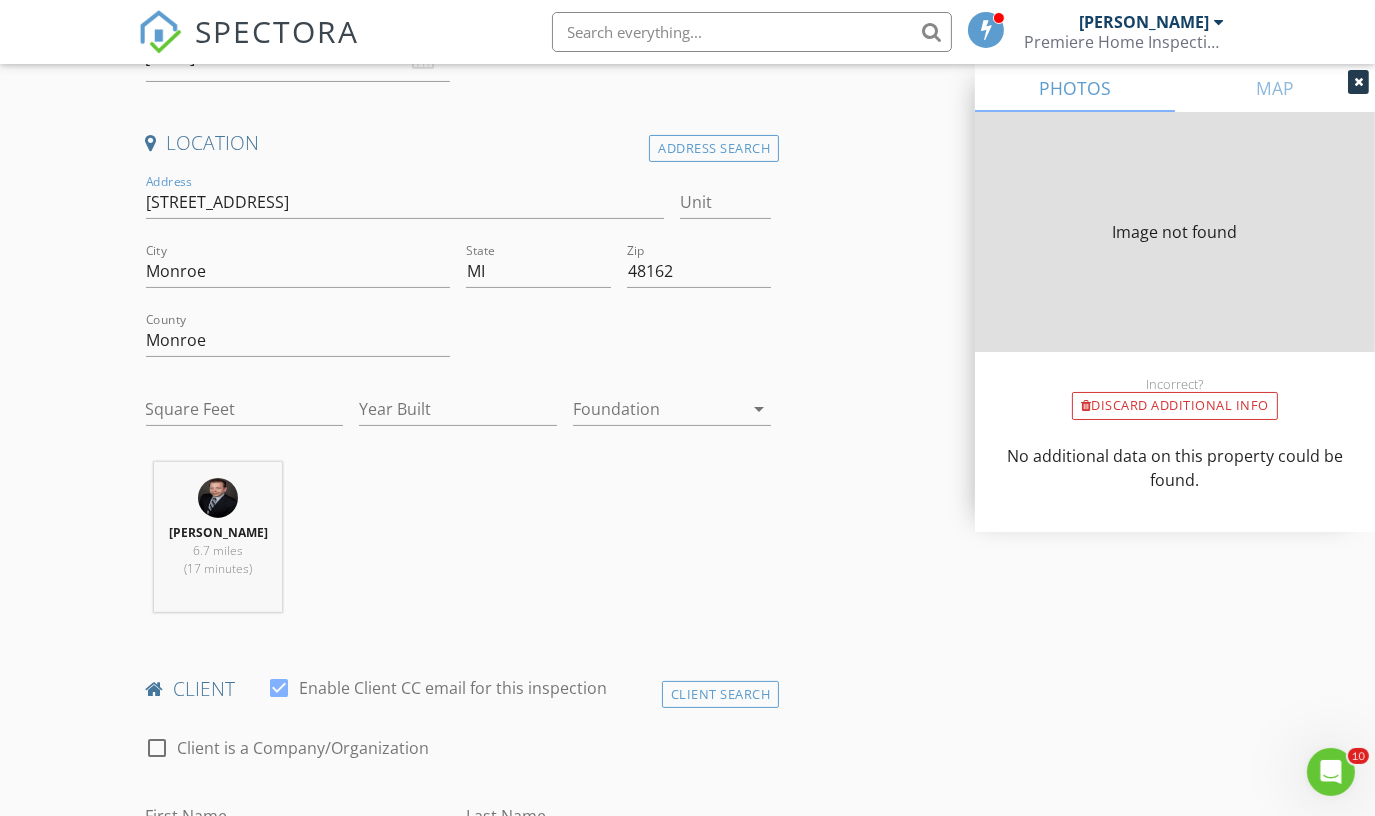 click on "Address 1605 Arbor Ave" at bounding box center (405, 204) 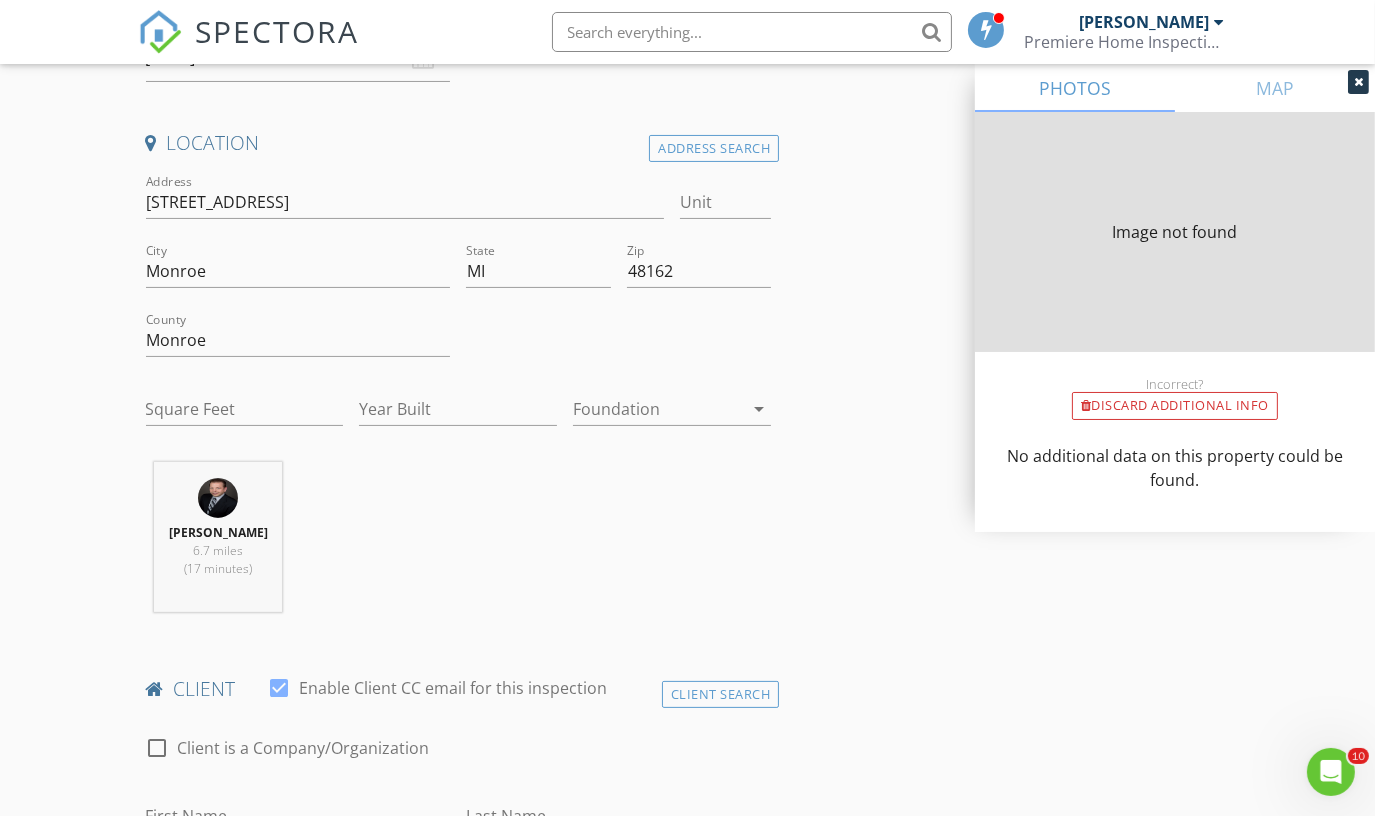 type on "2846" 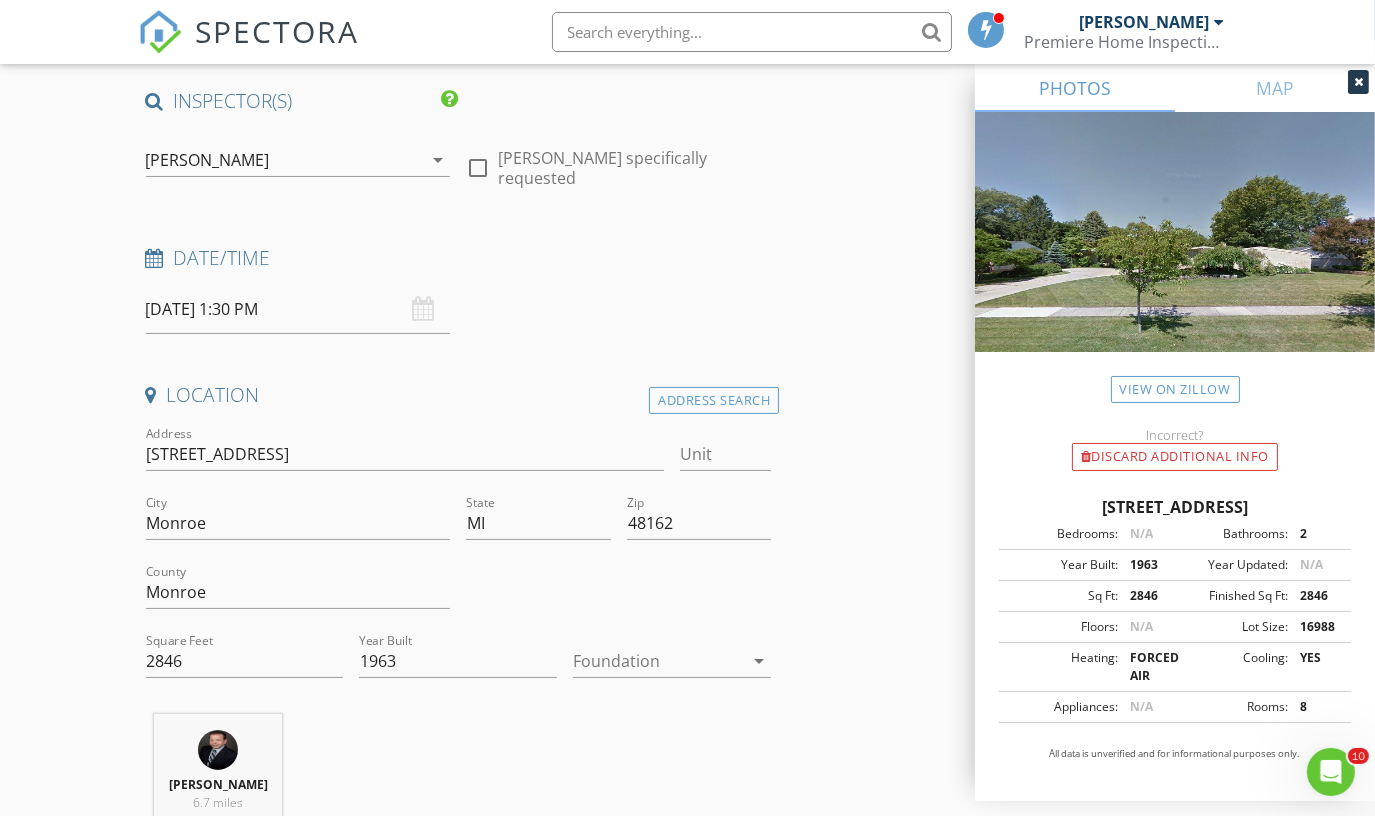 scroll, scrollTop: 0, scrollLeft: 0, axis: both 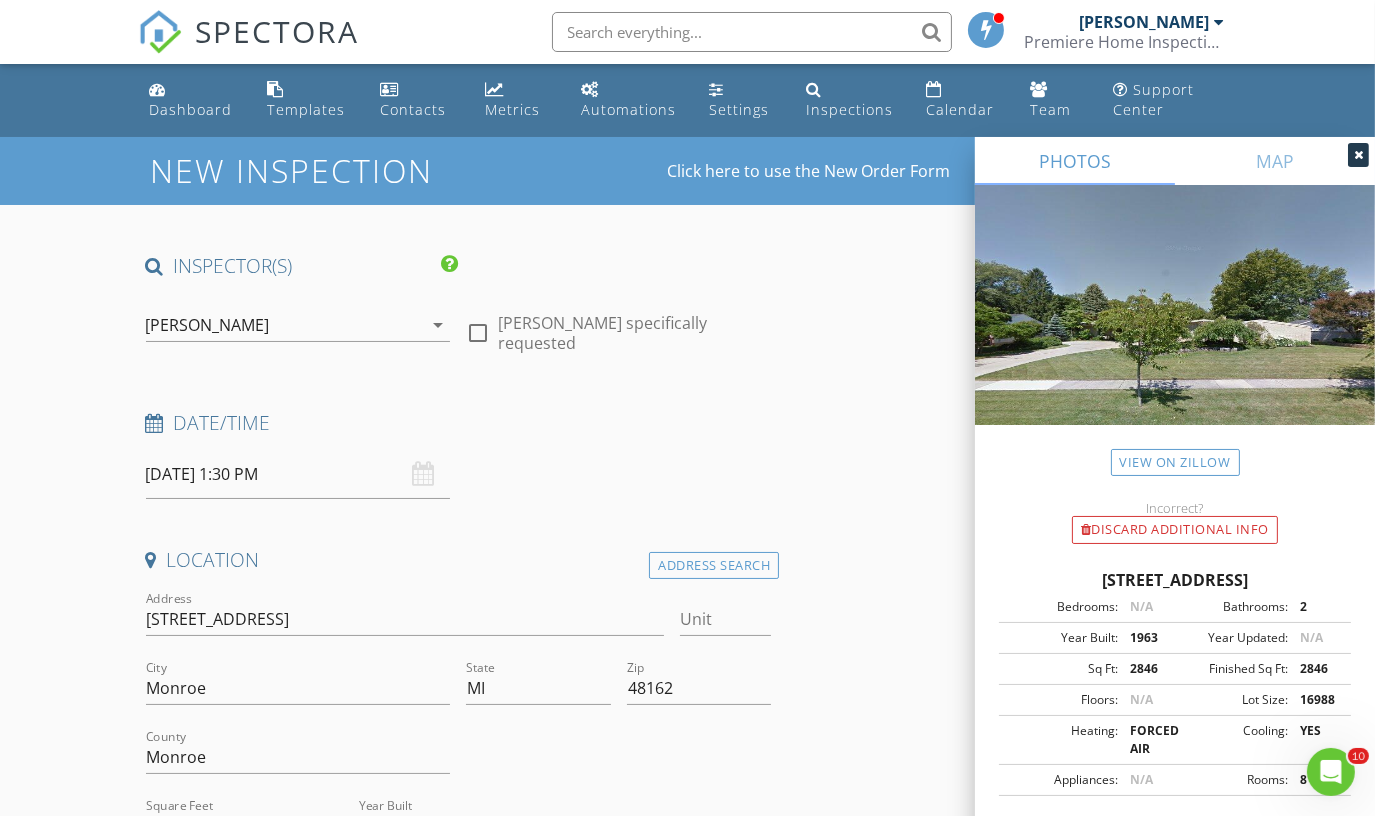 click on "07/14/2025 1:30 PM" at bounding box center (298, 474) 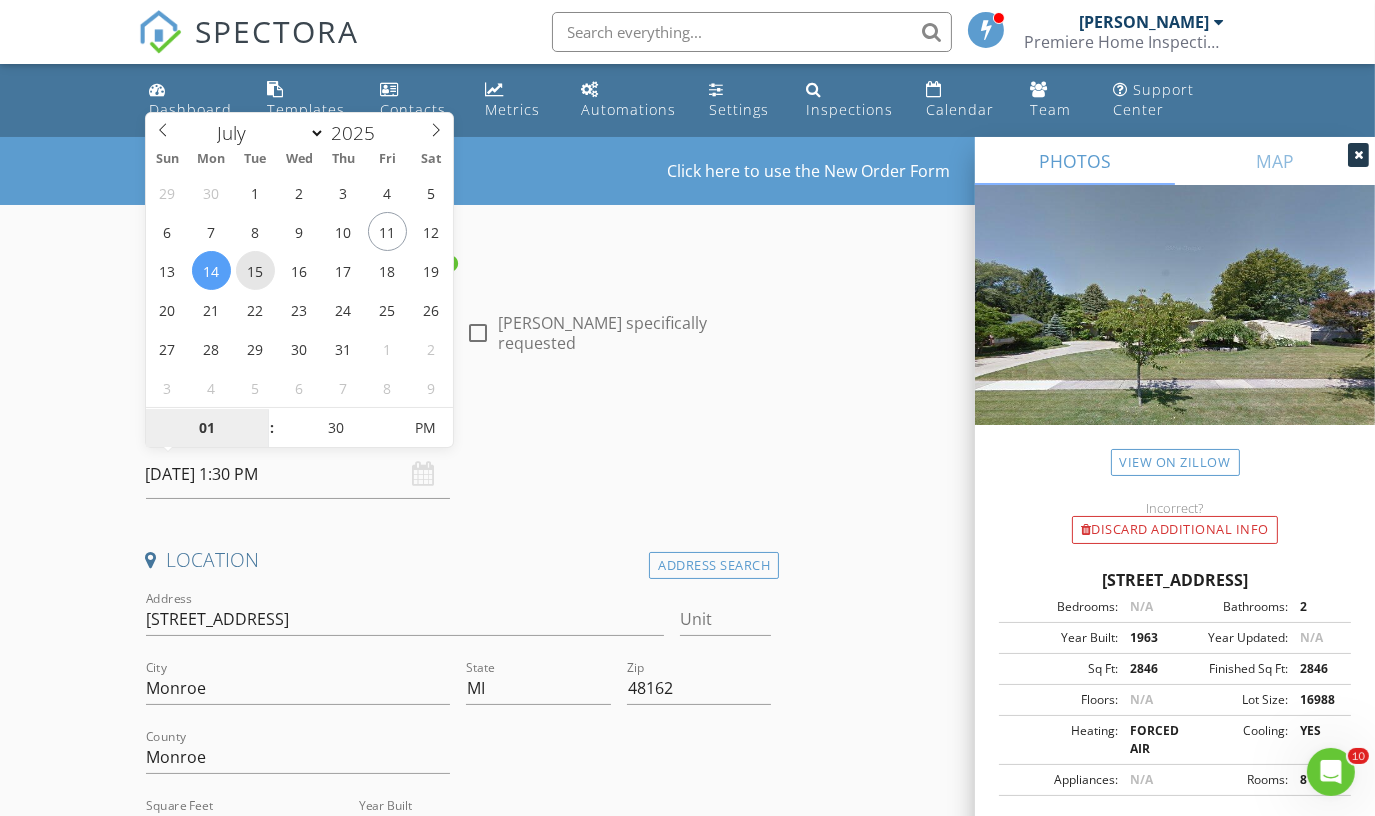 type on "07/15/2025 1:30 PM" 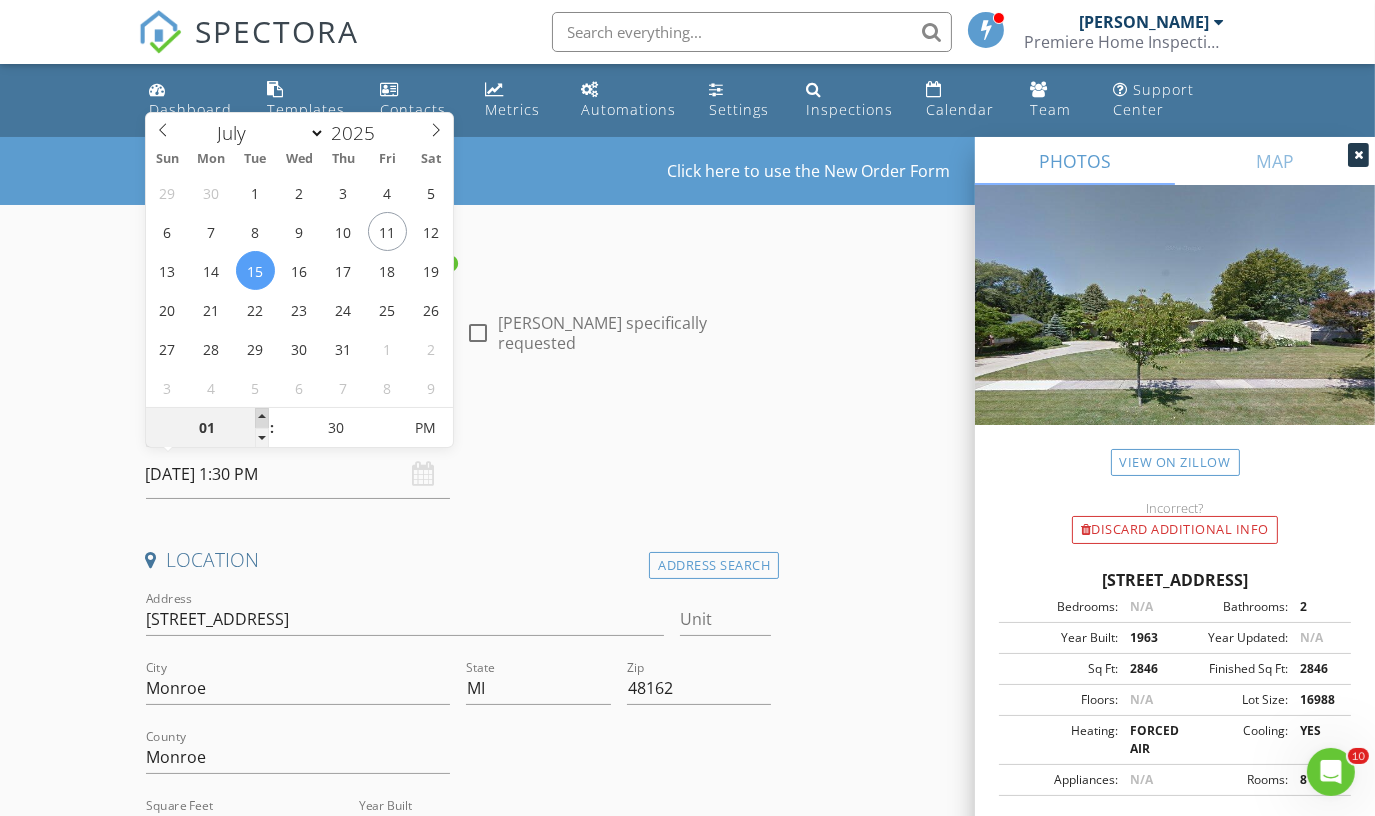 type on "02" 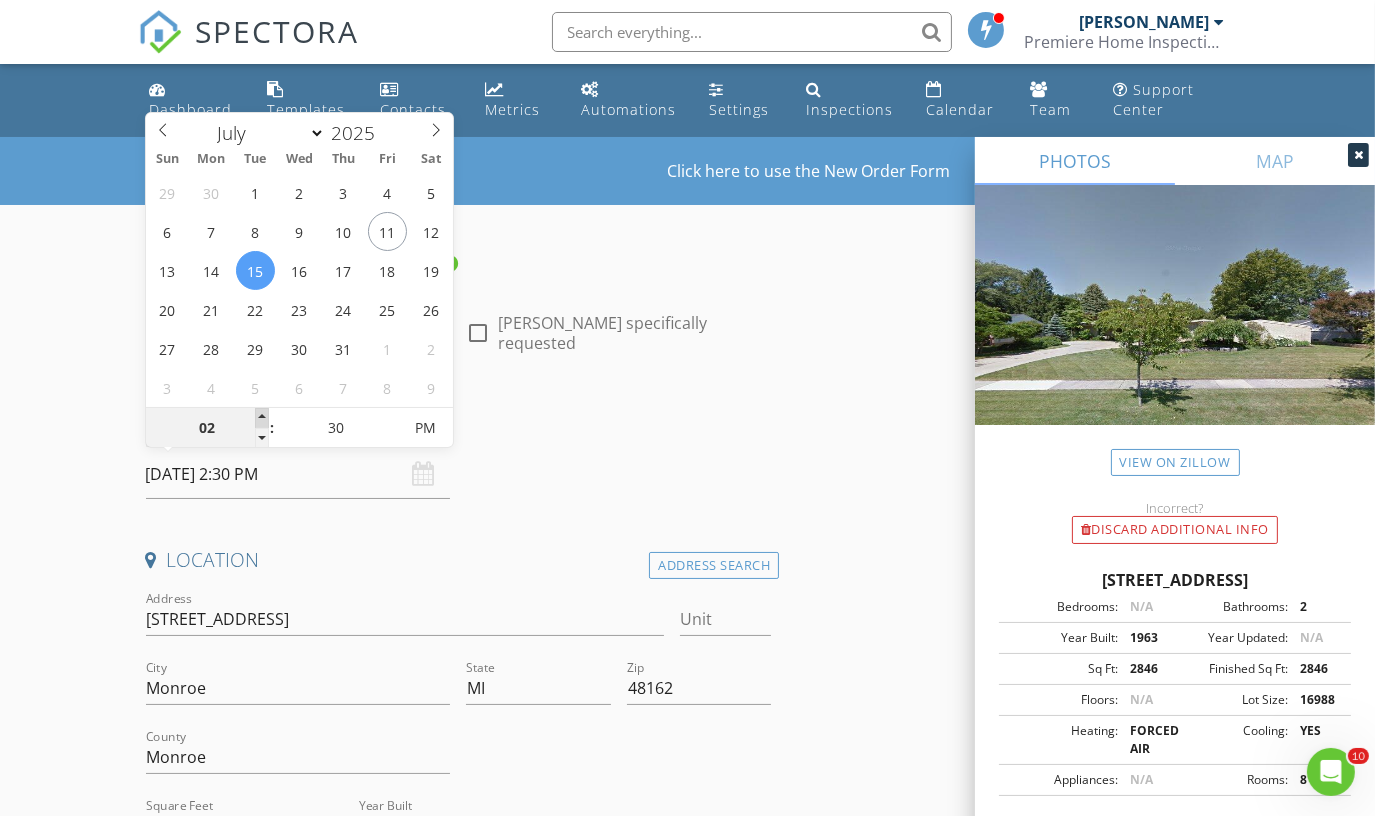 click at bounding box center [262, 418] 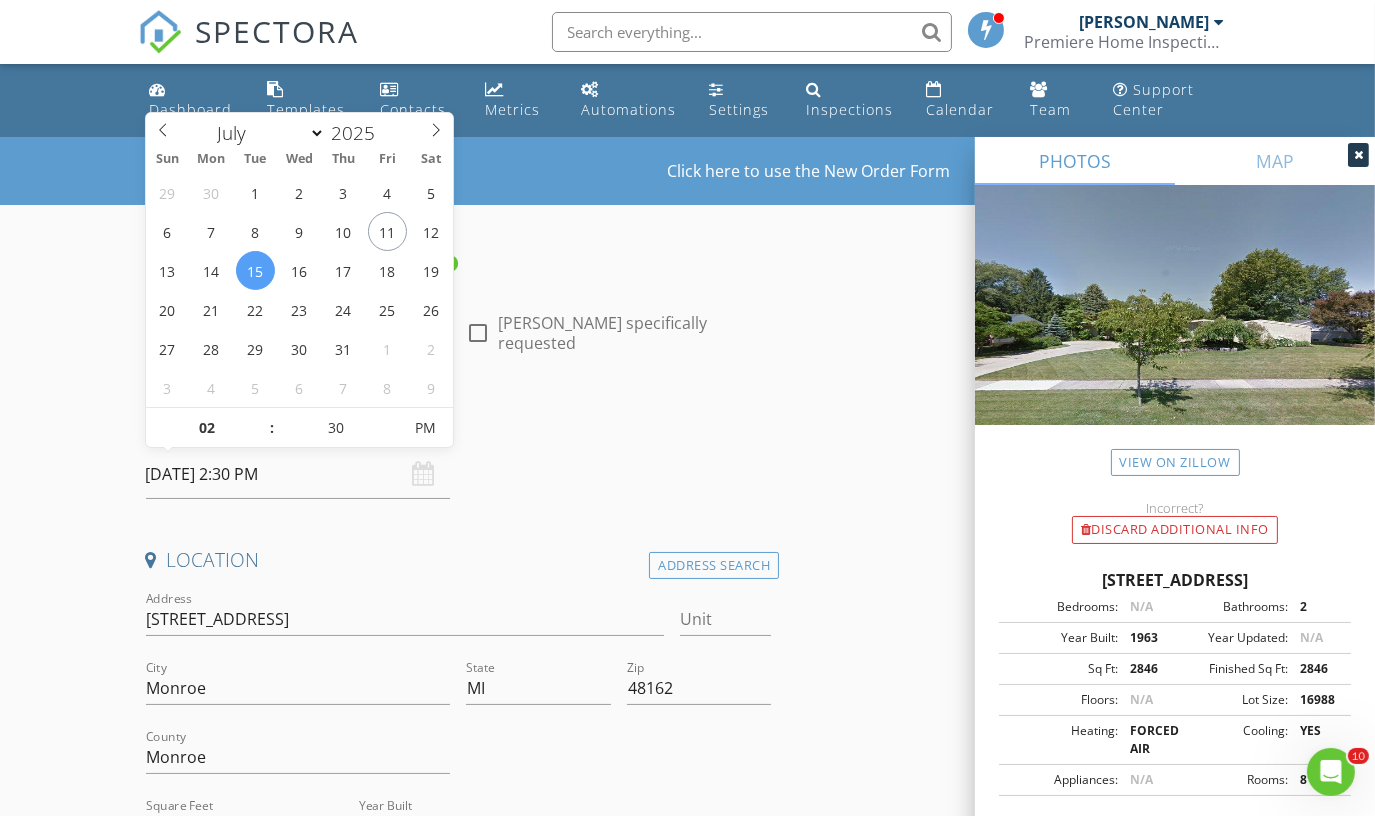 click on "Date/Time
07/15/2025 2:30 PM" at bounding box center (459, 454) 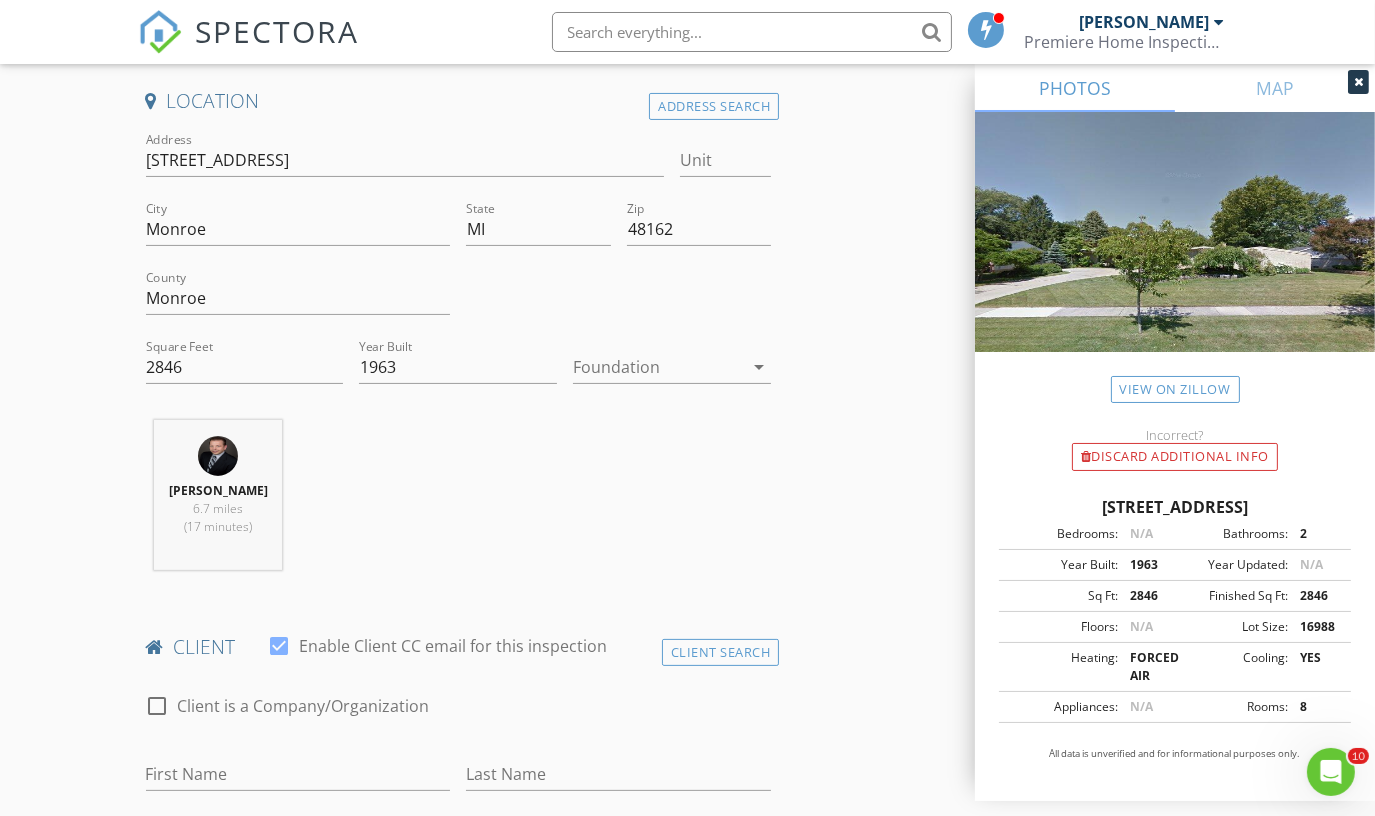 scroll, scrollTop: 487, scrollLeft: 0, axis: vertical 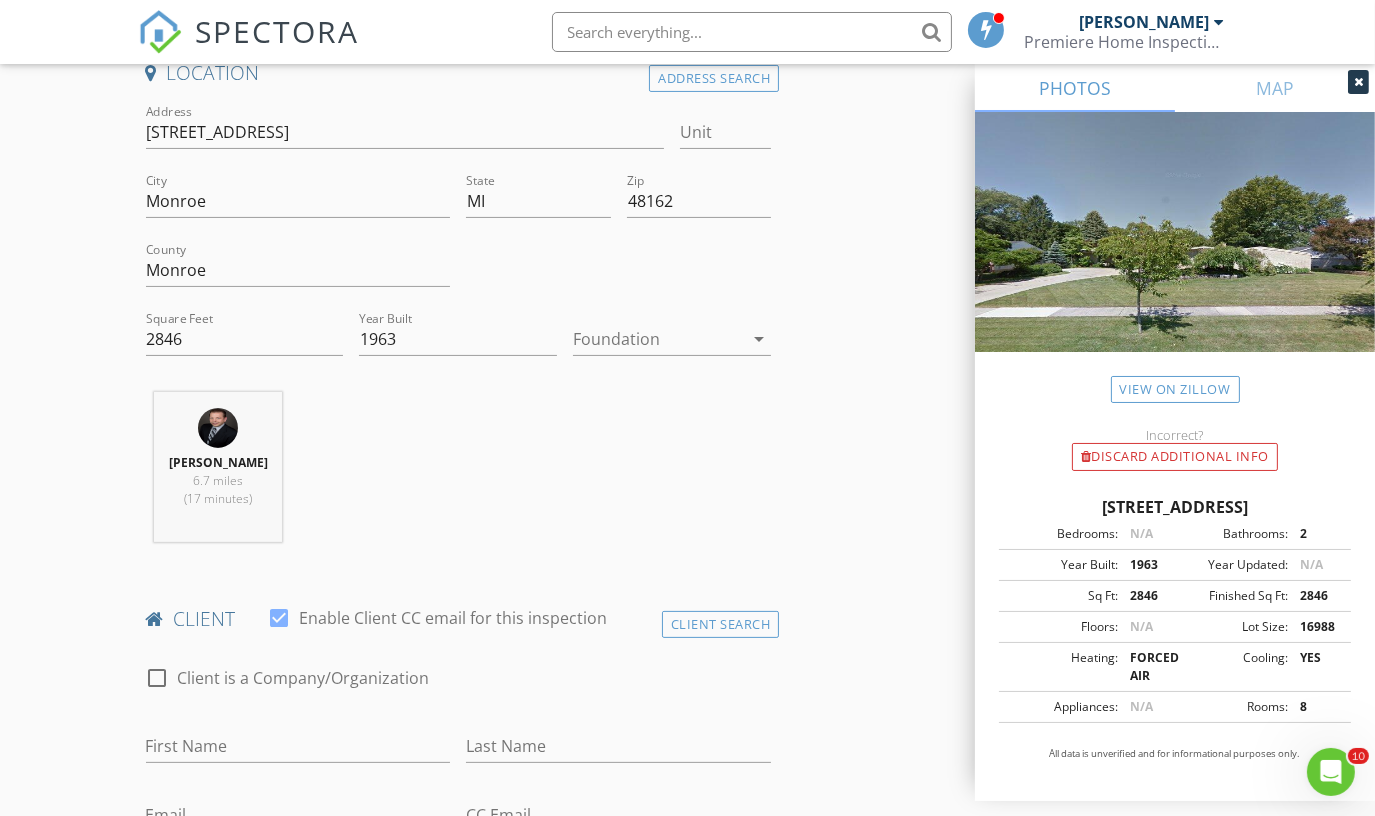 click on "arrow_drop_down" at bounding box center [759, 339] 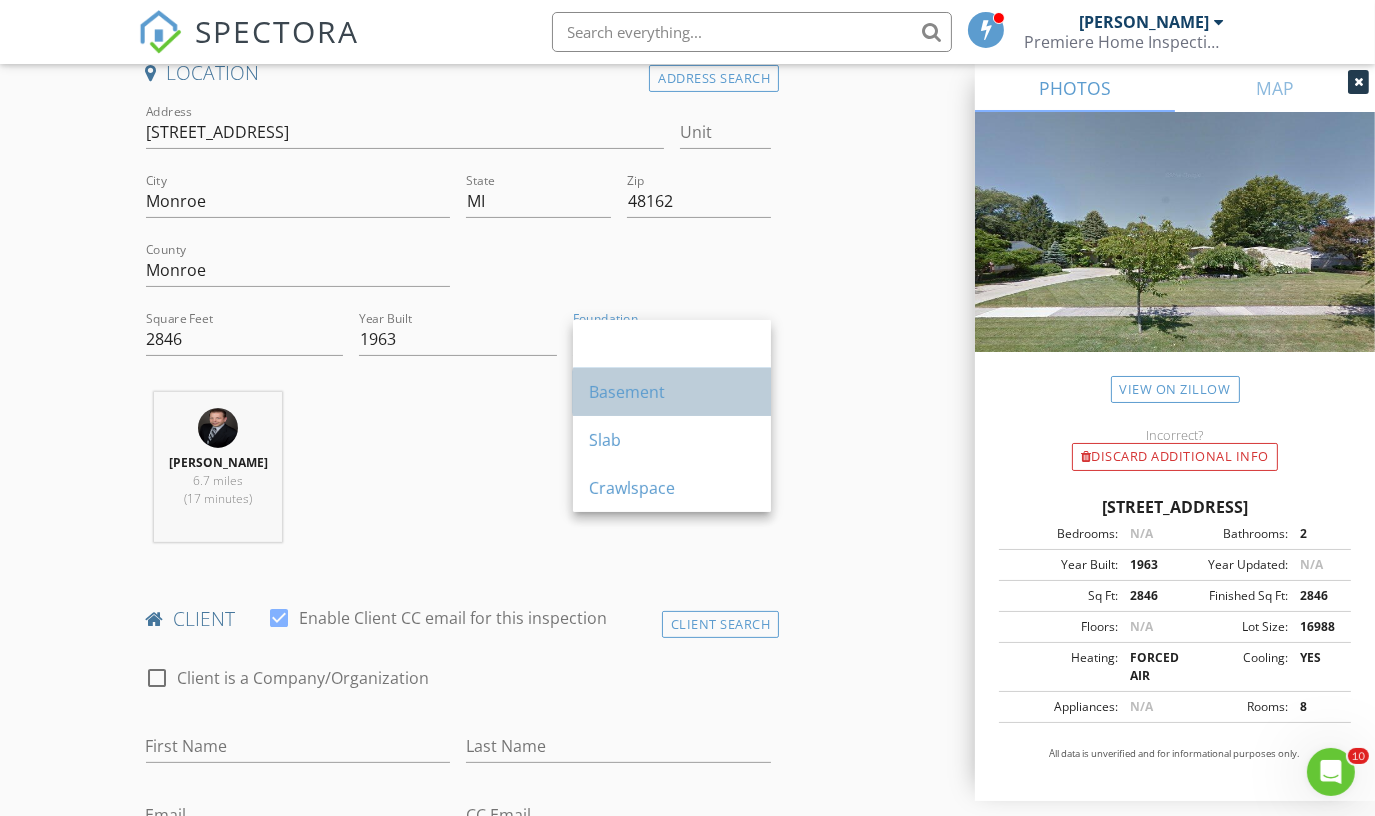 click on "Basement" at bounding box center [672, 392] 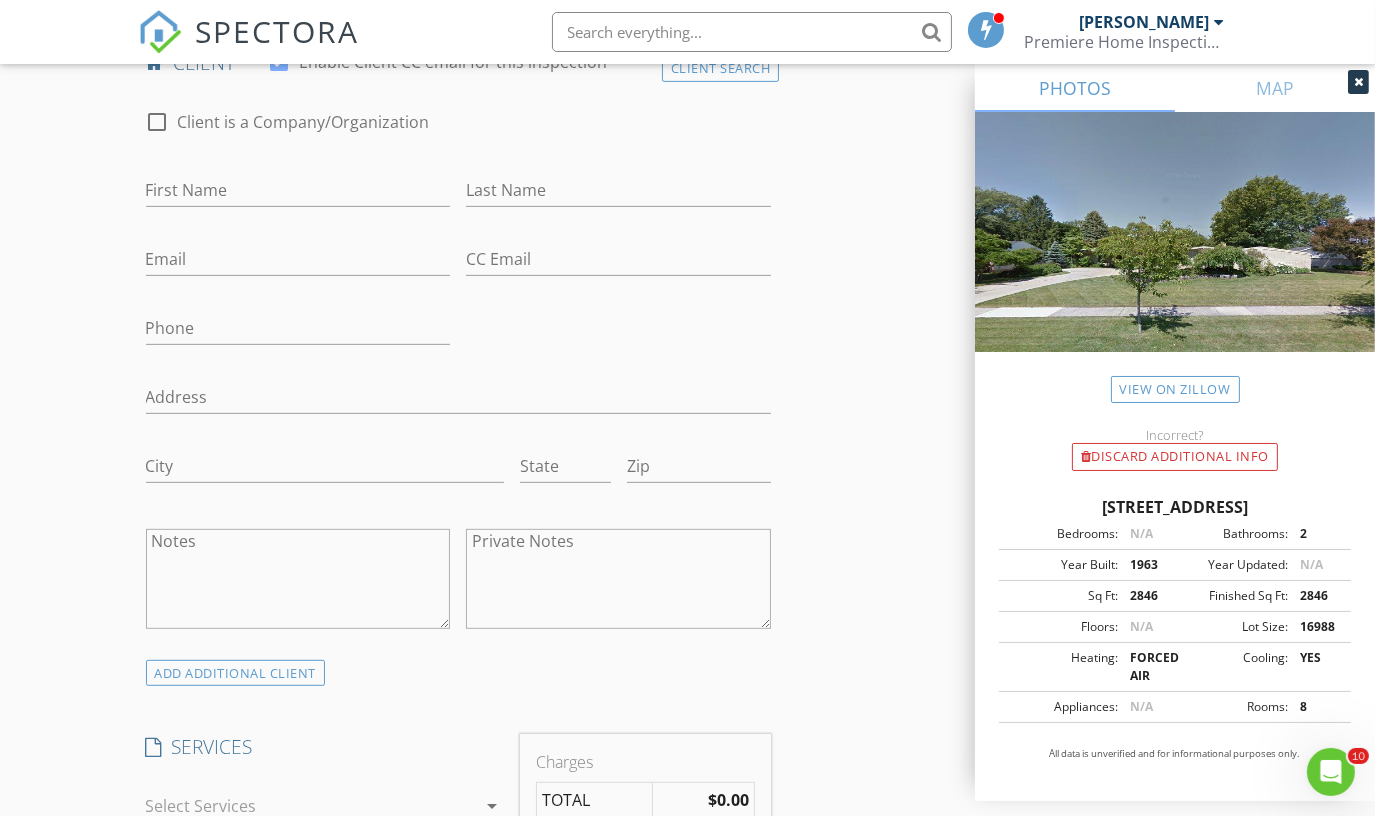 scroll, scrollTop: 1054, scrollLeft: 0, axis: vertical 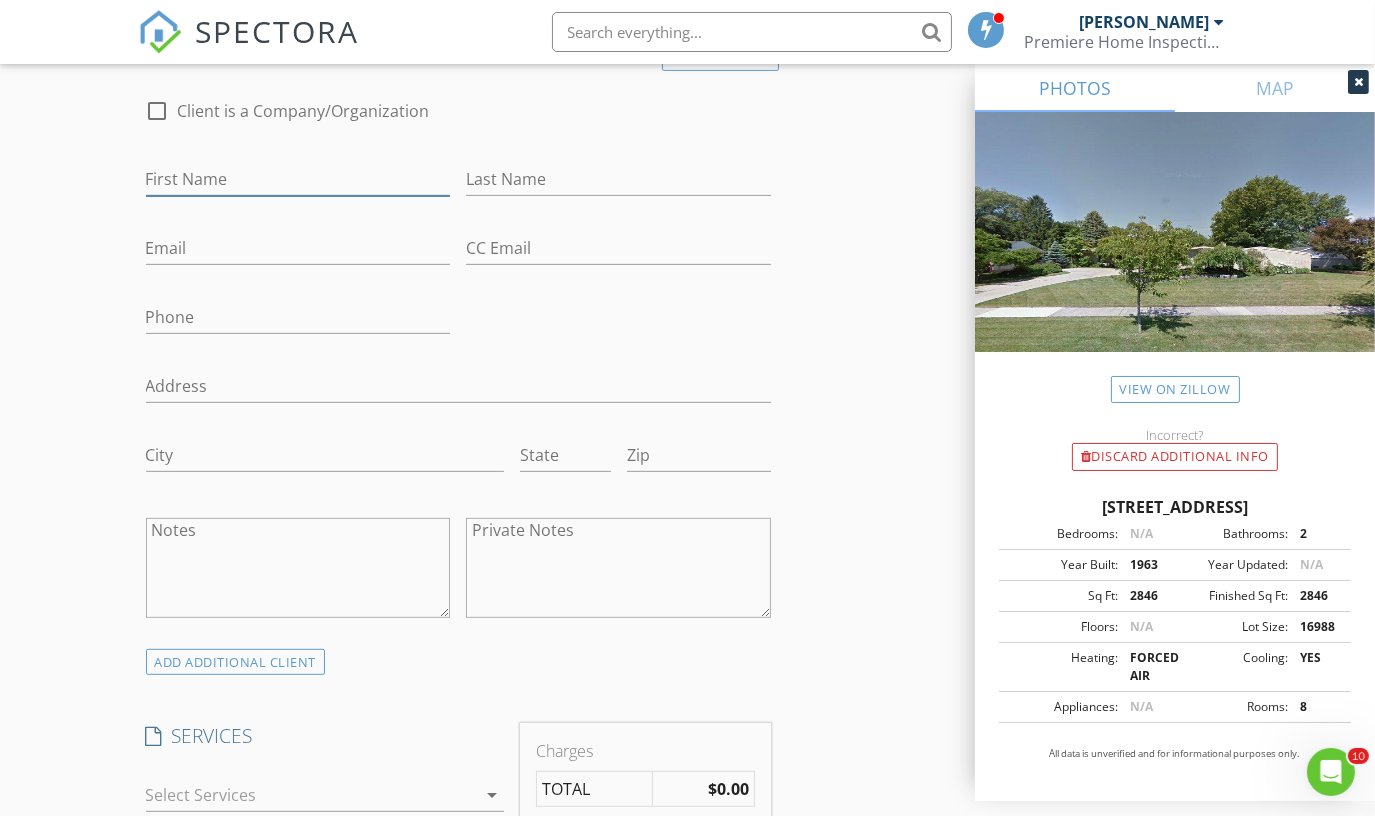 click on "First Name" at bounding box center [298, 179] 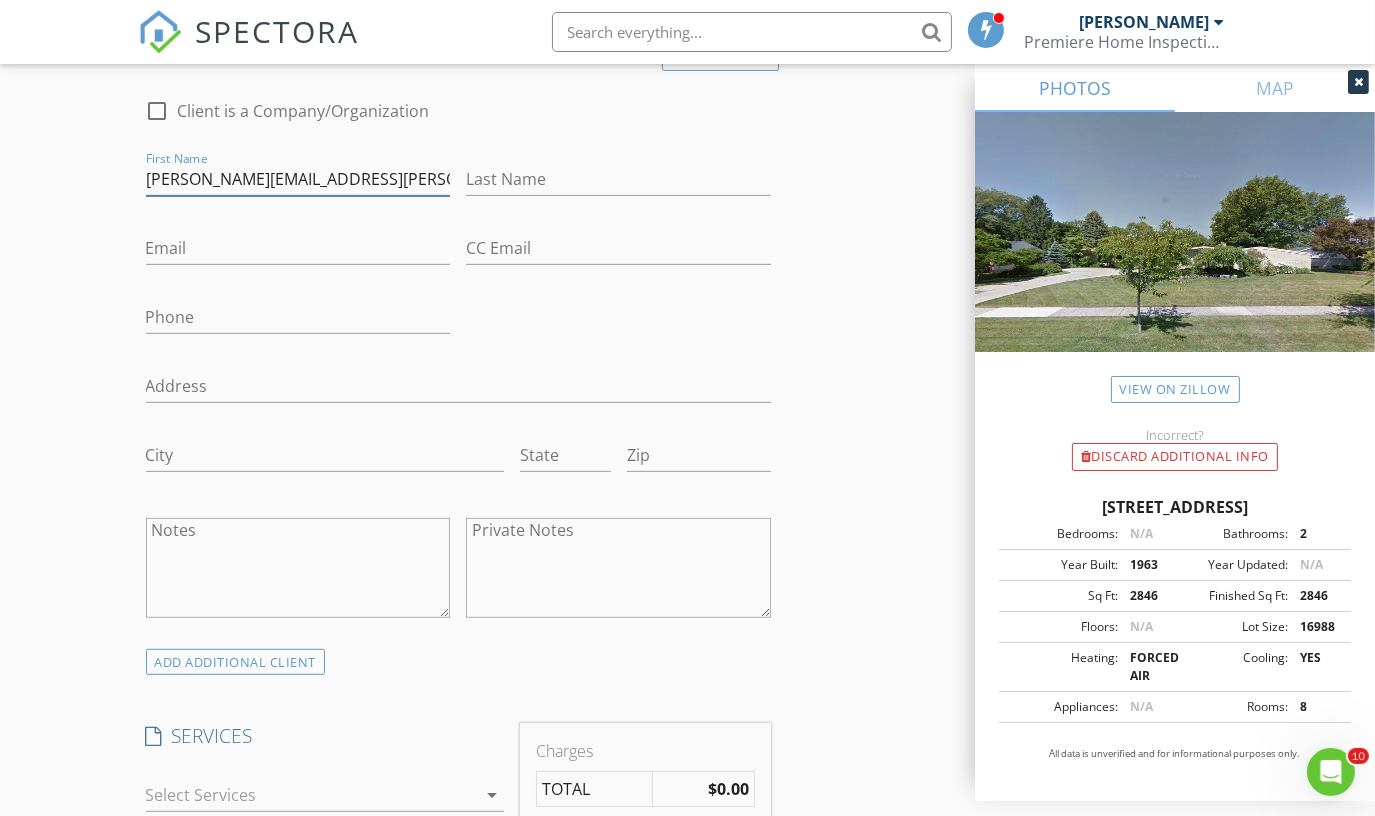 drag, startPoint x: 295, startPoint y: 203, endPoint x: 23, endPoint y: 205, distance: 272.00735 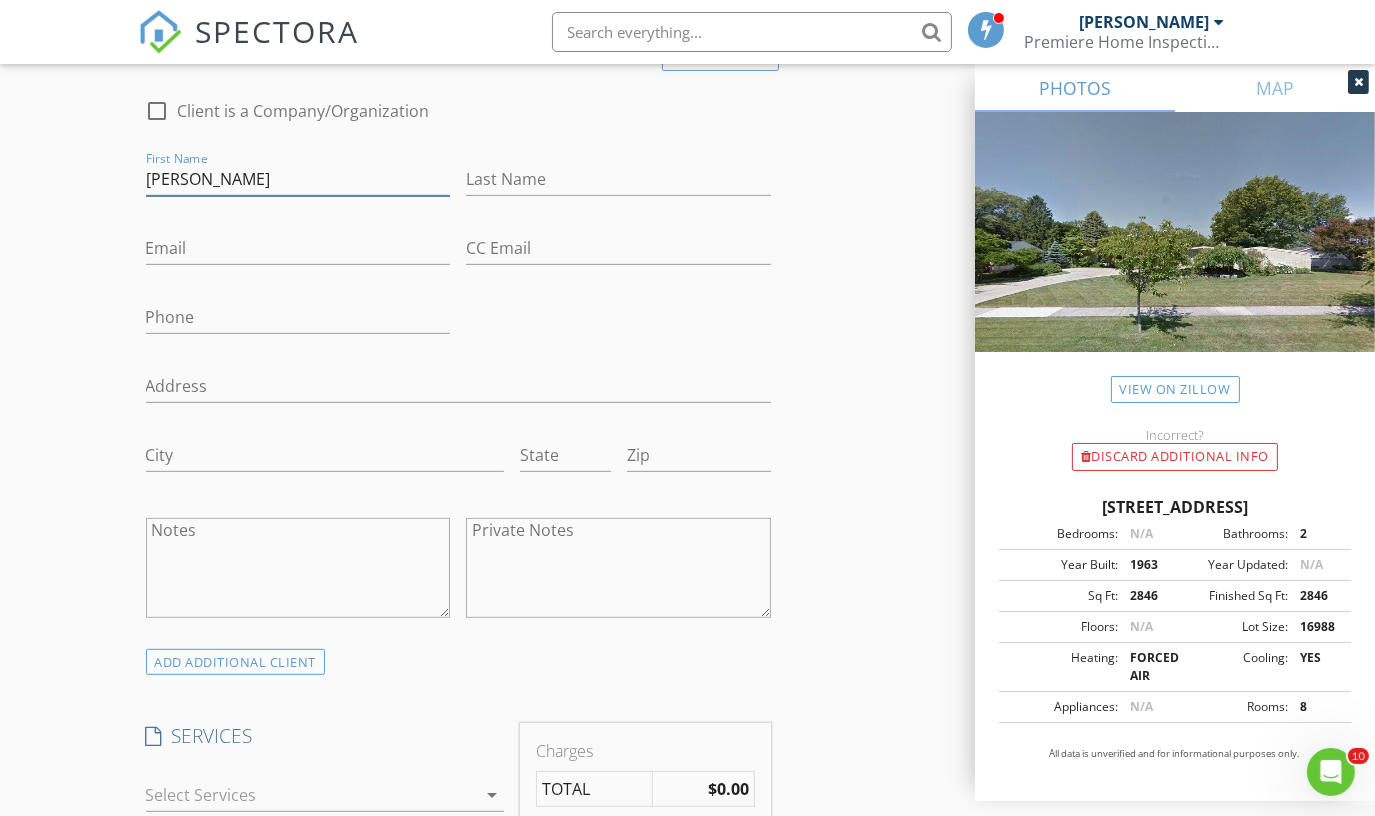 type on "Karen" 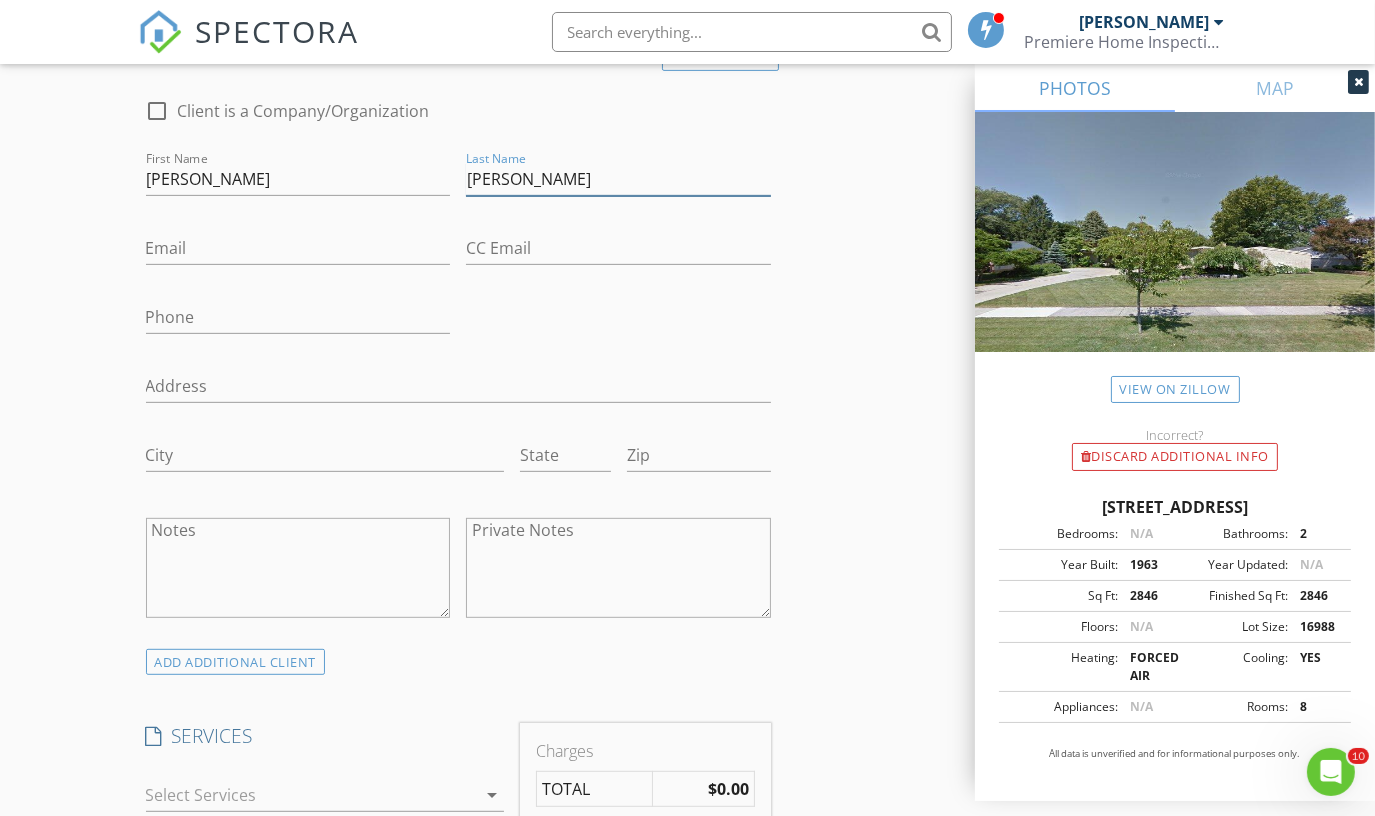 type on "Bellino" 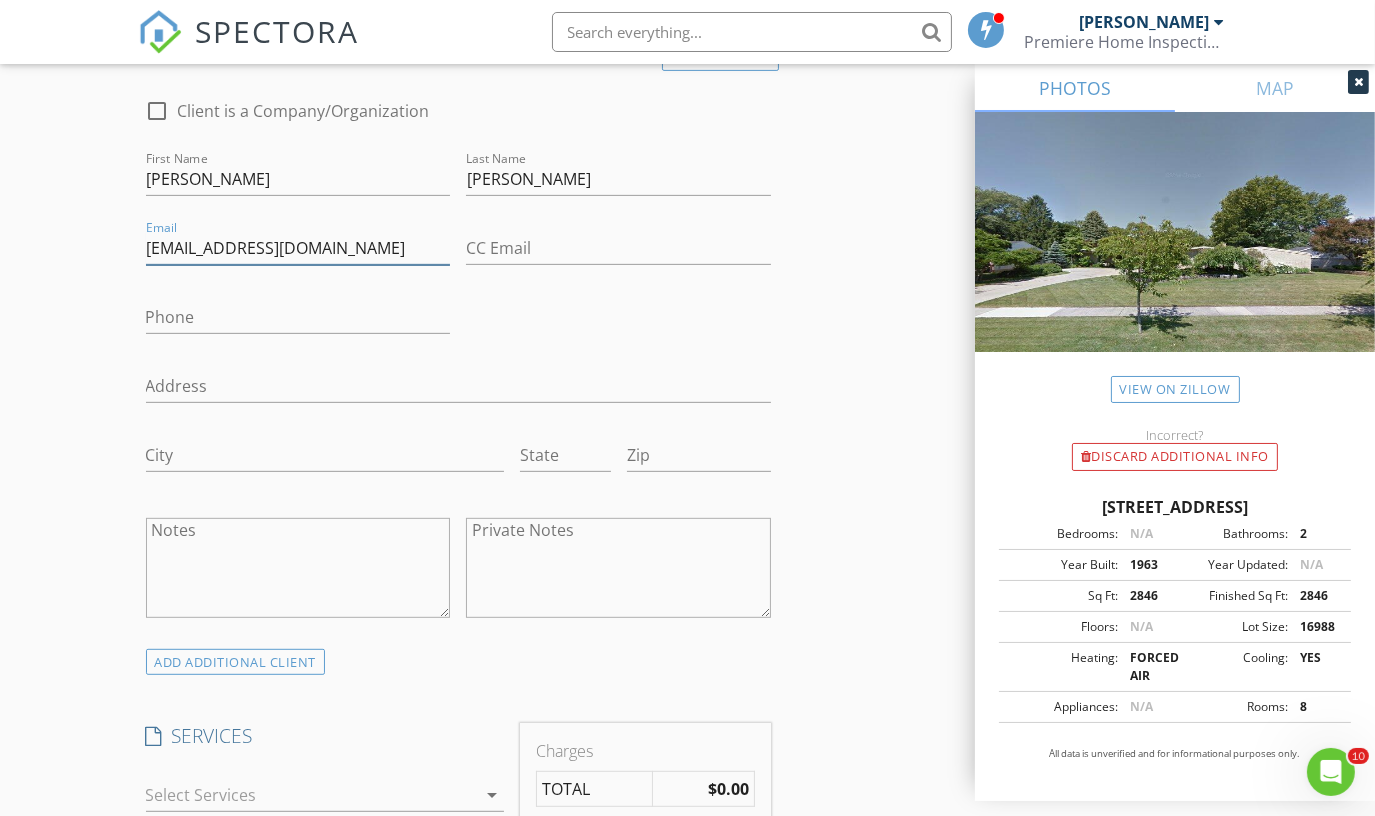 type on "ericgibson1340@gmail.com" 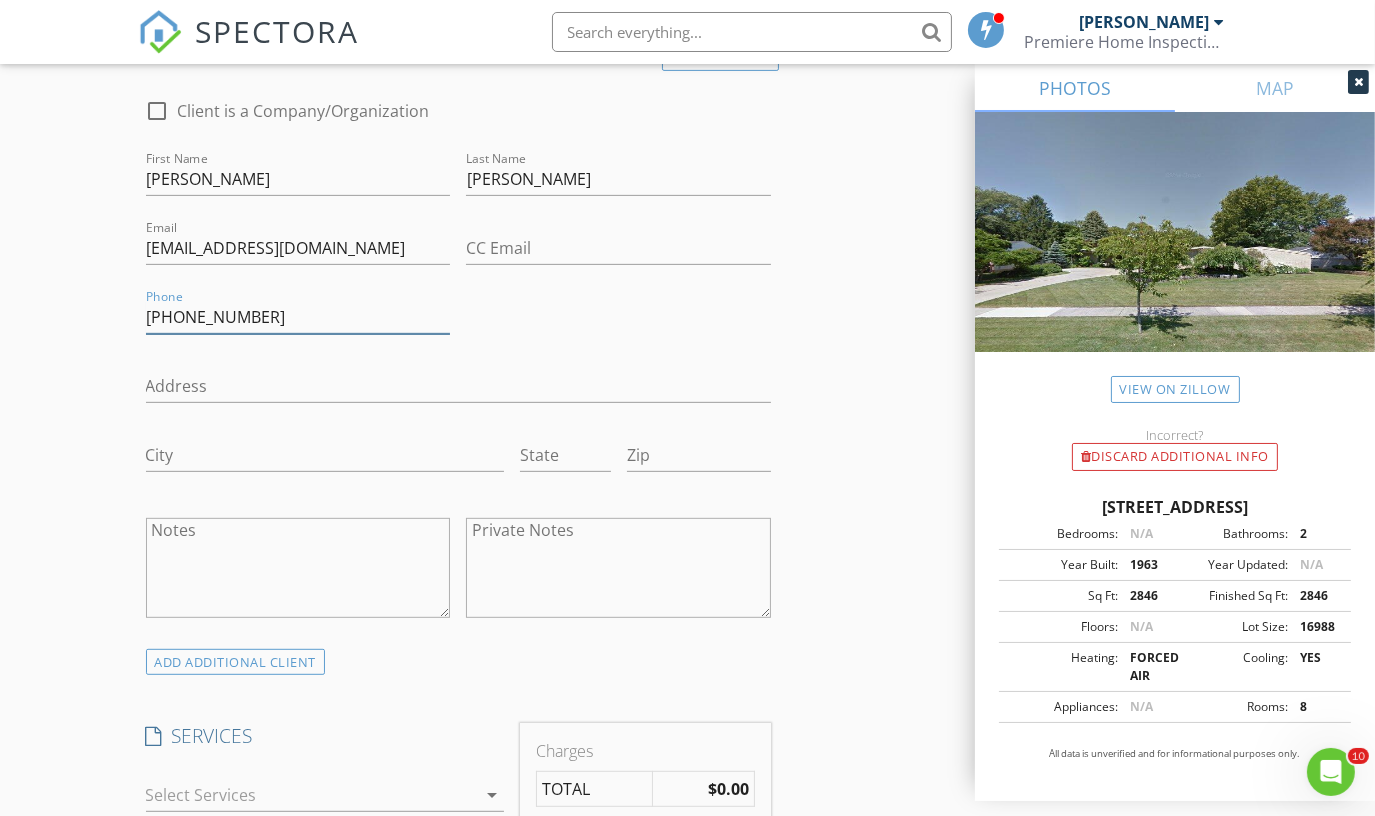 type on "734-735-4431" 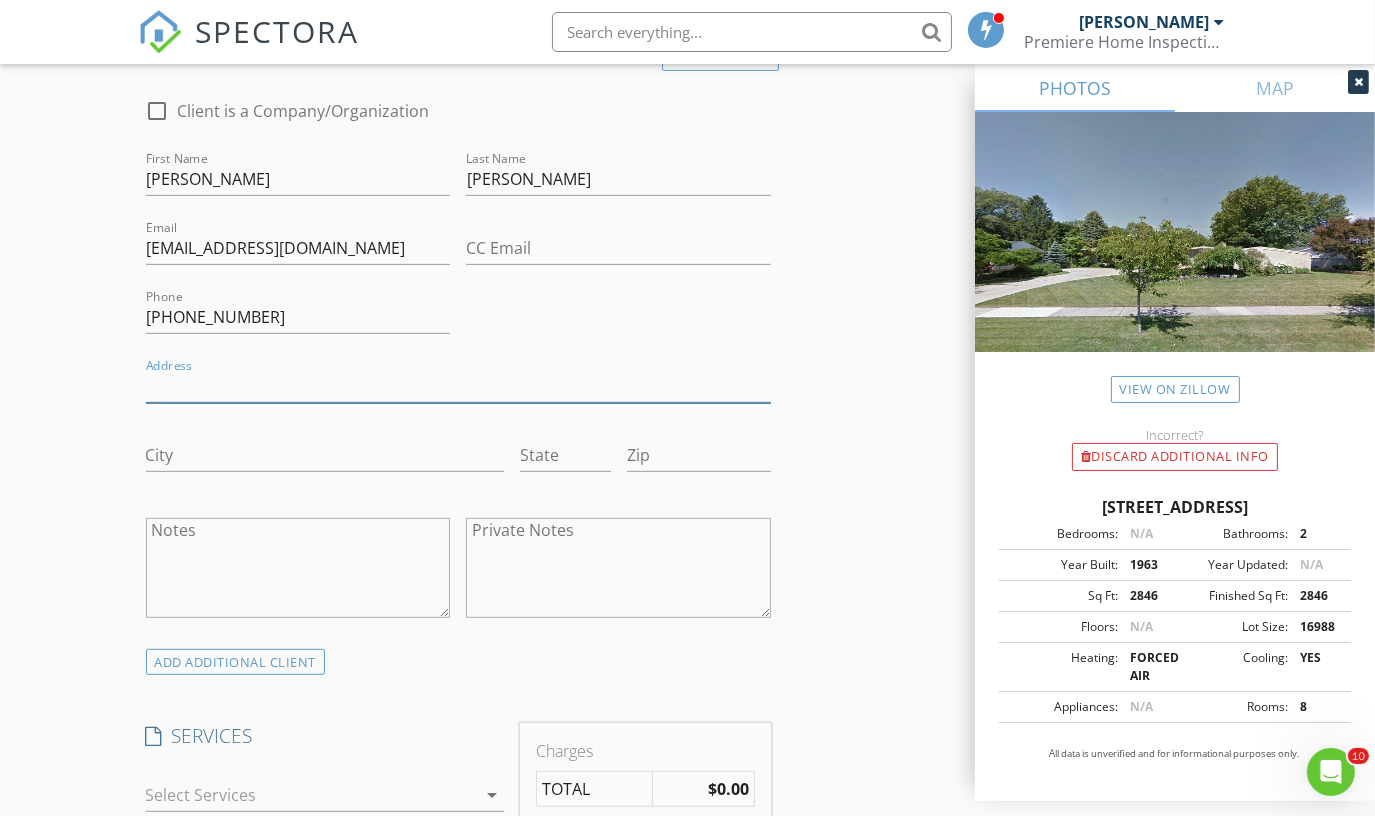 paste on "1605 Arbor Ave" 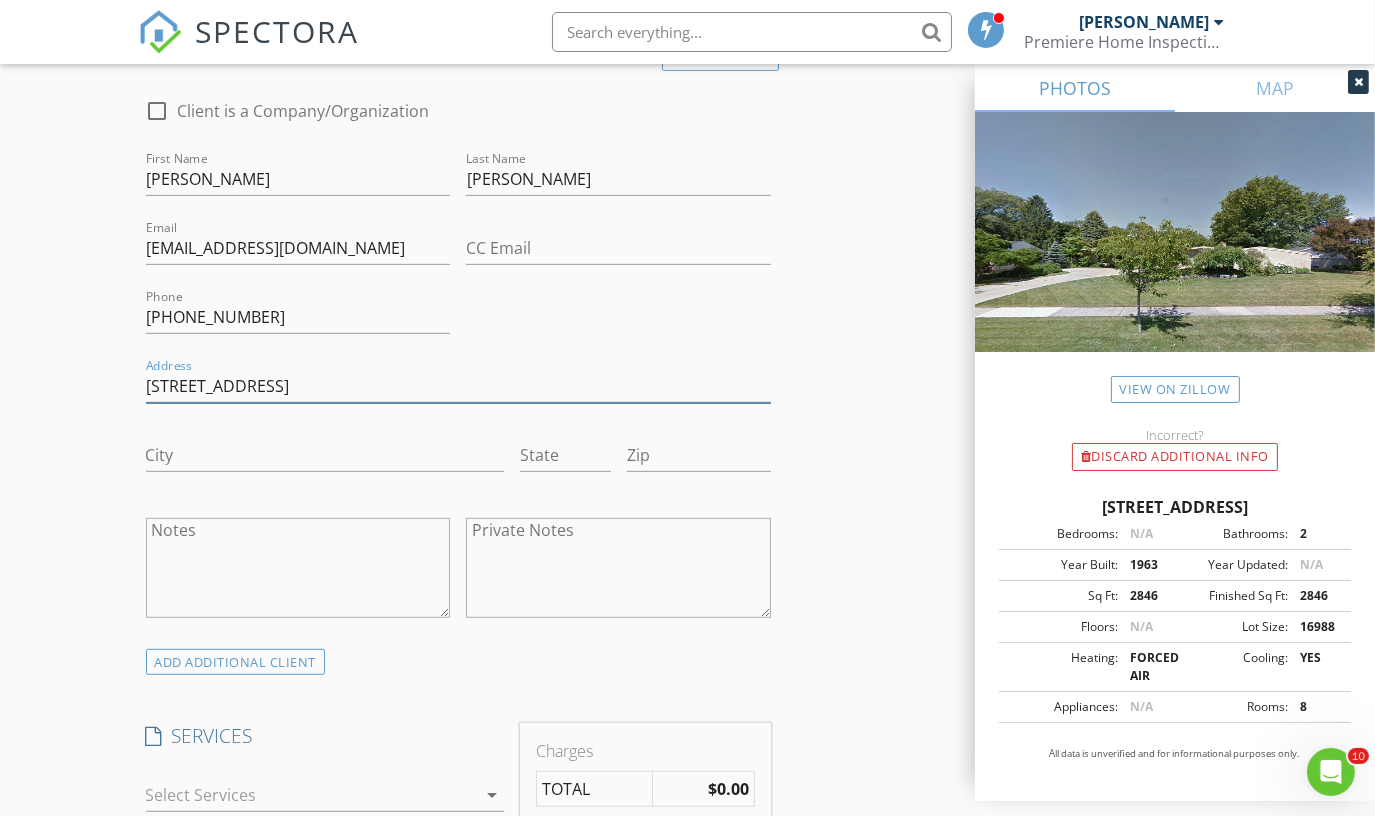 type on "1605 Arbor Ave" 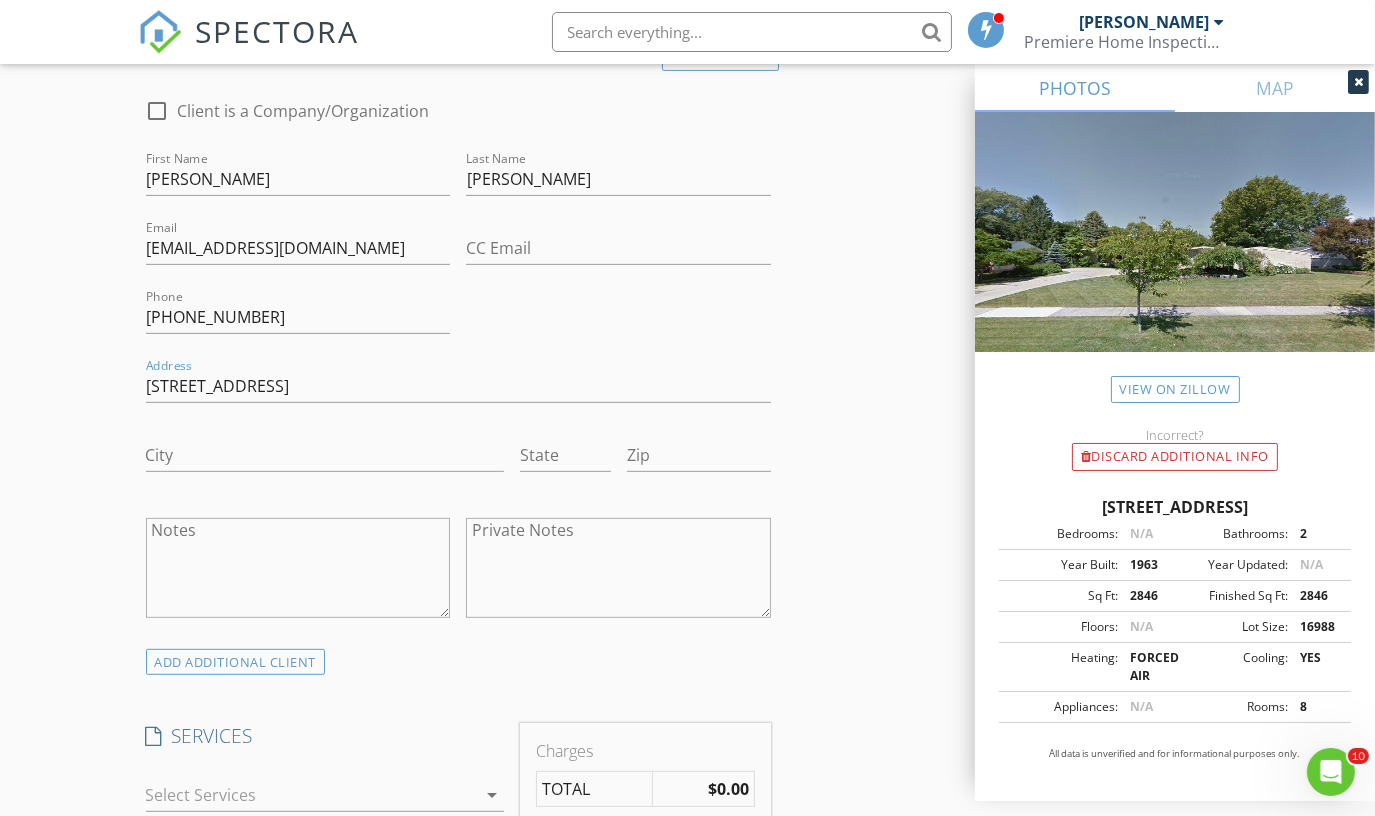click on "New Inspection
Click here to use the New Order Form
INSPECTOR(S)
check_box   Scott Foland   PRIMARY   Scott Foland arrow_drop_down   check_box_outline_blank Scott Foland specifically requested
Date/Time
07/15/2025 2:30 PM
Location
Address Search       Address 1605 Arbor Ave   Unit   City Monroe   State MI   Zip 48162   County Monroe     Square Feet 2846   Year Built 1963   Foundation Basement arrow_drop_down     Scott Foland     6.7 miles     (17 minutes)
client
check_box Enable Client CC email for this inspection   Client Search     check_box_outline_blank Client is a Company/Organization     First Name Karen   Last Name Bellino   Email ericgibson1340@gmail.com   CC Email   Phone 734-735-4431   Address 1605 Arbor Ave   City   State   Zip       Notes   Private Notes
ADD ADDITIONAL client" at bounding box center (687, 829) 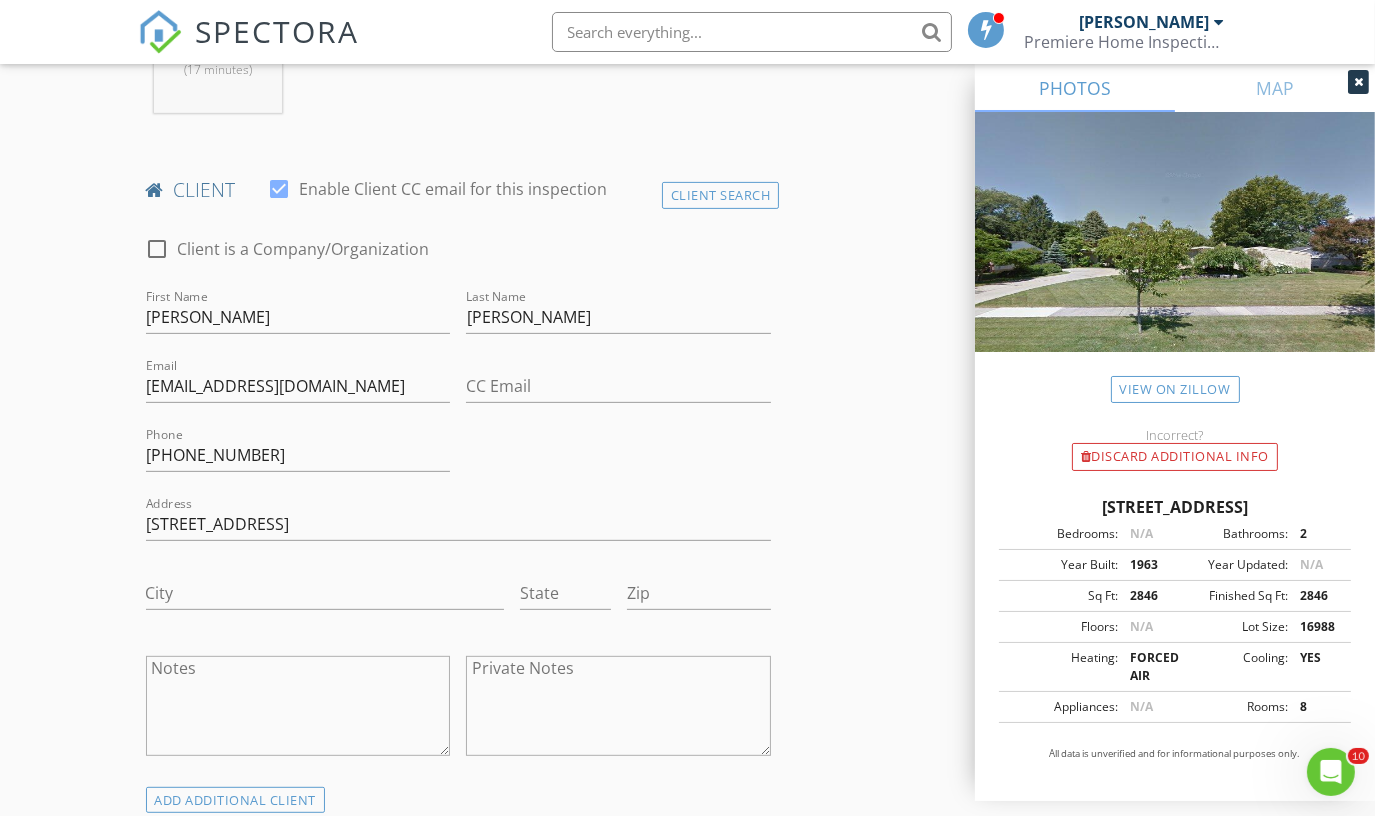 scroll, scrollTop: 916, scrollLeft: 0, axis: vertical 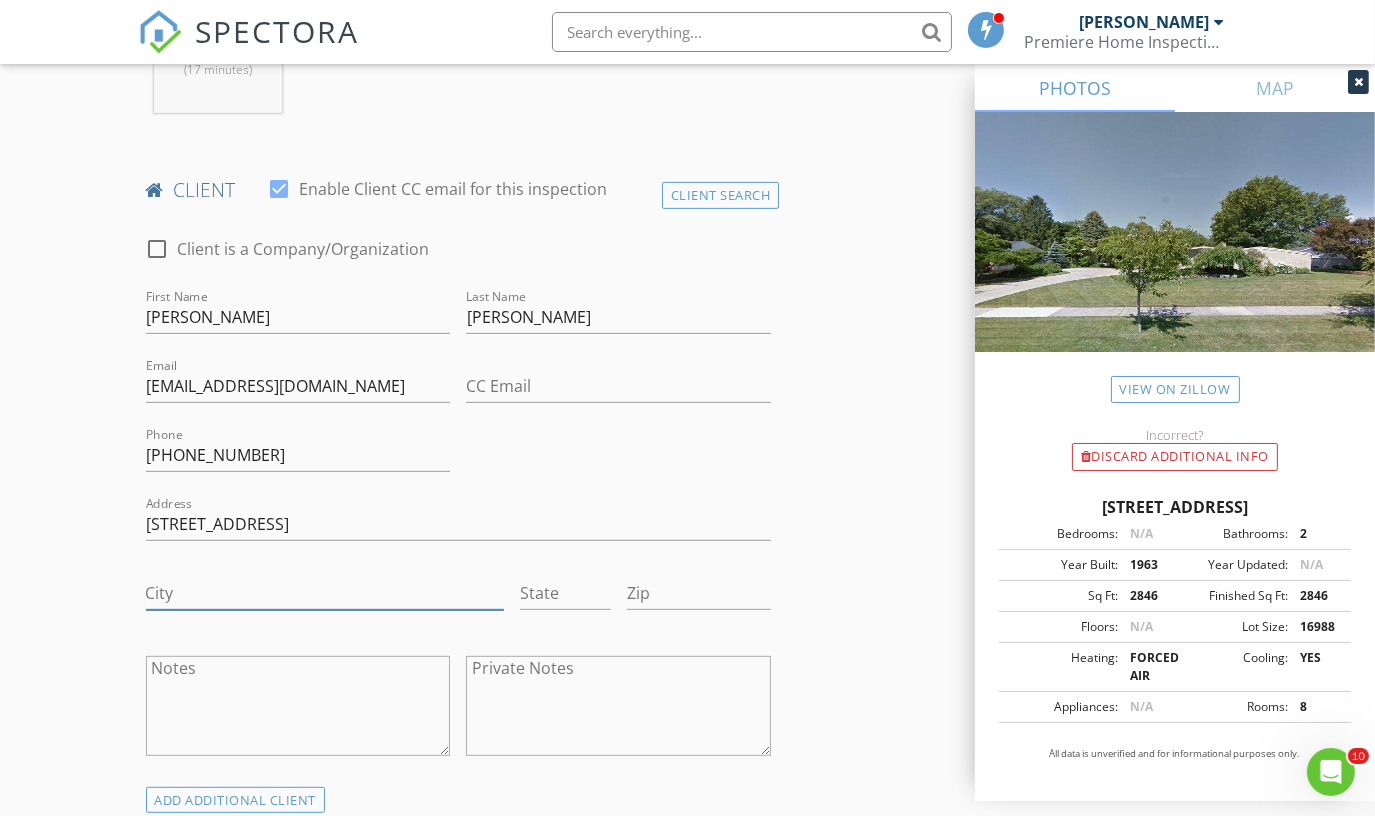 click on "City" at bounding box center [325, 593] 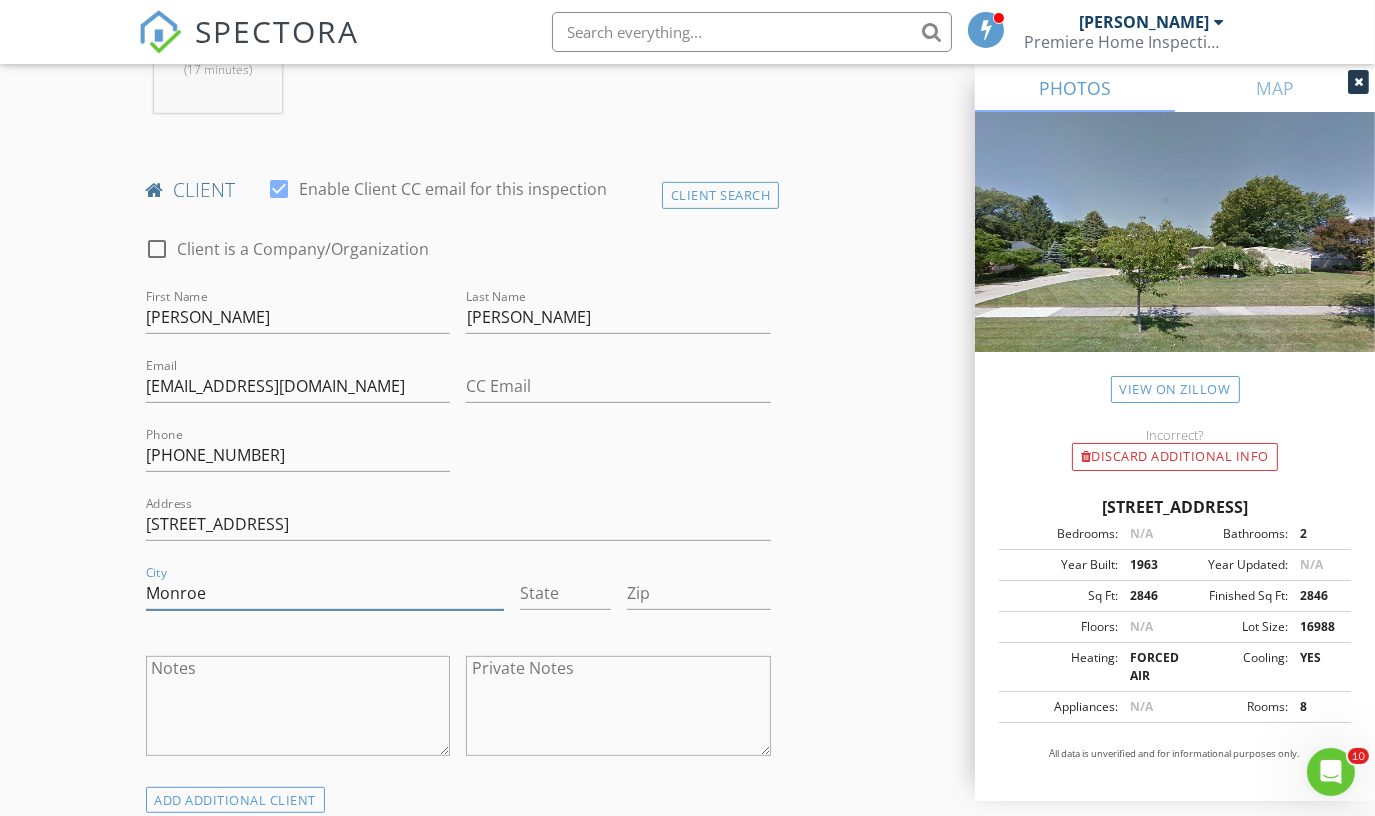 type on "Monroe" 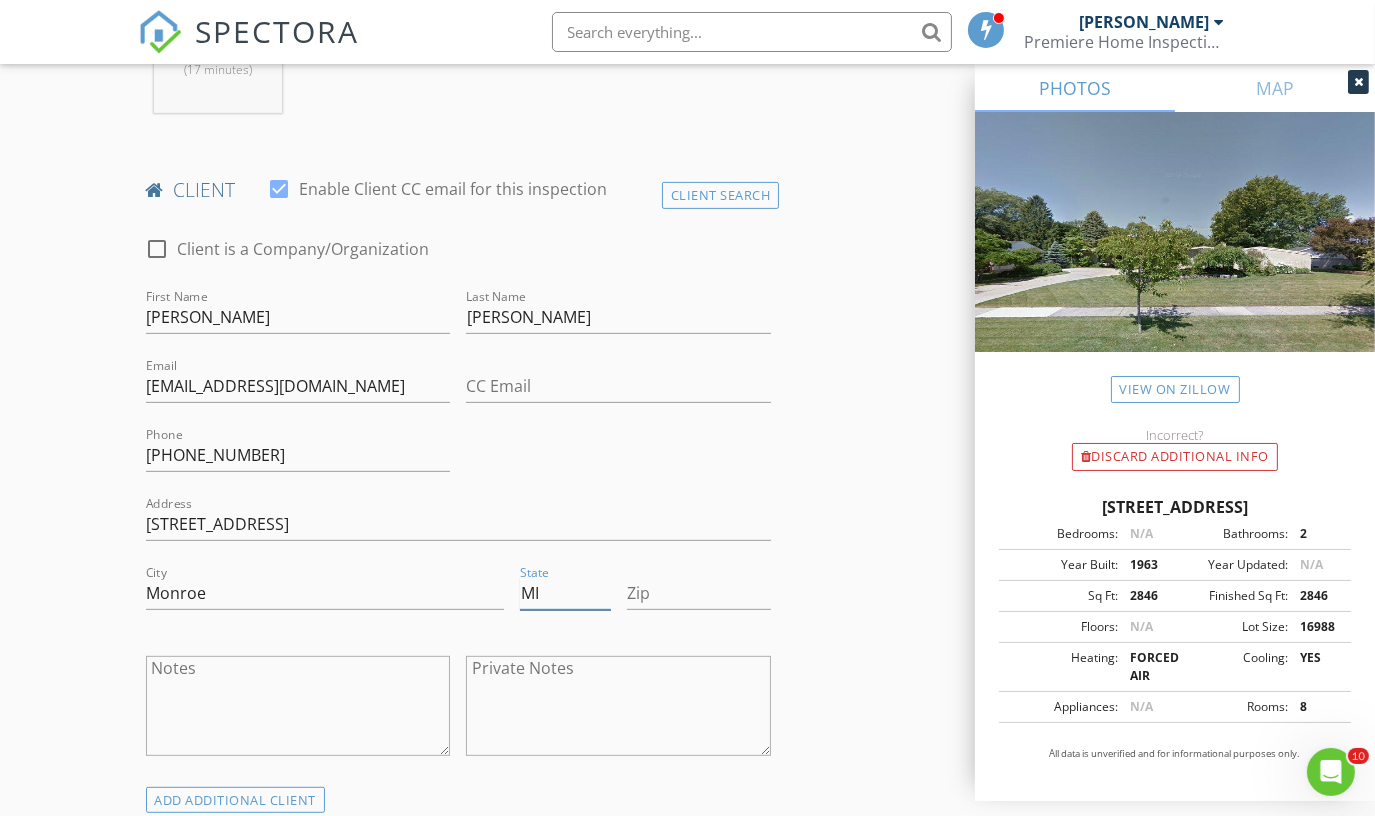type on "MI" 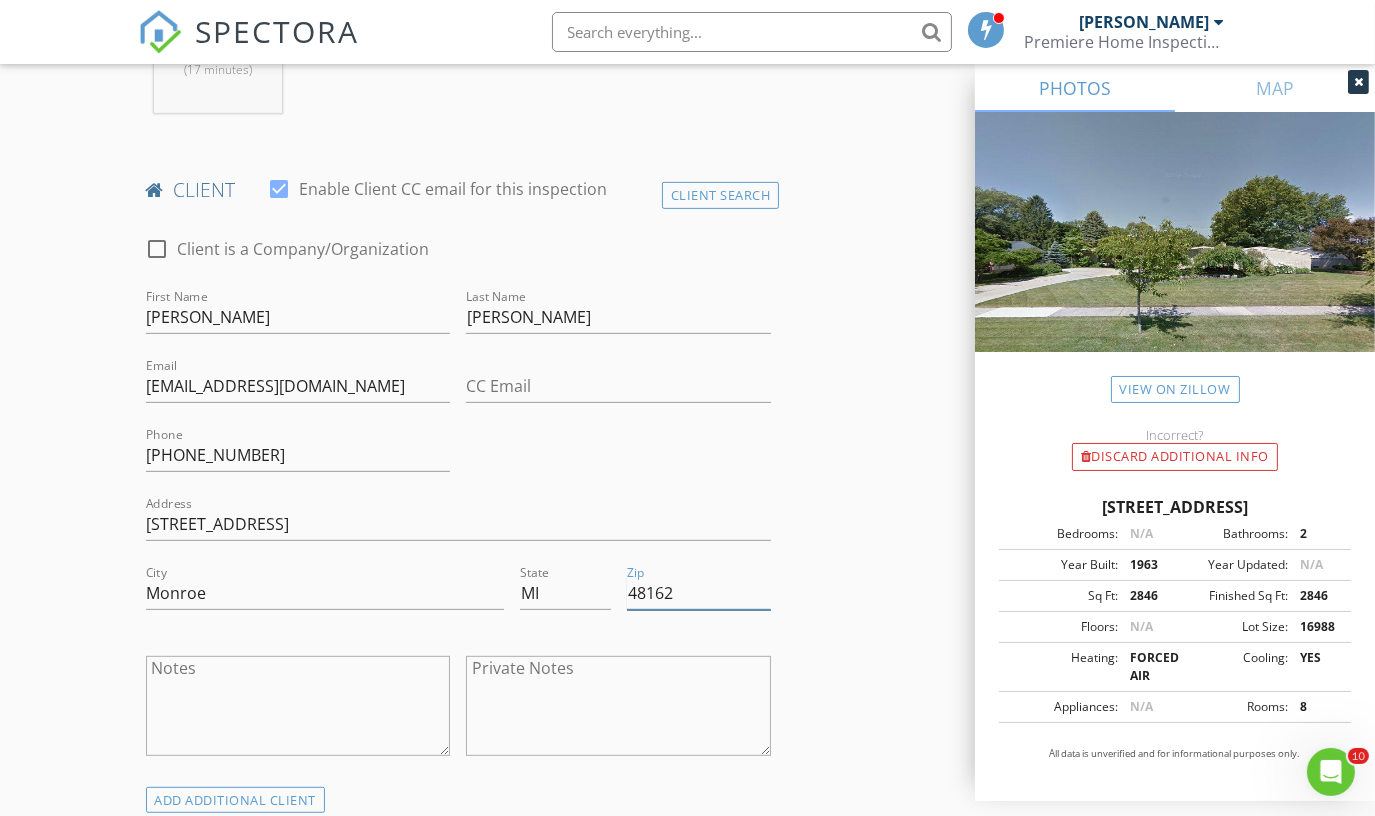 type on "48162" 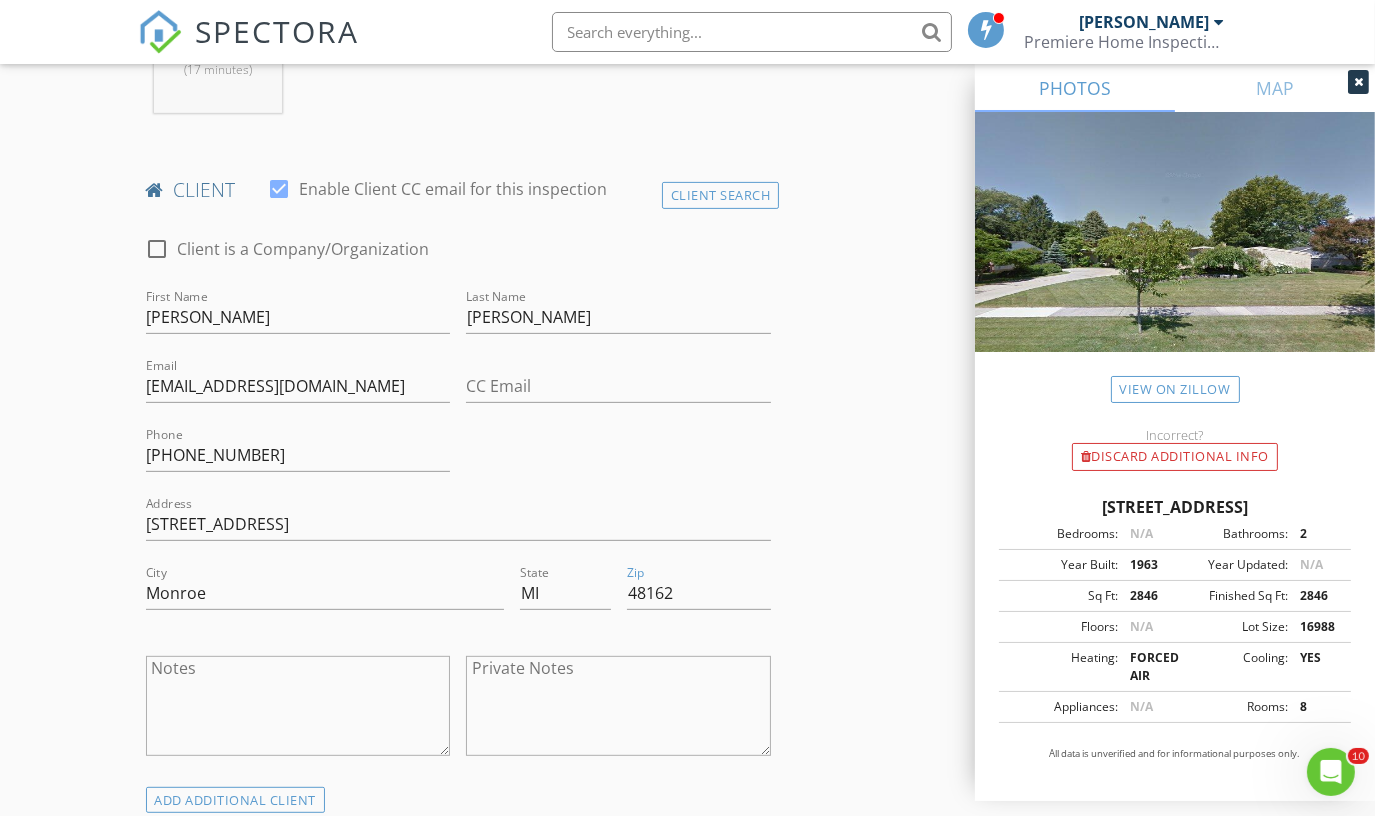 click on "INSPECTOR(S)
check_box   Scott Foland   PRIMARY   Scott Foland arrow_drop_down   check_box_outline_blank Scott Foland specifically requested
Date/Time
07/15/2025 2:30 PM
Location
Address Search       Address 1605 Arbor Ave   Unit   City Monroe   State MI   Zip 48162   County Monroe     Square Feet 2846   Year Built 1963   Foundation Basement arrow_drop_down     Scott Foland     6.7 miles     (17 minutes)
client
check_box Enable Client CC email for this inspection   Client Search     check_box_outline_blank Client is a Company/Organization     First Name Karen   Last Name Bellino   Email ericgibson1340@gmail.com   CC Email   Phone 734-735-4431   Address 1605 Arbor Ave   City Monroe   State MI   Zip 48162       Notes   Private Notes
ADD ADDITIONAL client
SERVICES" at bounding box center (688, 1001) 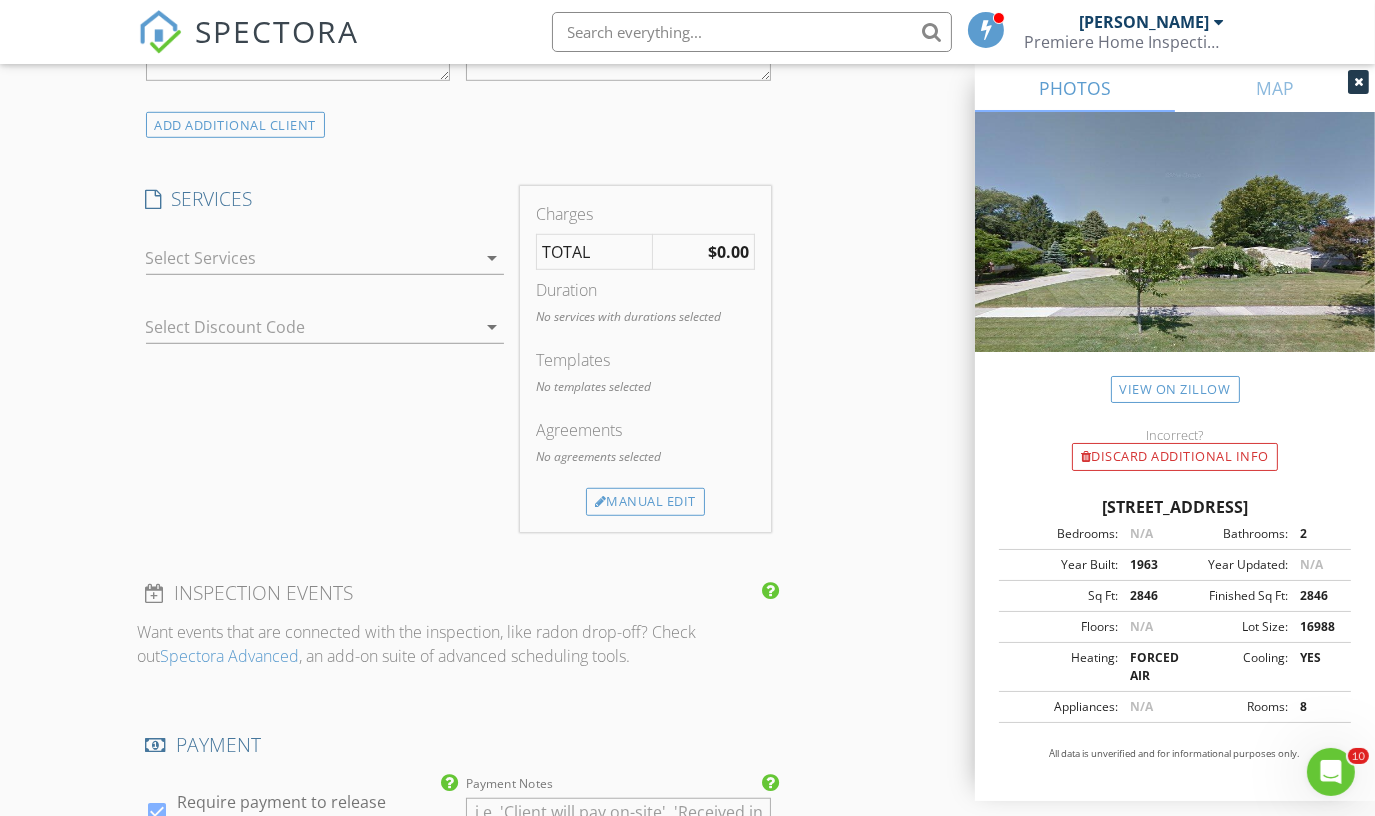 scroll, scrollTop: 1599, scrollLeft: 0, axis: vertical 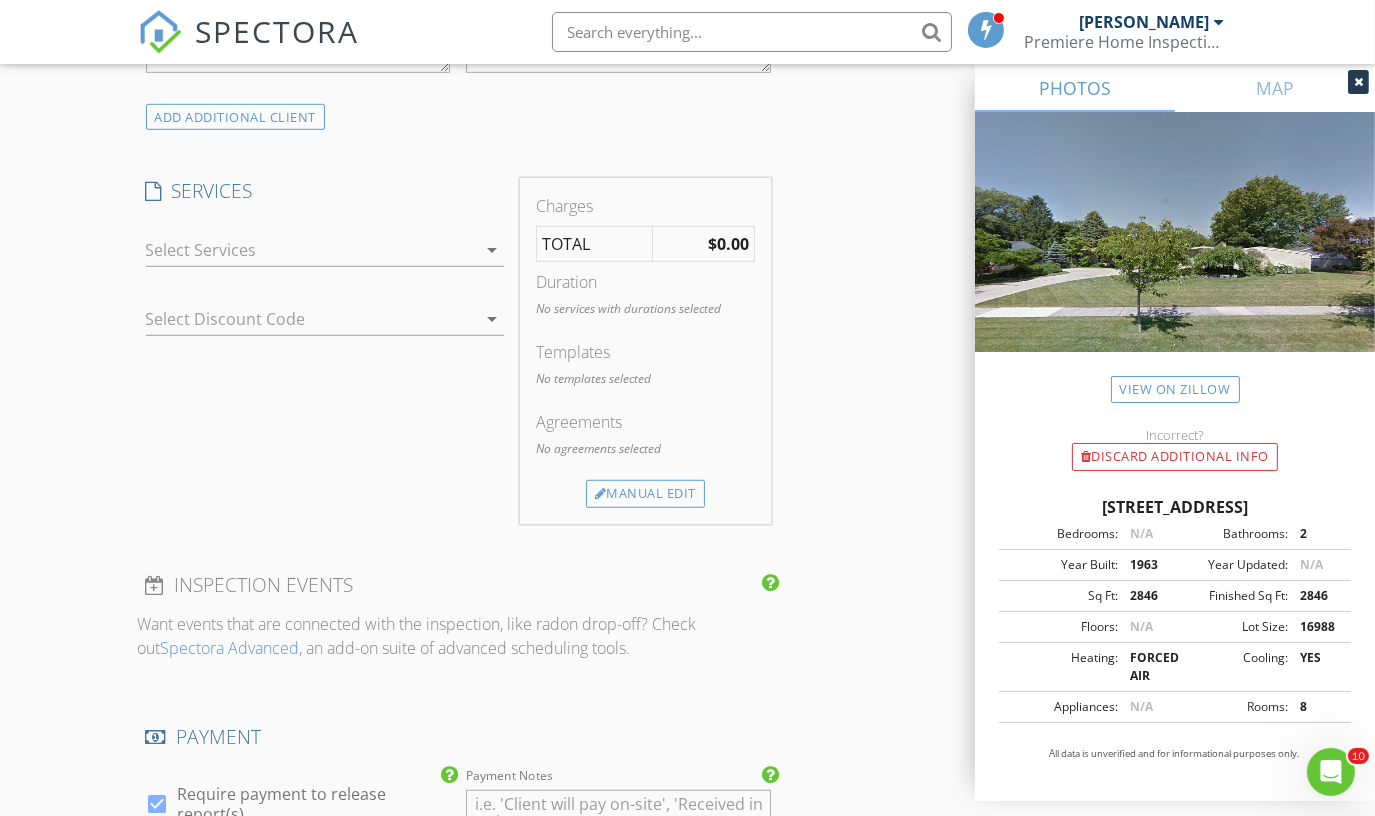 click on "arrow_drop_down" at bounding box center [492, 250] 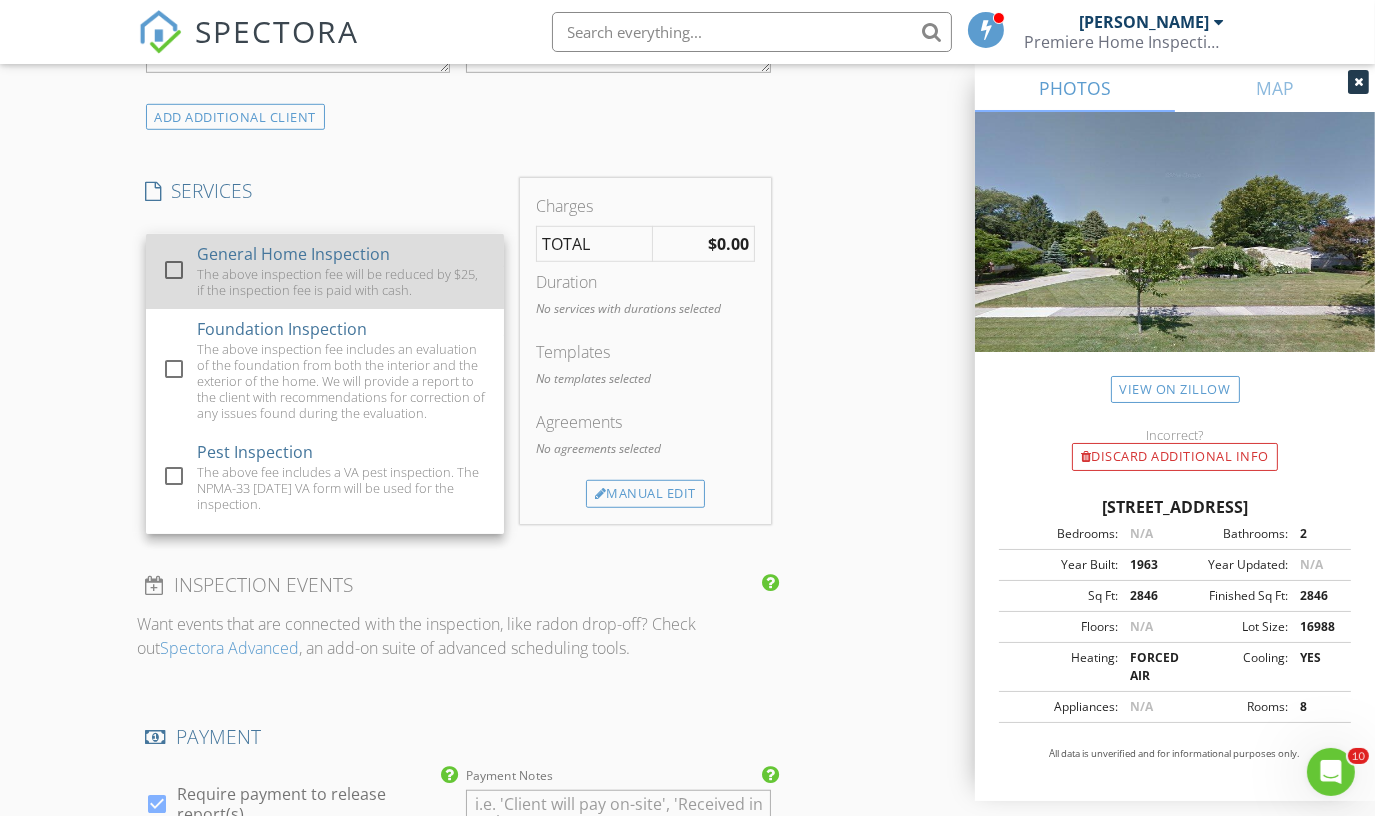 click at bounding box center [174, 270] 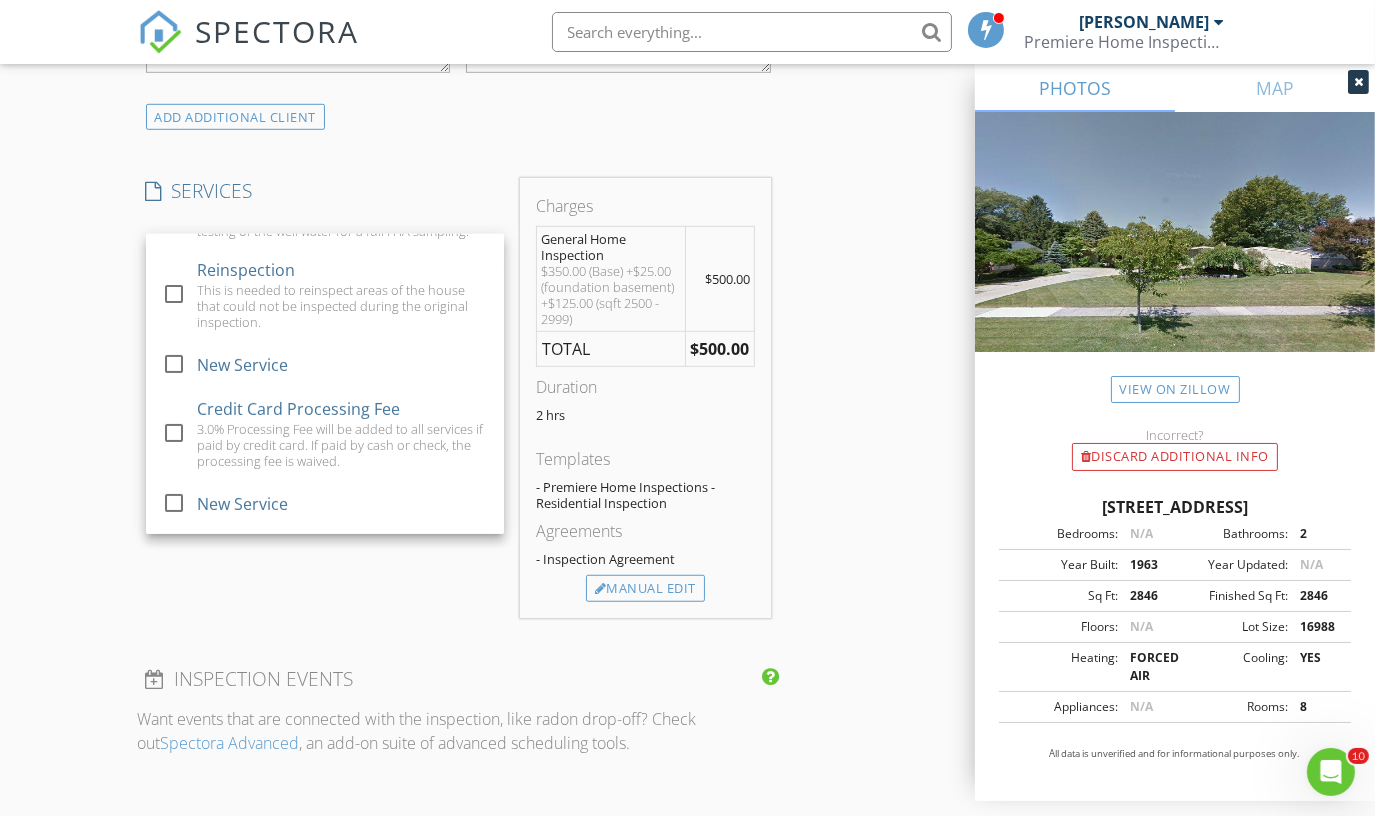 scroll, scrollTop: 513, scrollLeft: 0, axis: vertical 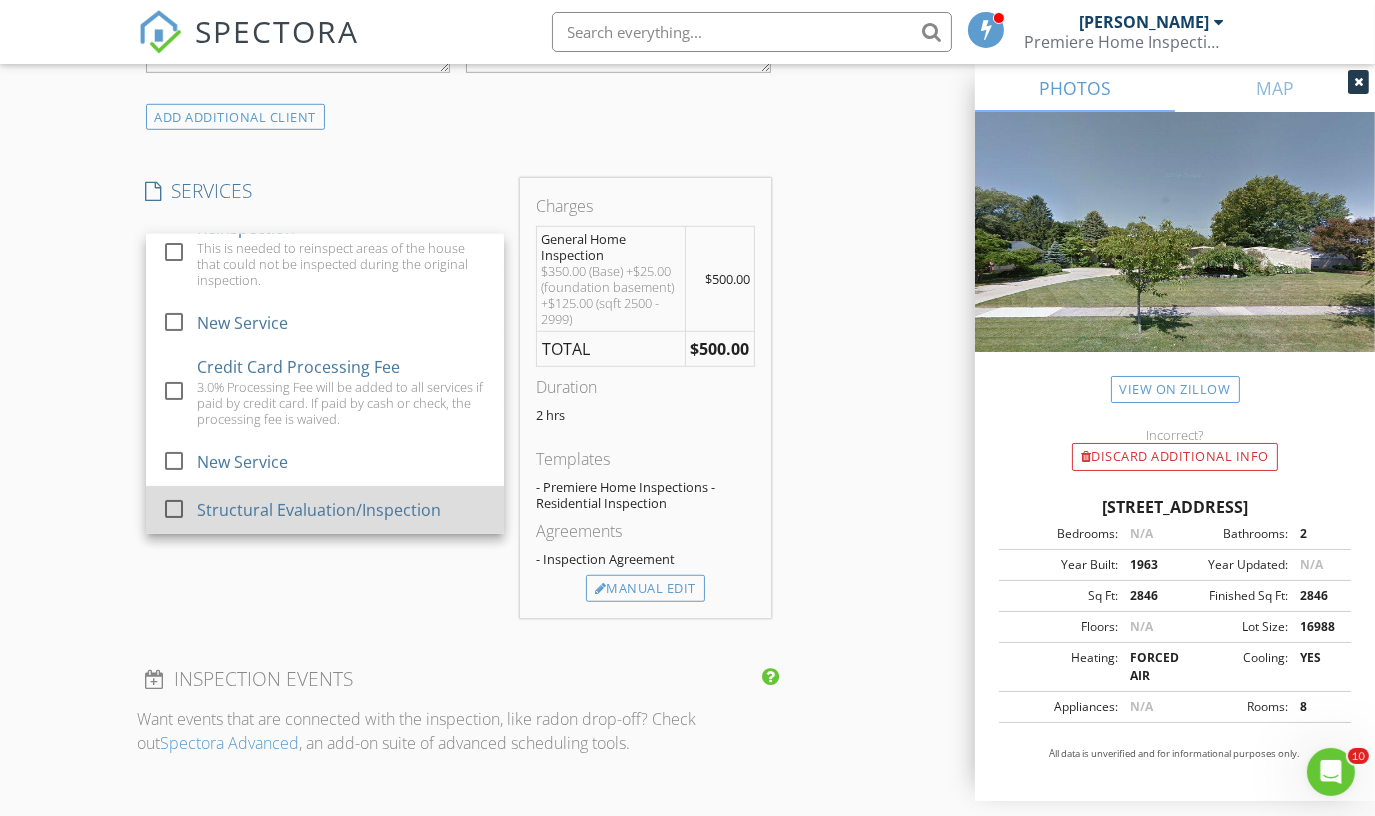 click on "check_box_outline_blank   Structural Evaluation/Inspection" at bounding box center (325, 510) 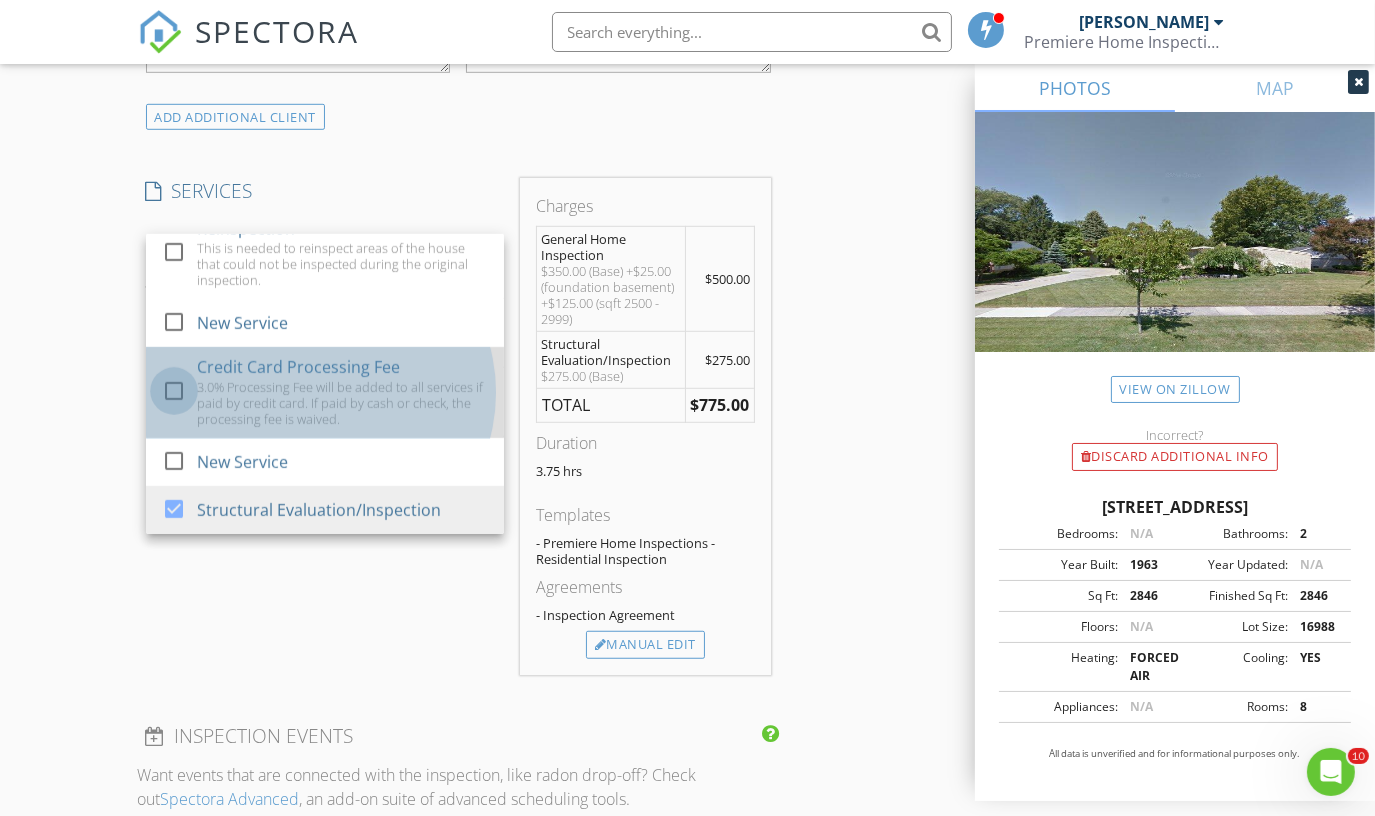 click at bounding box center [174, 391] 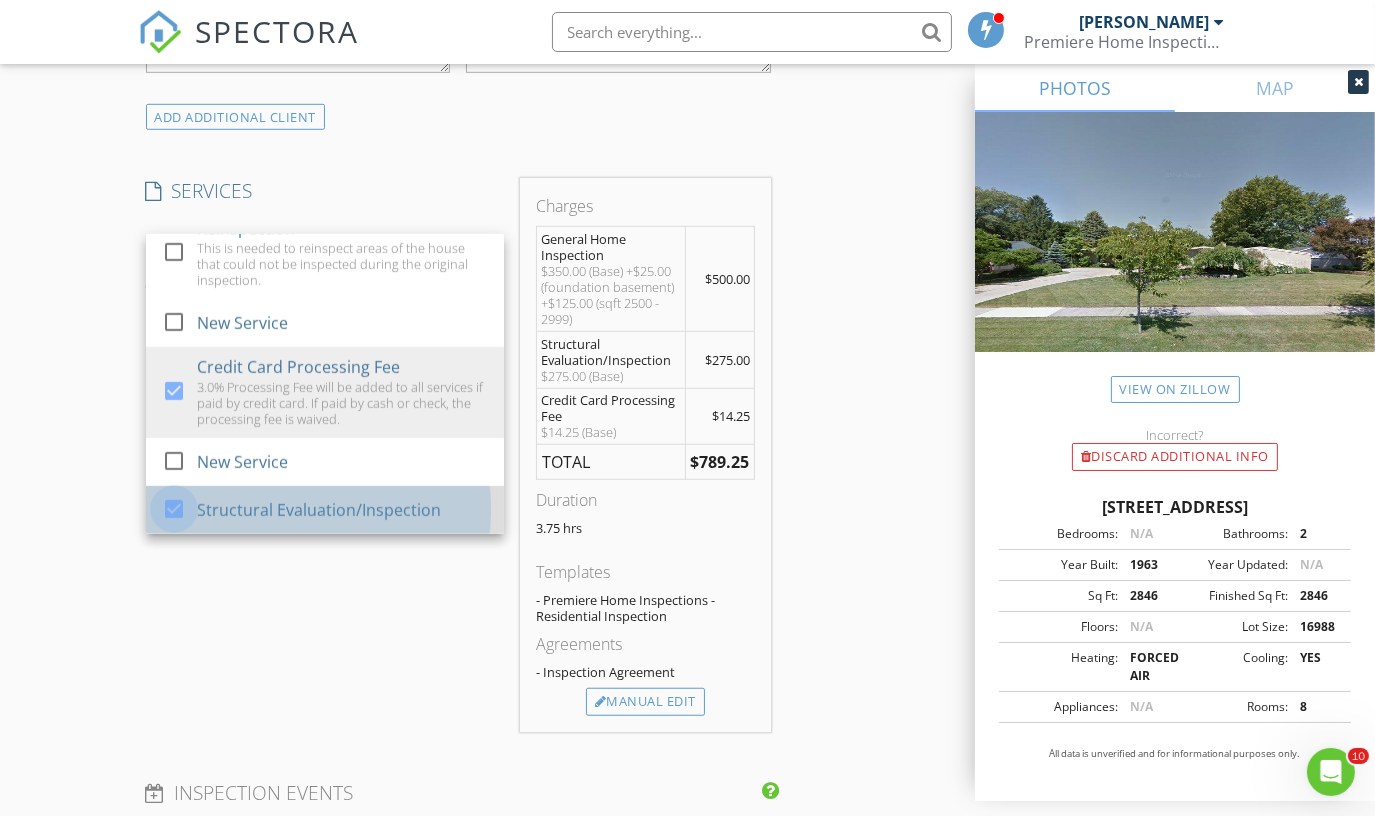 click at bounding box center (174, 509) 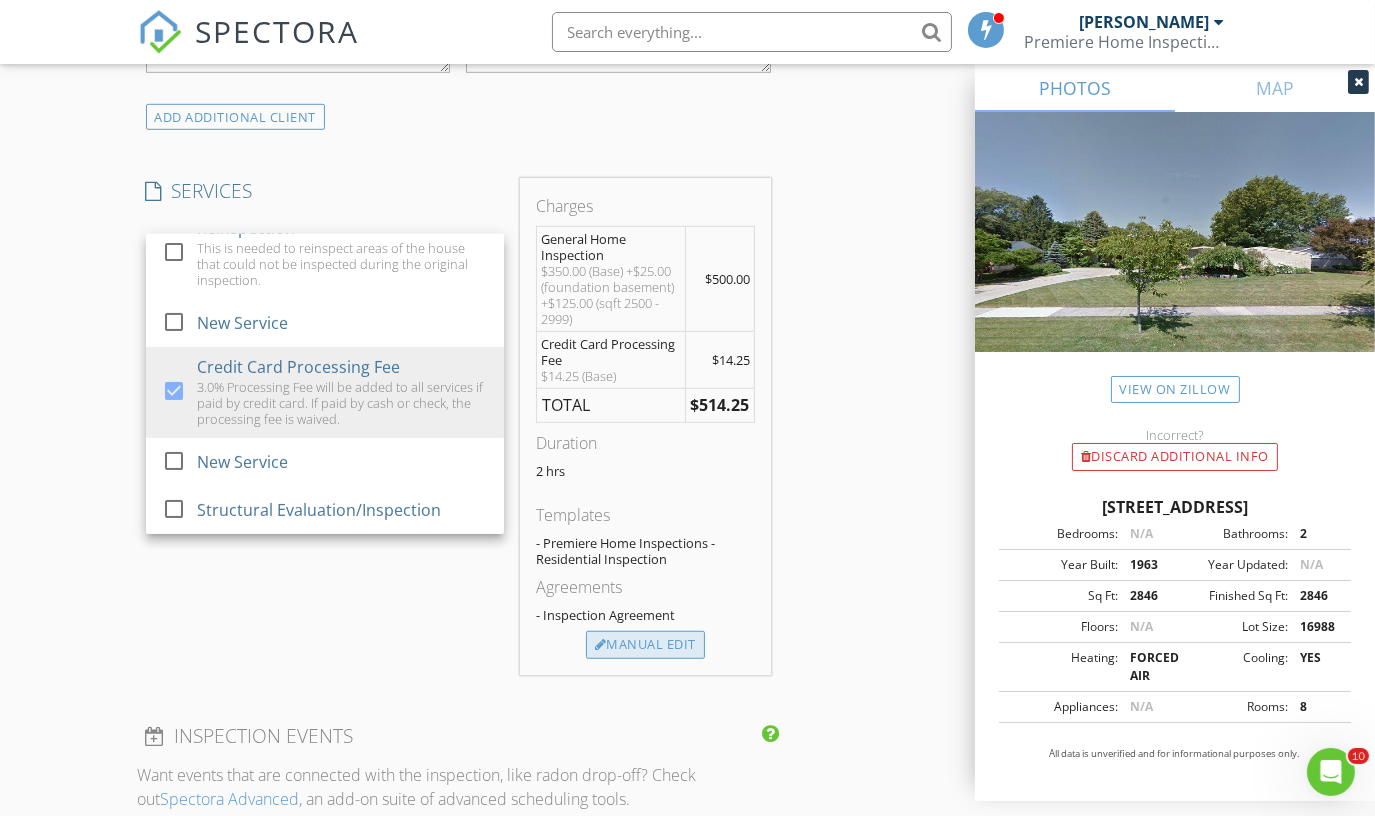 click on "Manual Edit" at bounding box center (645, 645) 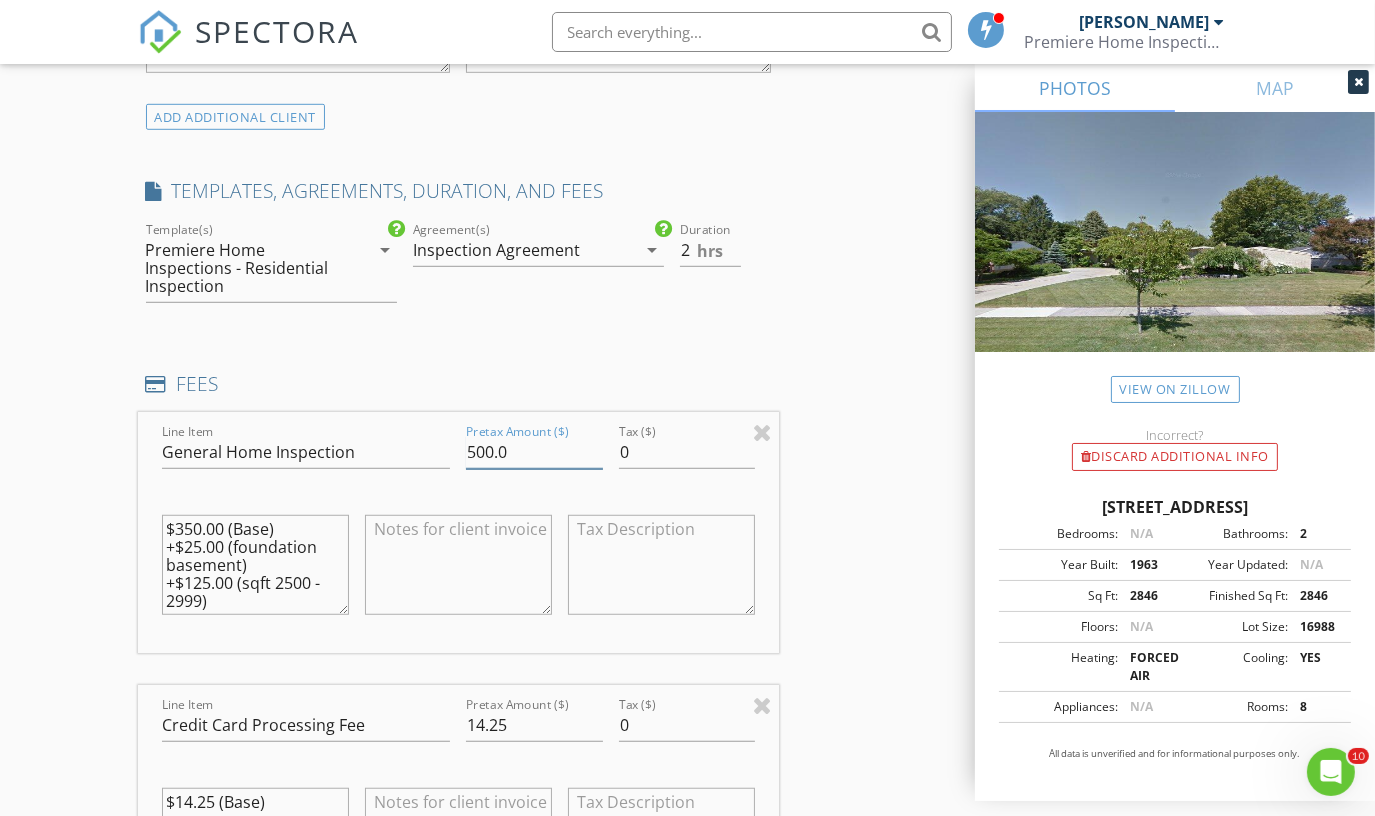 drag, startPoint x: 537, startPoint y: 446, endPoint x: 429, endPoint y: 471, distance: 110.85576 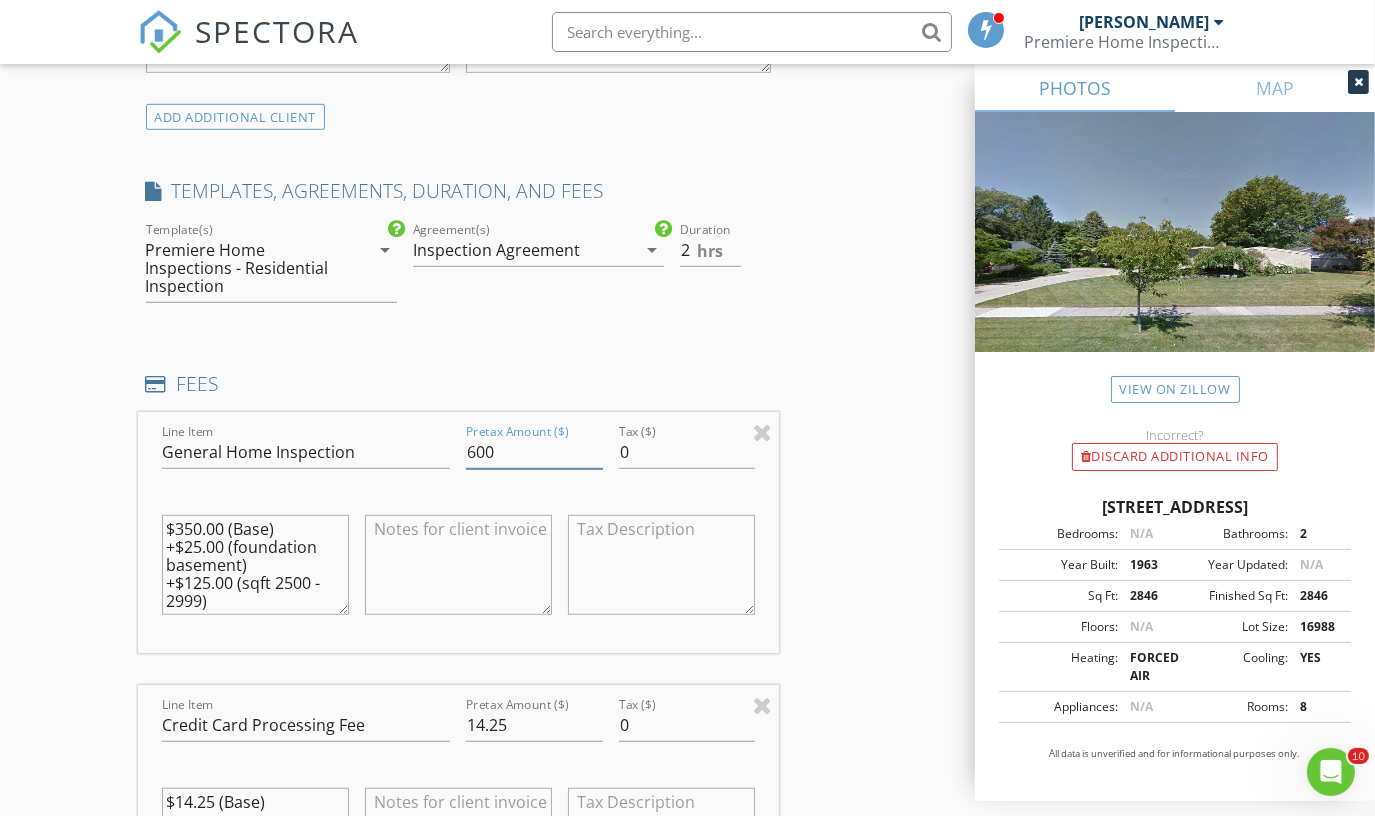 type on "600" 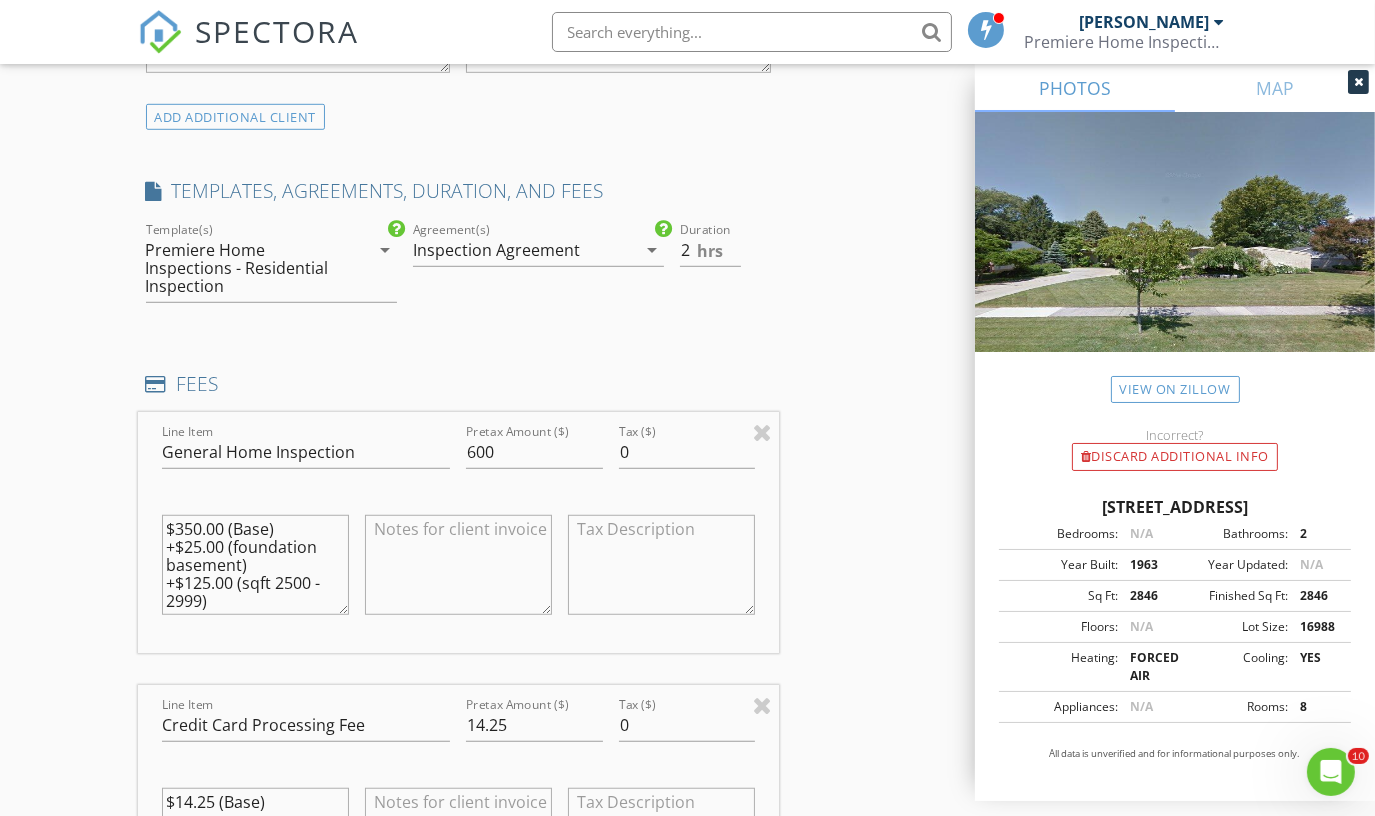 click on "$350.00 (Base)
+$25.00 (foundation basement)
+$125.00 (sqft 2500 - 2999)" at bounding box center (255, 565) 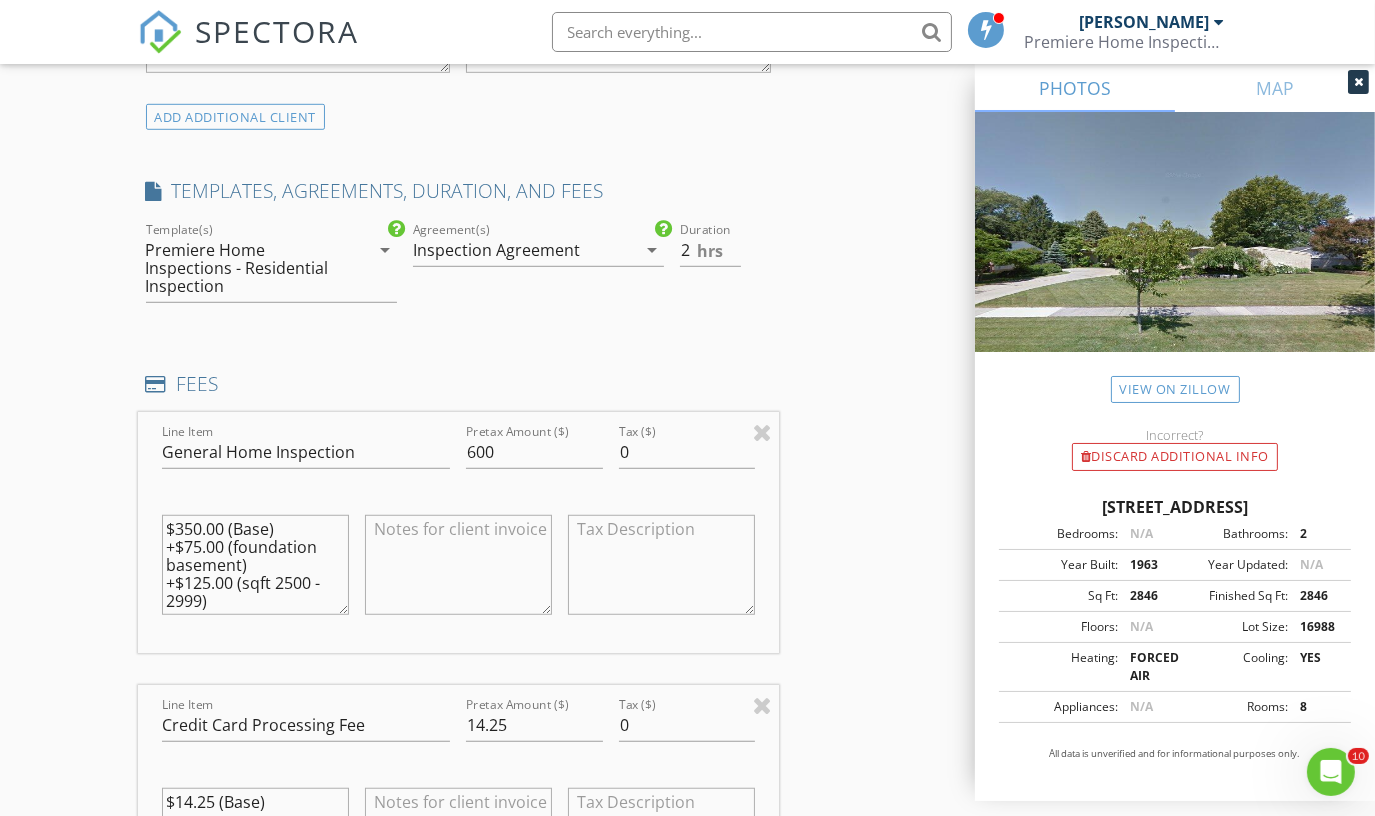 click on "$350.00 (Base)
+$75.00 (foundation basement)
+$125.00 (sqft 2500 - 2999)" at bounding box center (255, 565) 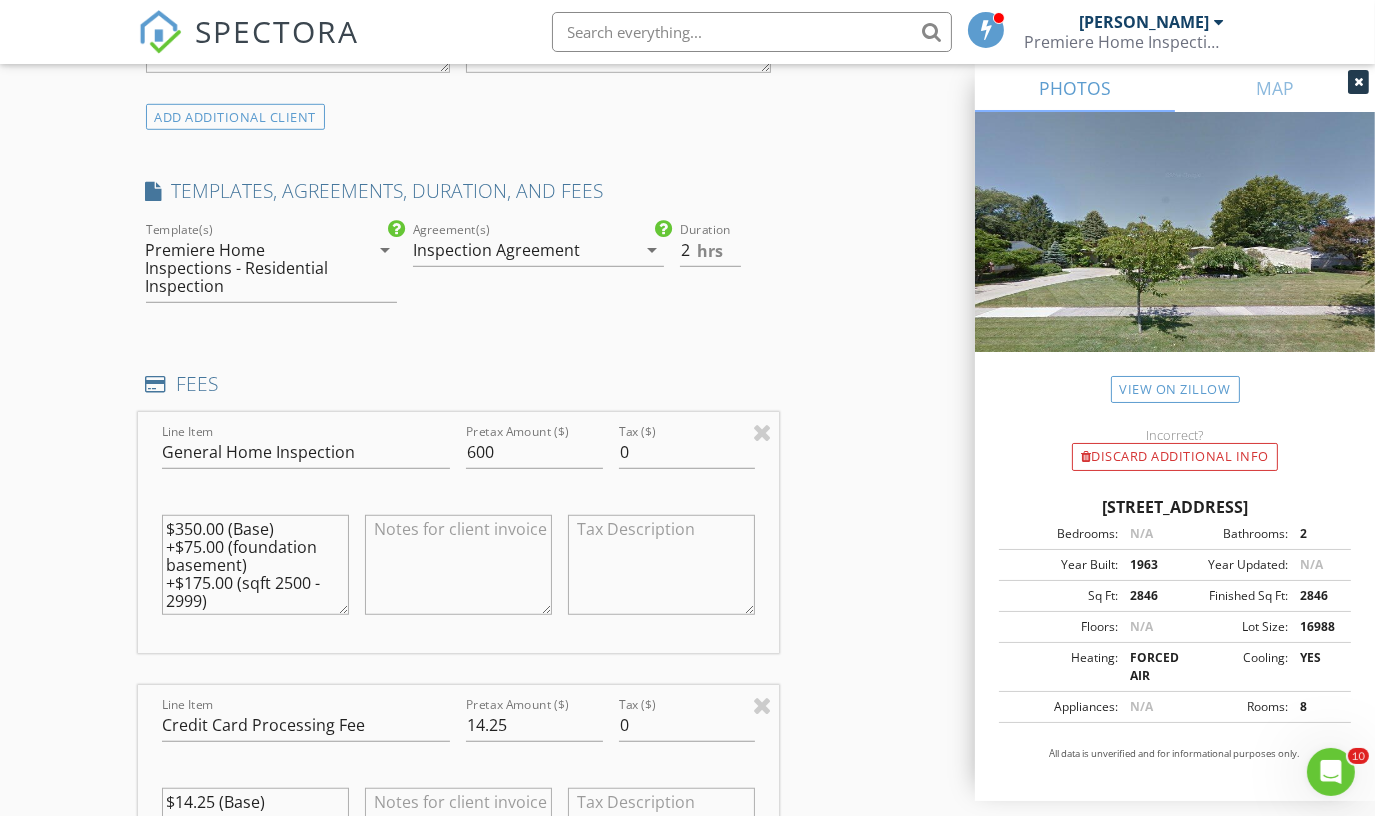 type on "$350.00 (Base)
+$75.00 (foundation basement)
+$175.00 (sqft 2500 - 2999)" 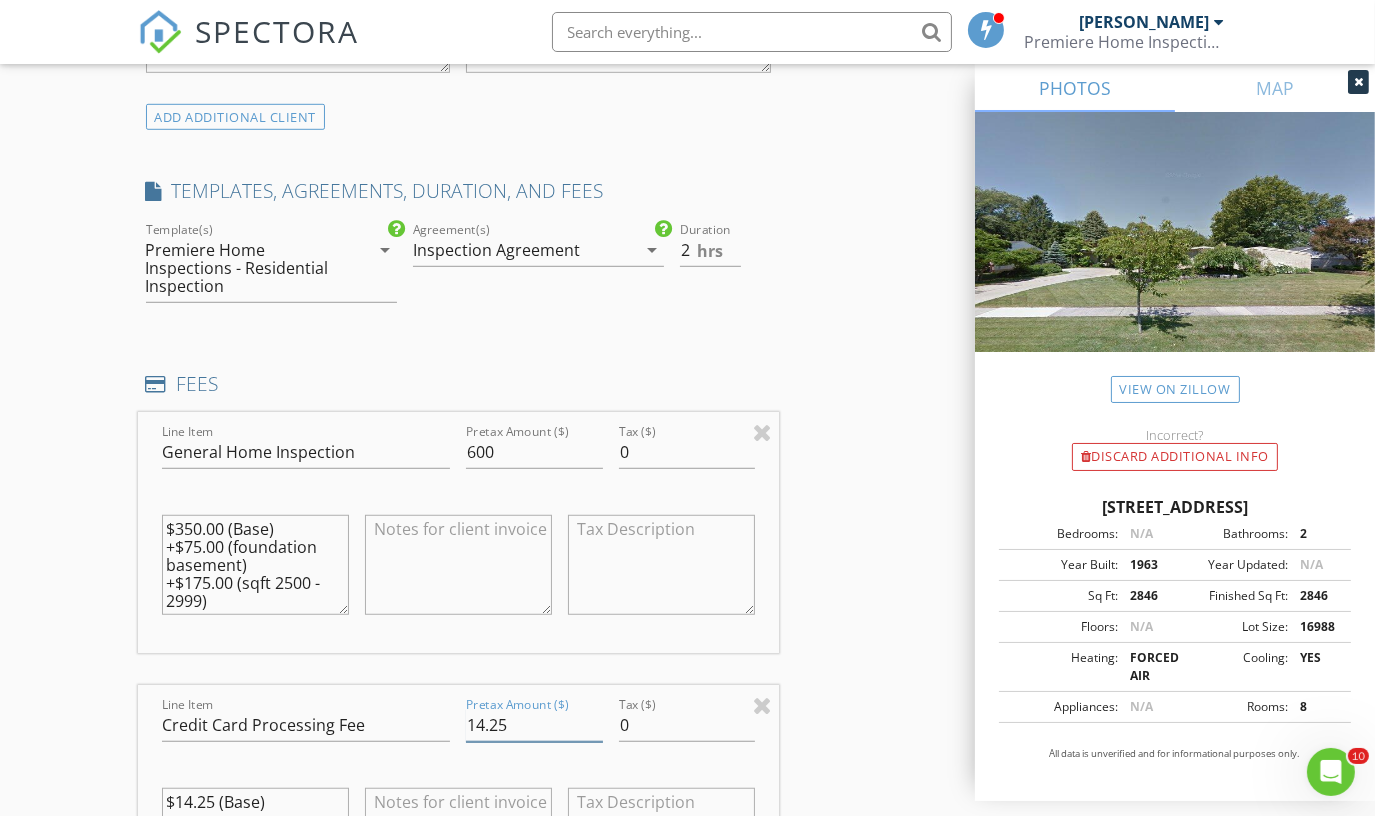 drag, startPoint x: 534, startPoint y: 713, endPoint x: 407, endPoint y: 733, distance: 128.56516 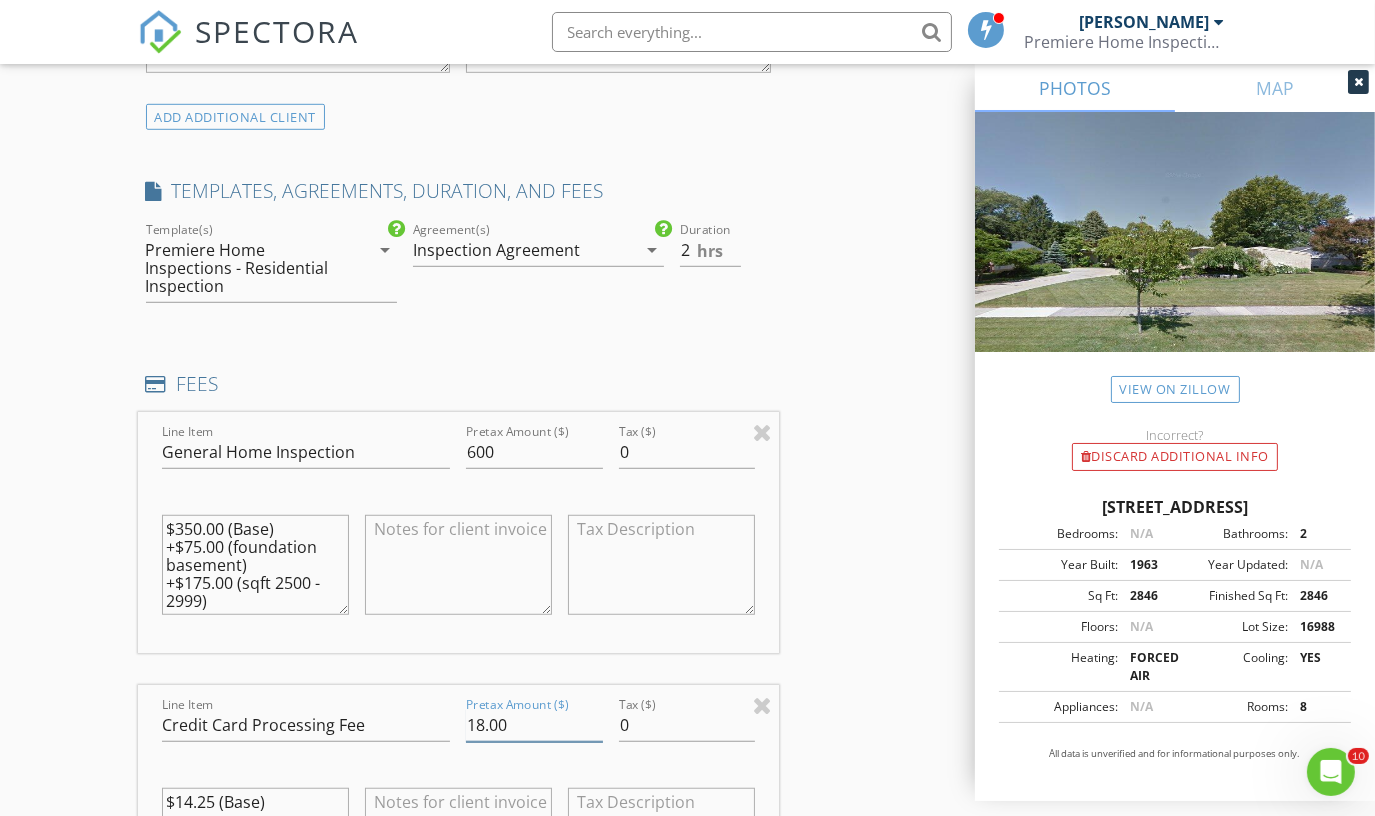 type on "18.00" 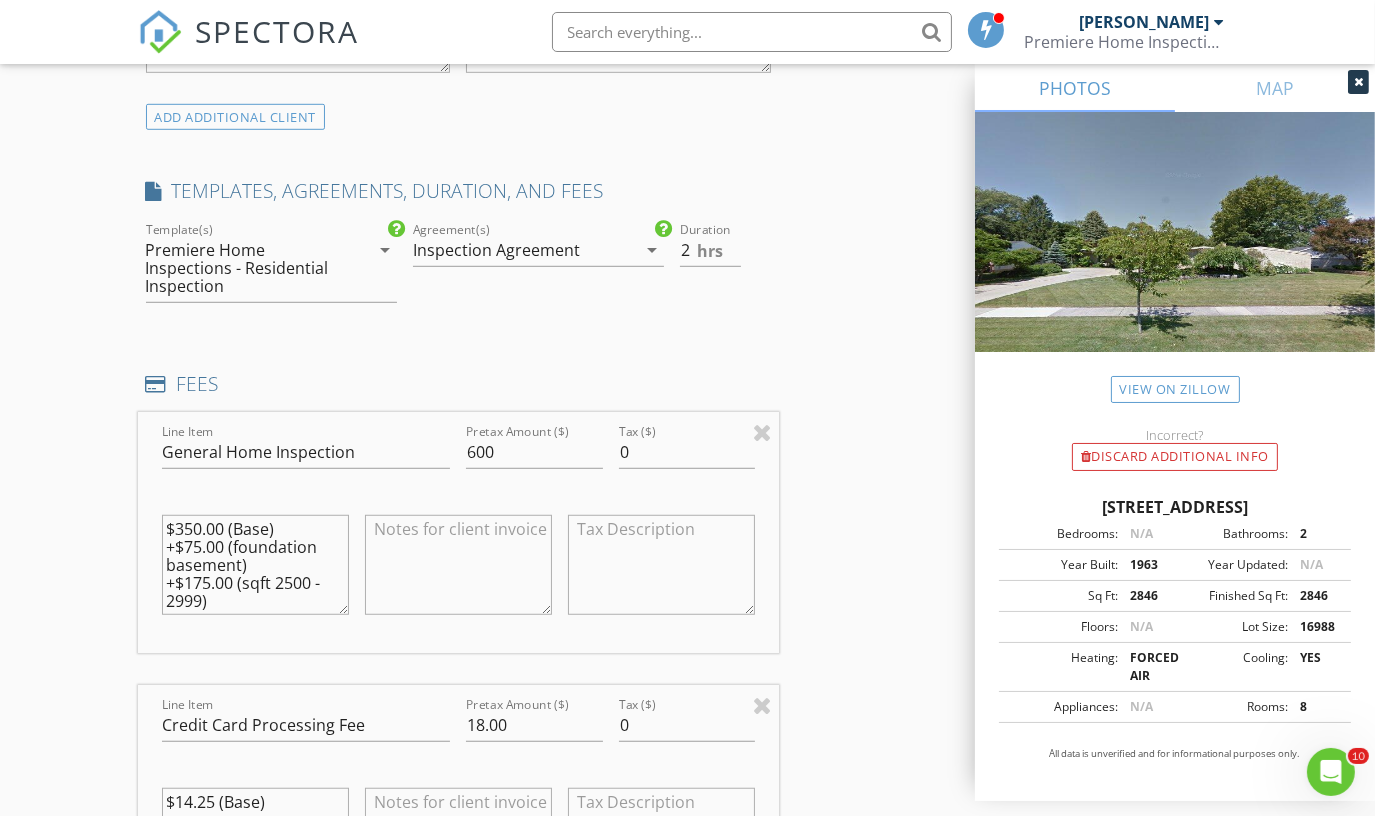 click at bounding box center (458, 838) 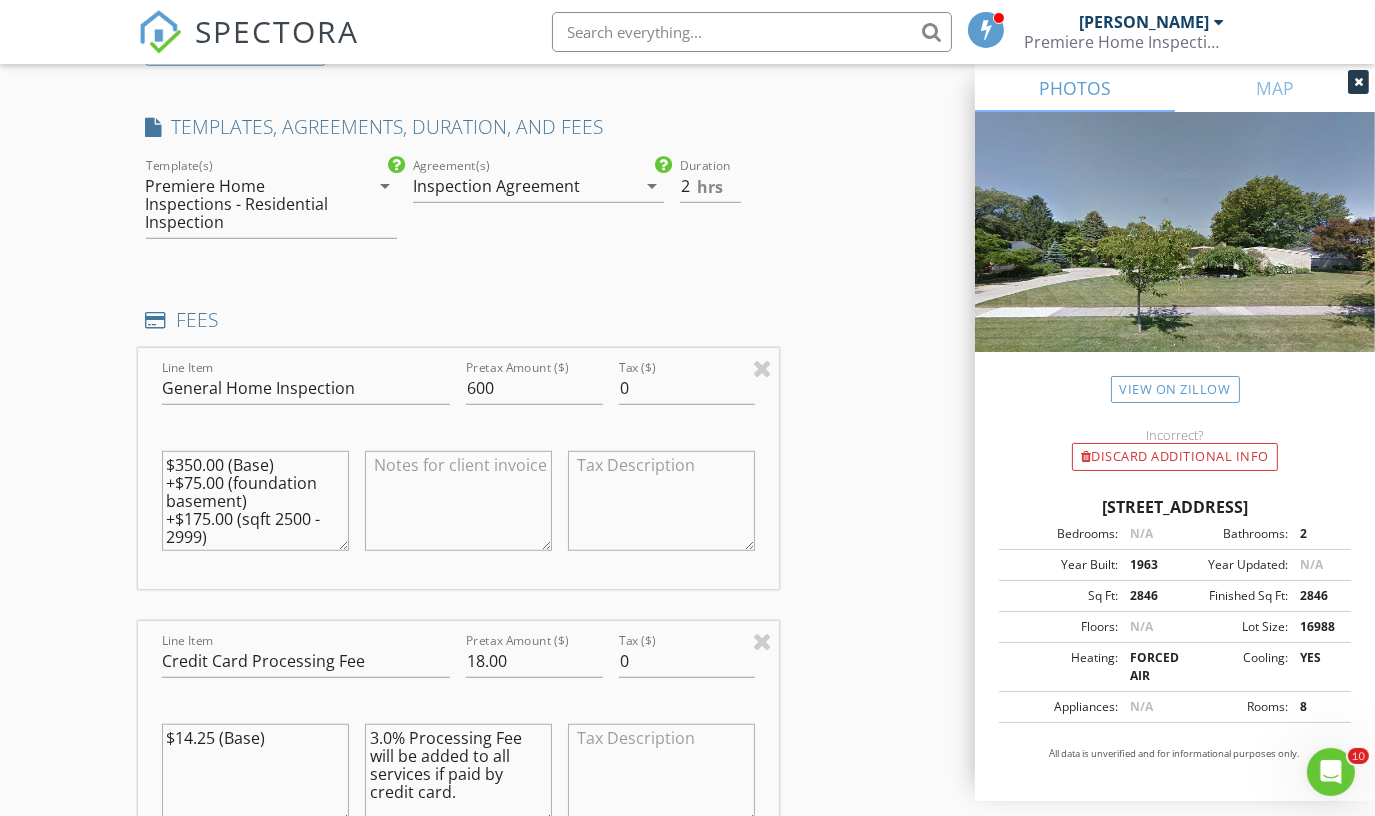 scroll, scrollTop: 69, scrollLeft: 0, axis: vertical 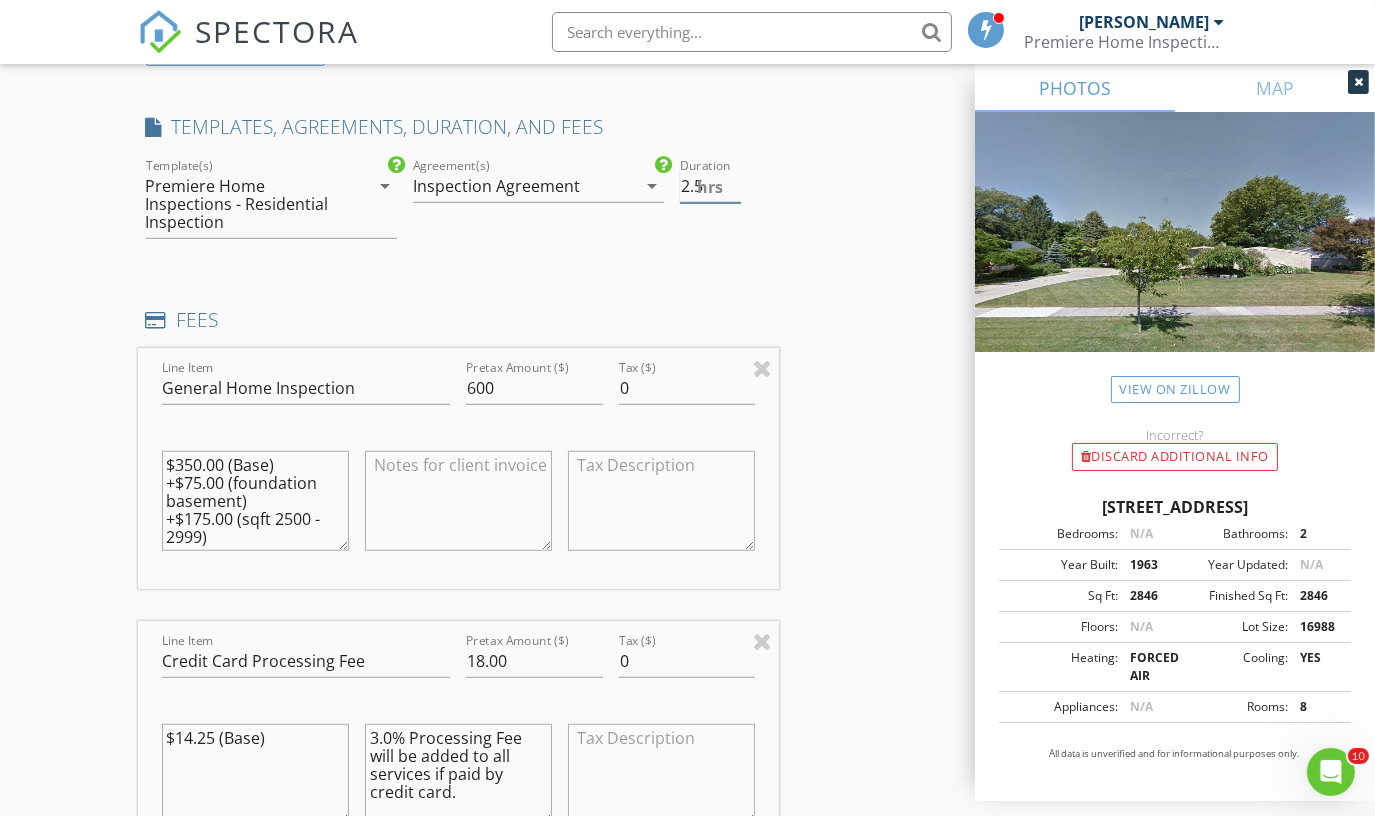 click on "2.5" at bounding box center (710, 186) 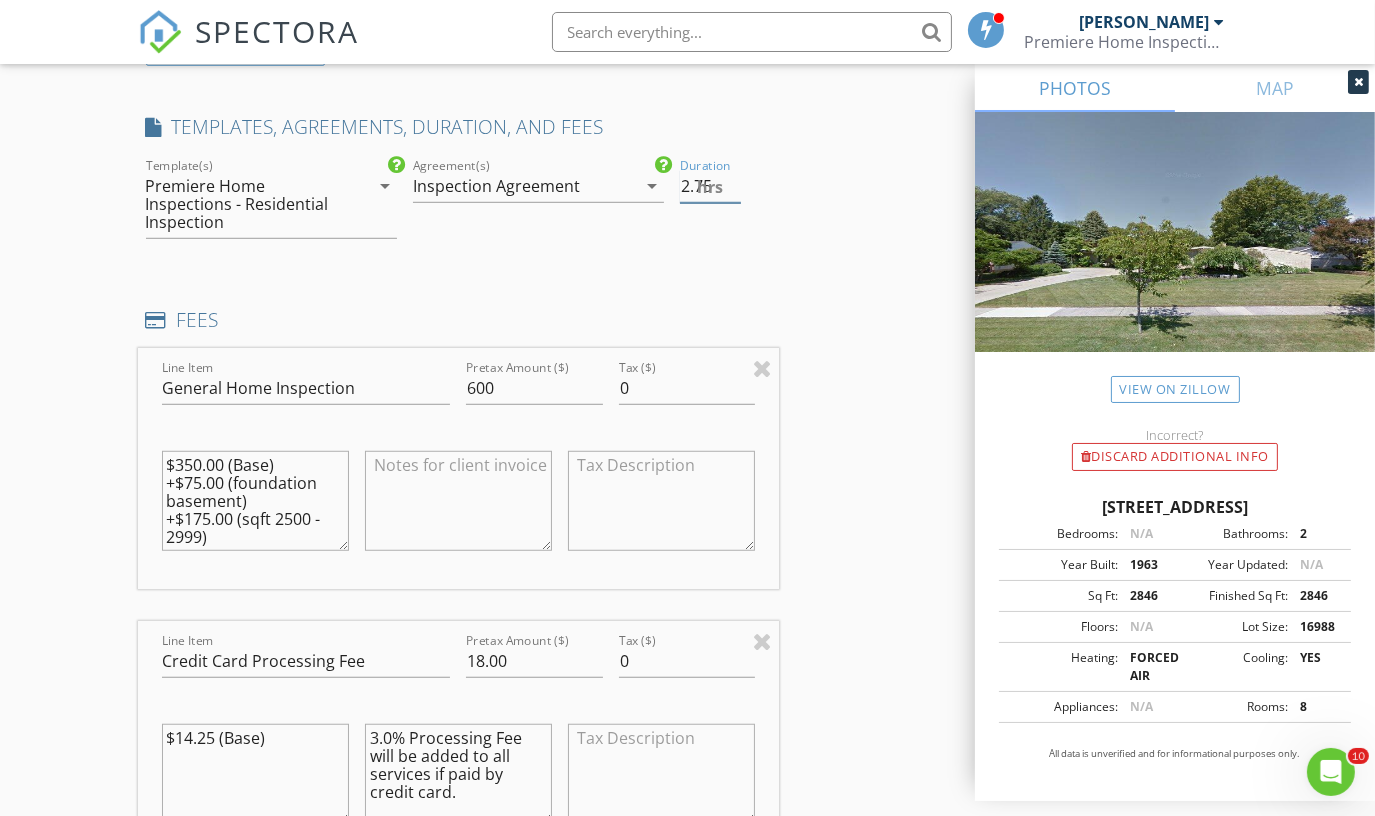 type on "2.75" 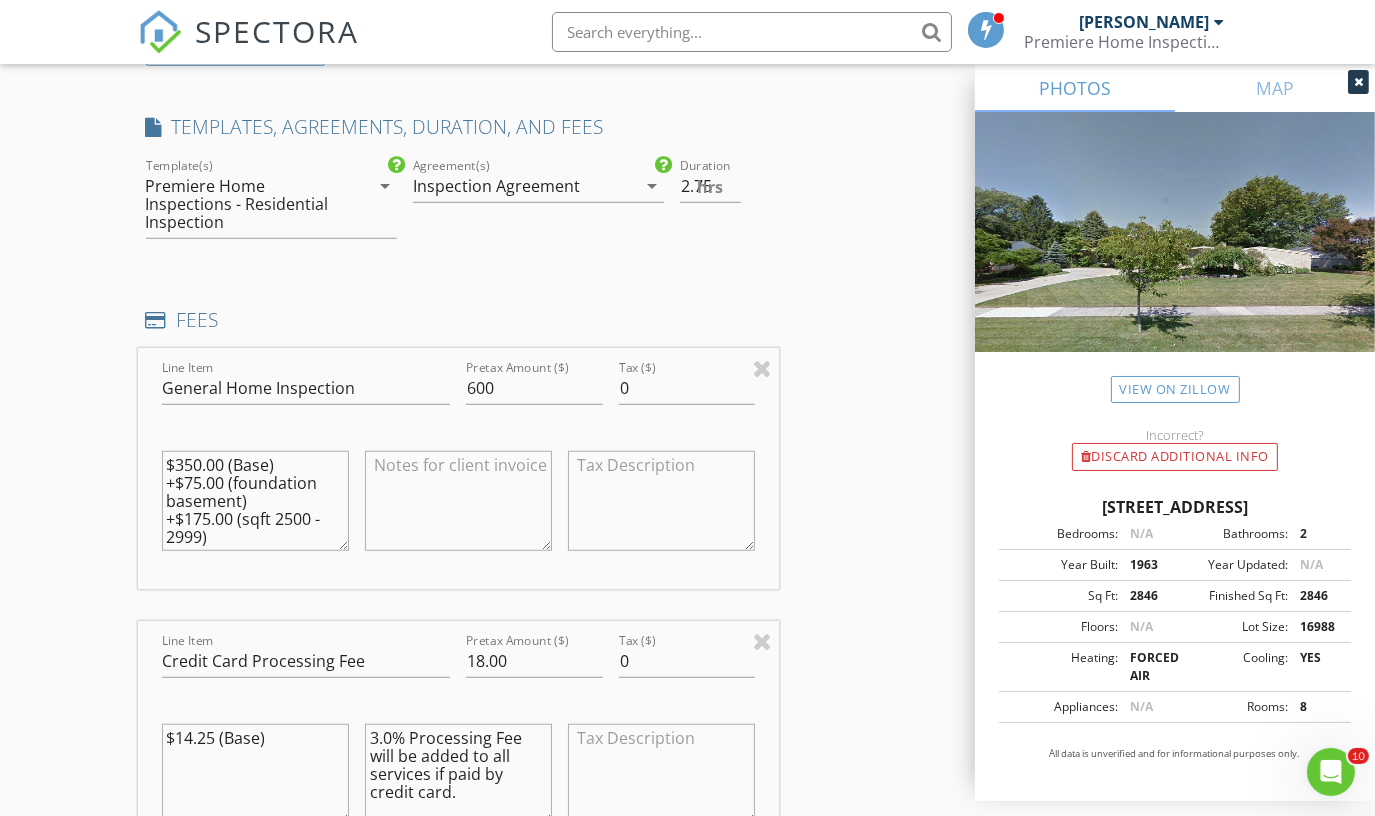 click at bounding box center [458, 501] 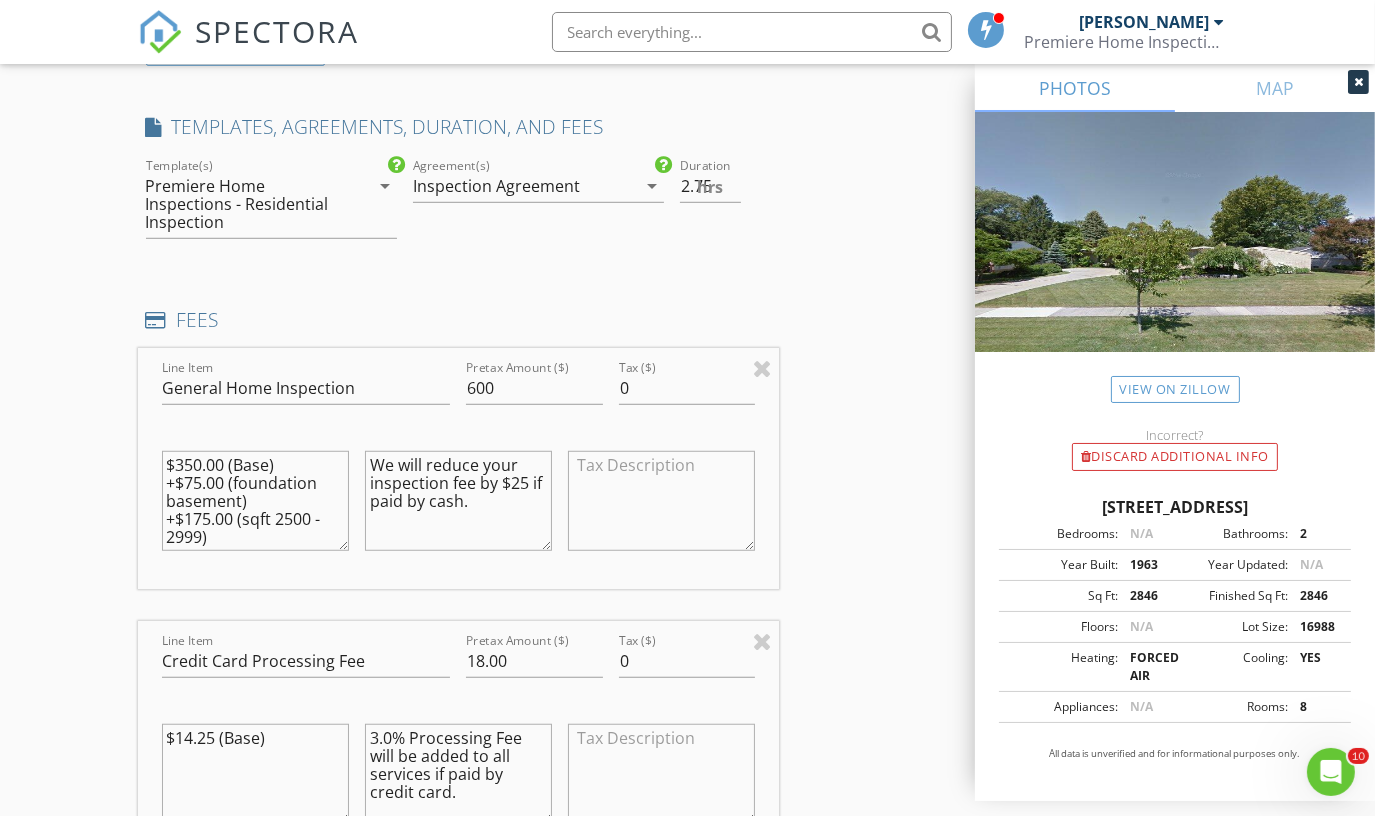 type on "We will reduce your inspection fee by $25 if paid by cash." 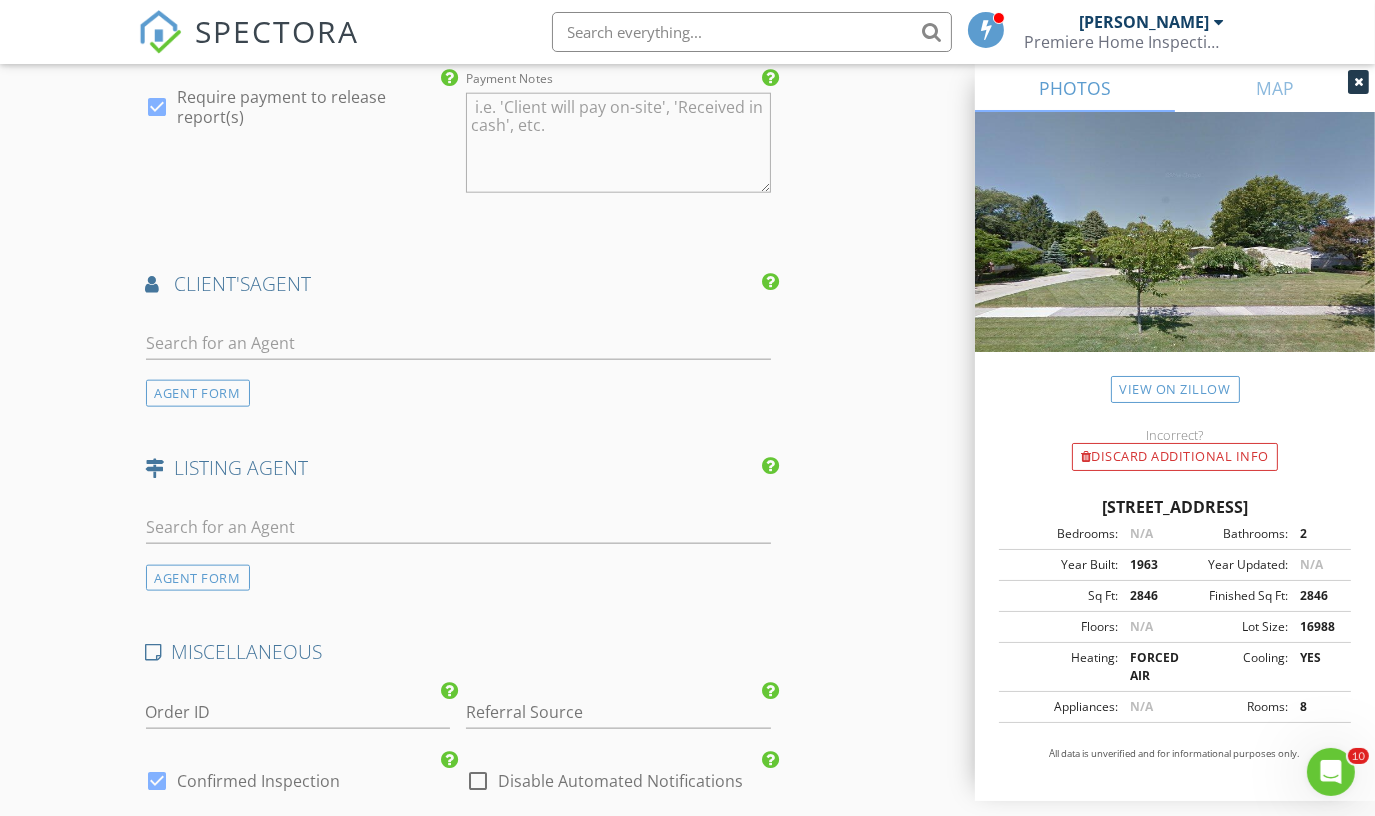 scroll, scrollTop: 2847, scrollLeft: 0, axis: vertical 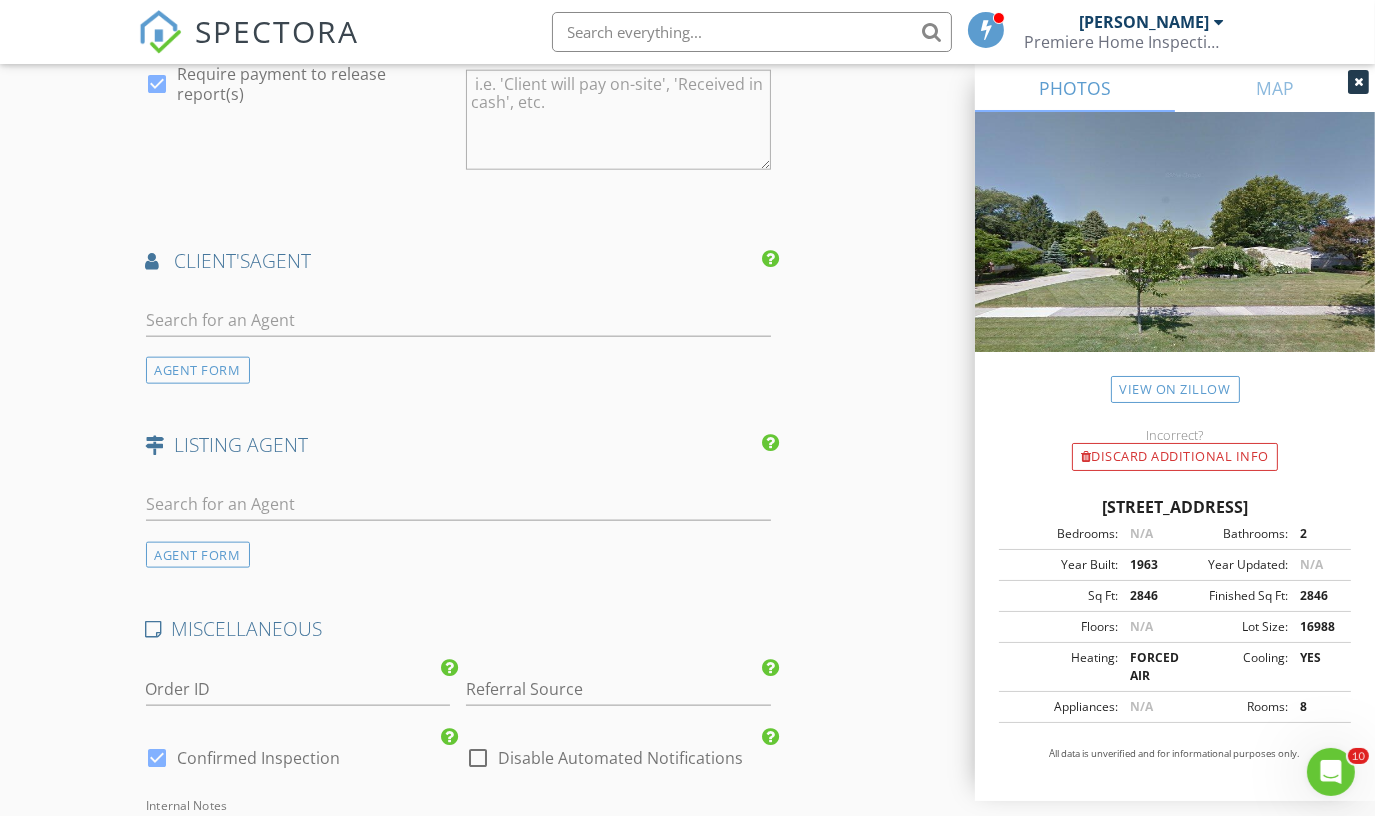 type on "(Base)" 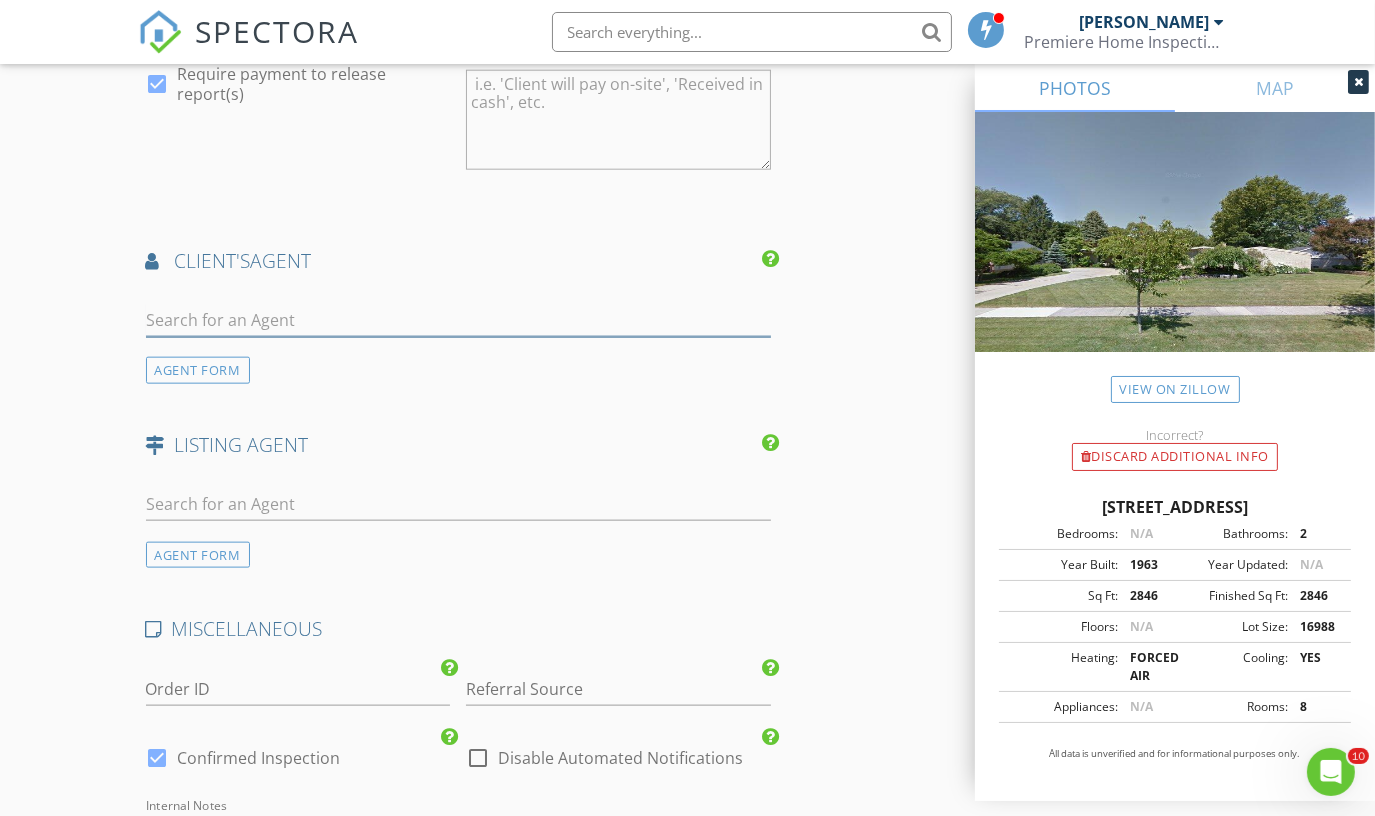 click at bounding box center (459, 320) 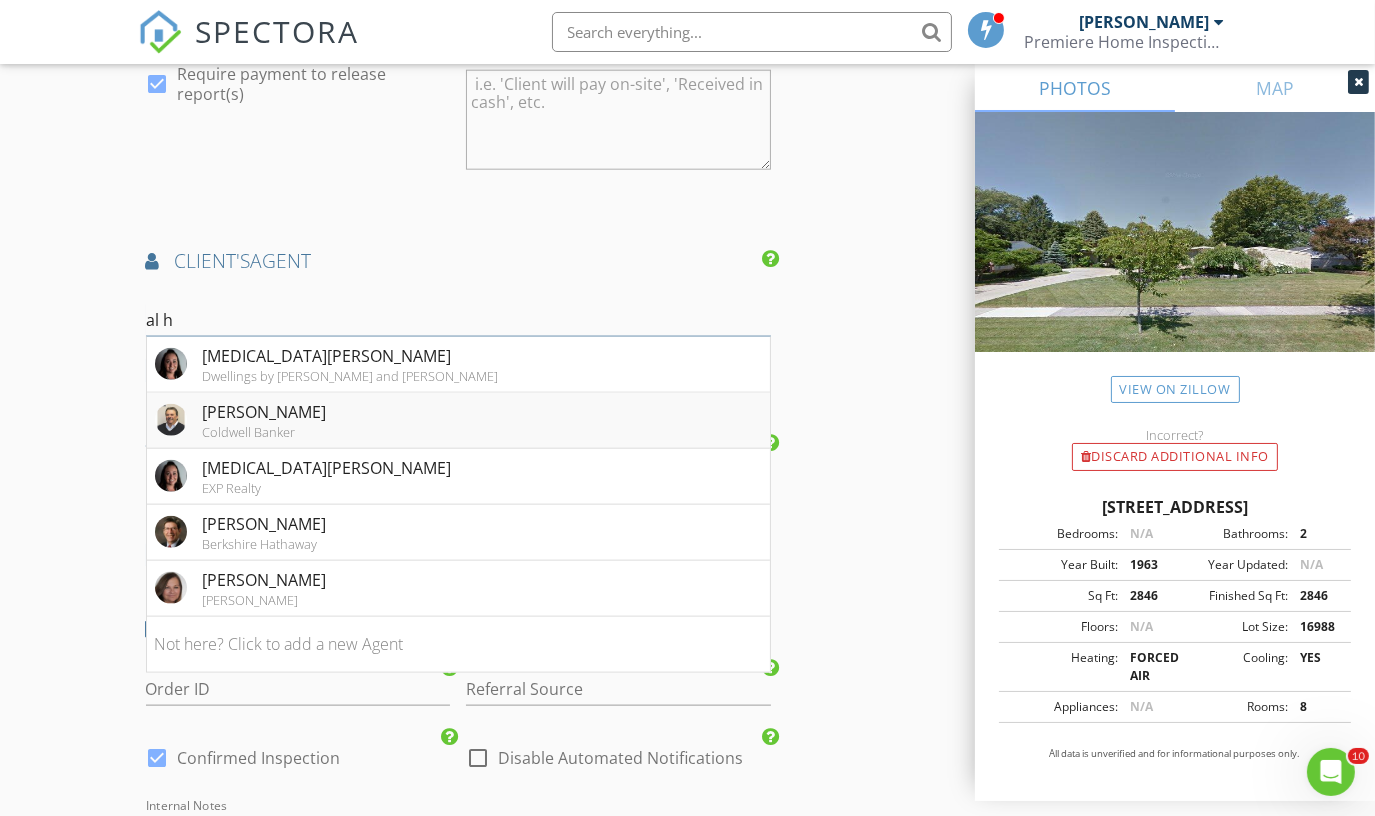 type on "al h" 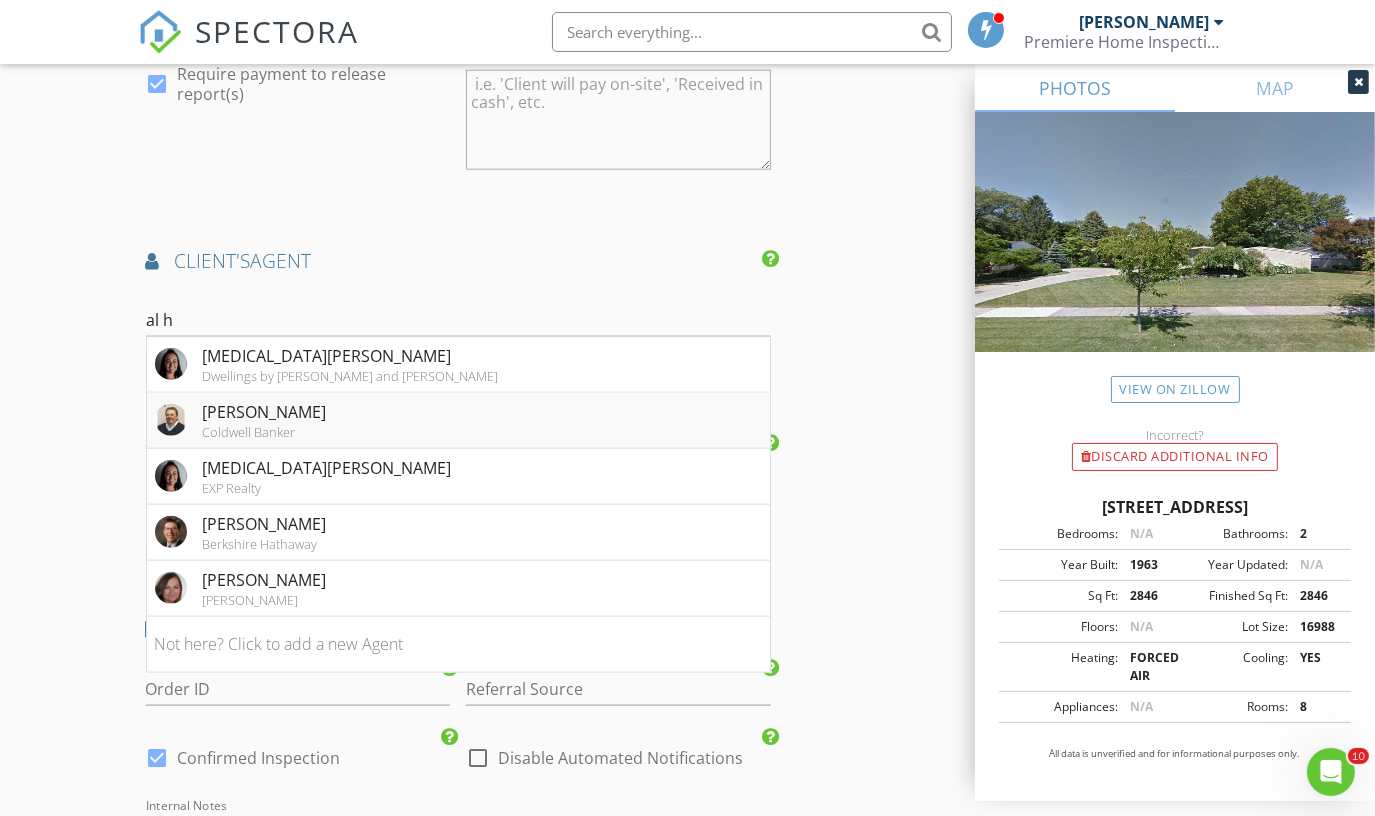 click on "Alan Haynes" at bounding box center (265, 412) 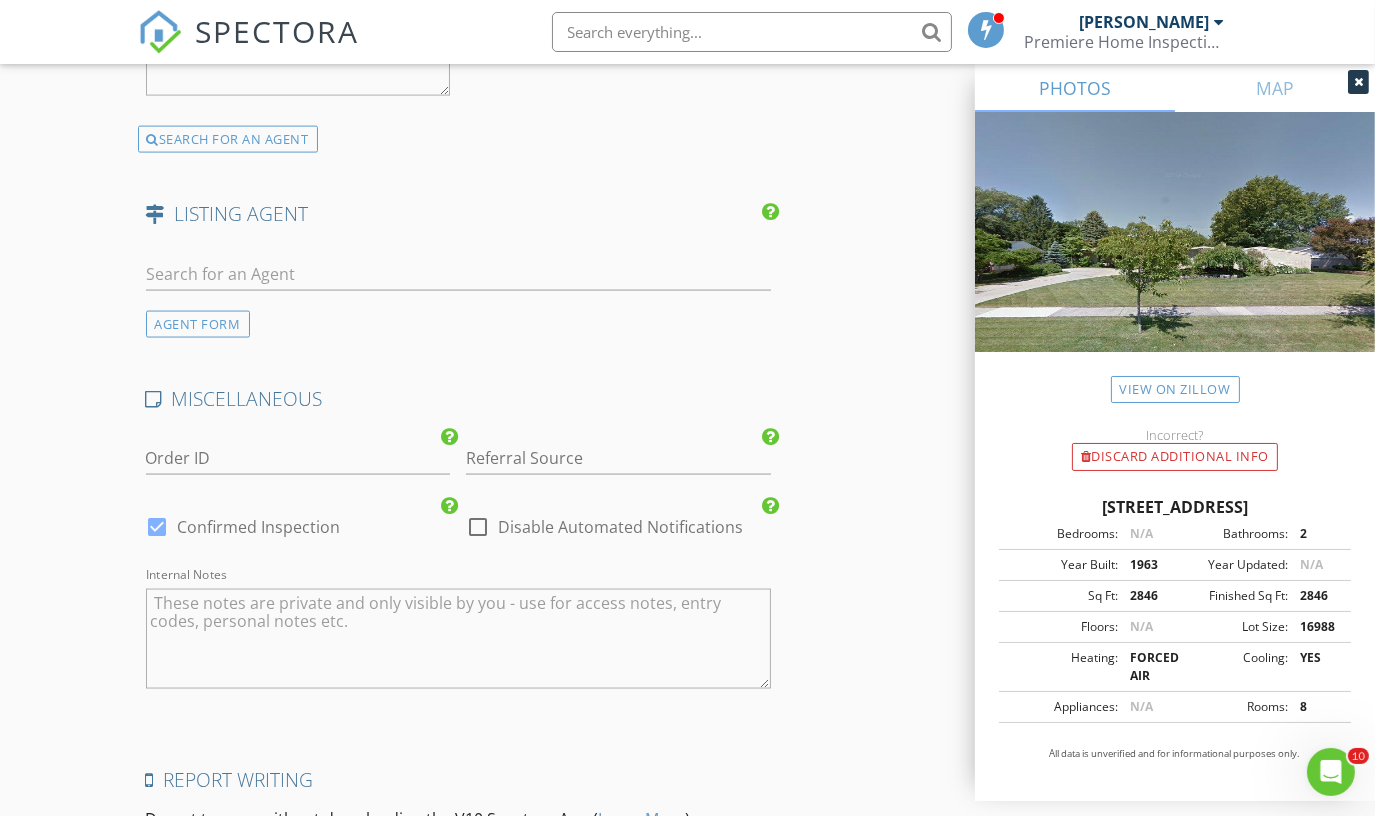 scroll, scrollTop: 3659, scrollLeft: 0, axis: vertical 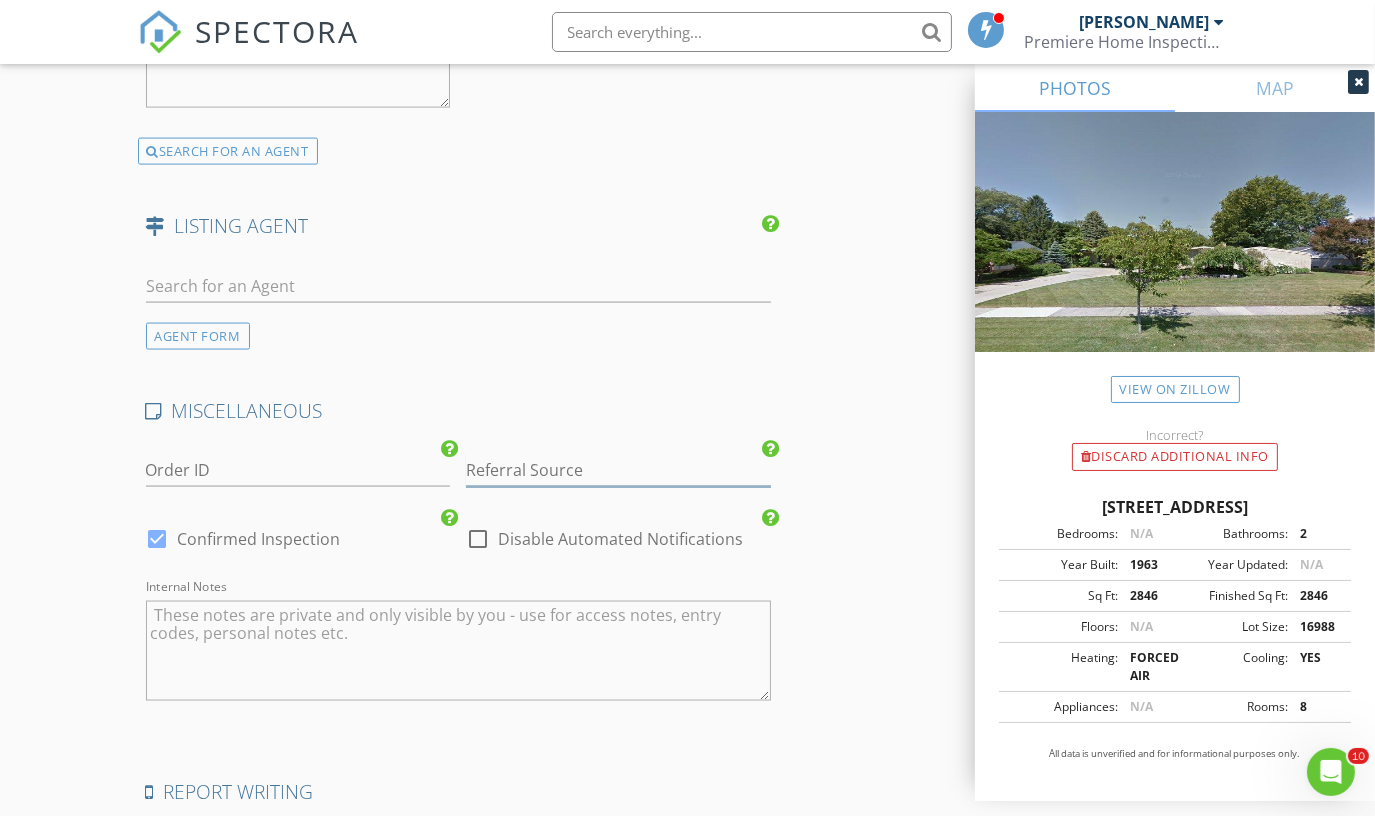 click at bounding box center (618, 470) 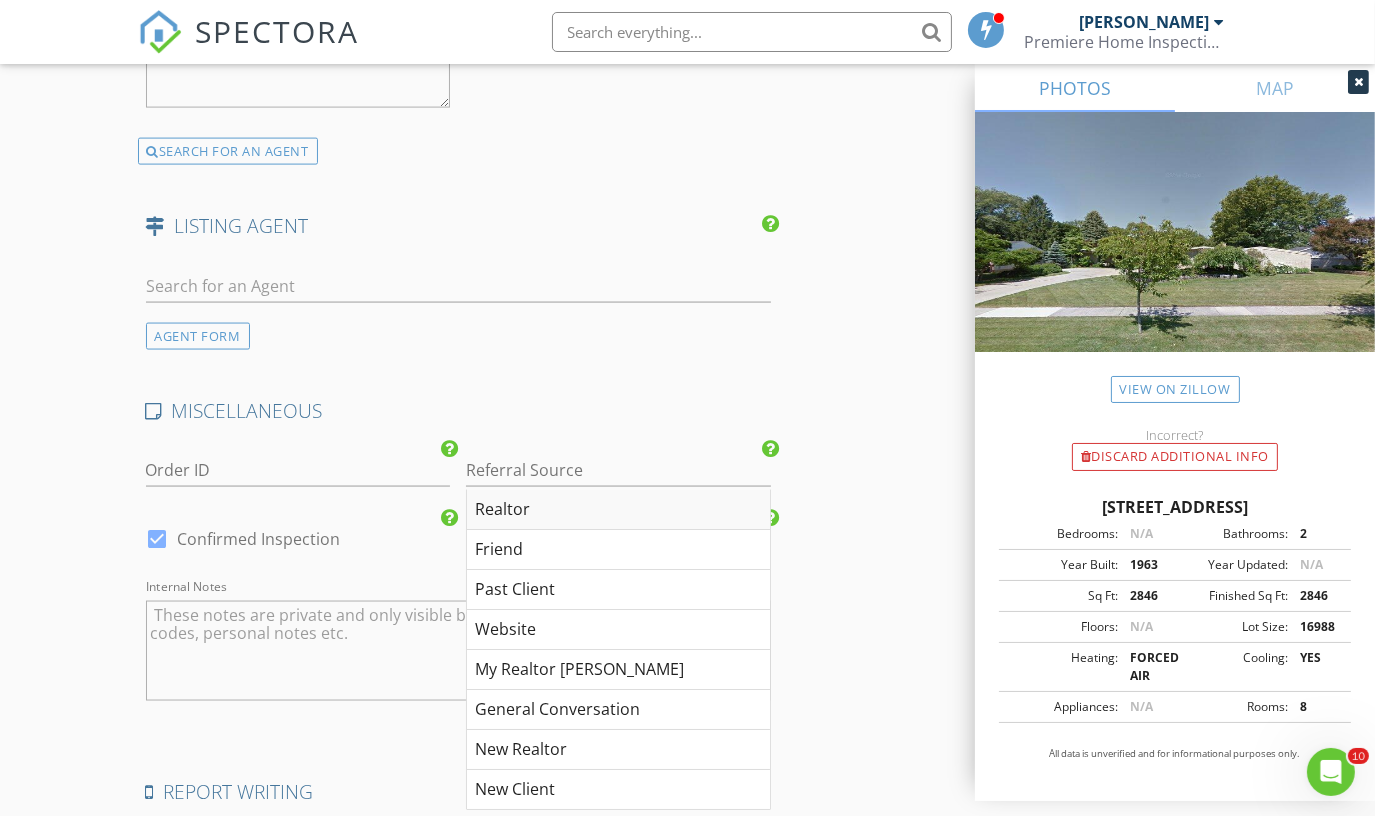 click on "Realtor" at bounding box center (618, 510) 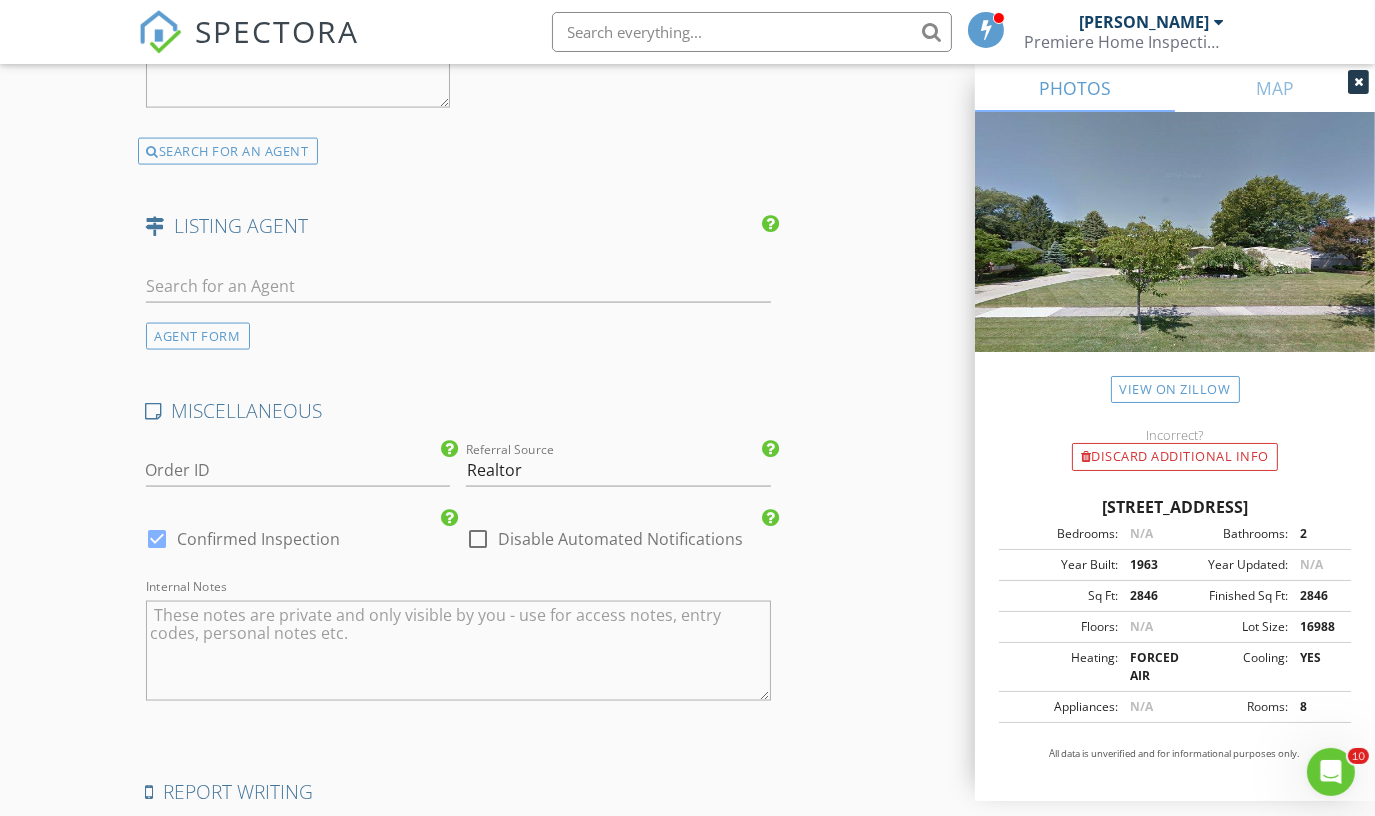 click on "INSPECTOR(S)
check_box   Scott Foland   PRIMARY   Scott Foland arrow_drop_down   check_box_outline_blank Scott Foland specifically requested
Date/Time
07/15/2025 2:30 PM
Location
Address Search       Address 1605 Arbor Ave   Unit   City Monroe   State MI   Zip 48162   County Monroe     Square Feet 2846   Year Built 1963   Foundation Basement arrow_drop_down     Scott Foland     6.7 miles     (17 minutes)
client
check_box Enable Client CC email for this inspection   Client Search     check_box_outline_blank Client is a Company/Organization     First Name Karen   Last Name Bellino   Email ericgibson1340@gmail.com   CC Email   Phone 734-735-4431   Address 1605 Arbor Ave   City Monroe   State MI   Zip 48162       Notes   Private Notes
ADD ADDITIONAL client
SERVICES
check_box" at bounding box center [688, -1181] 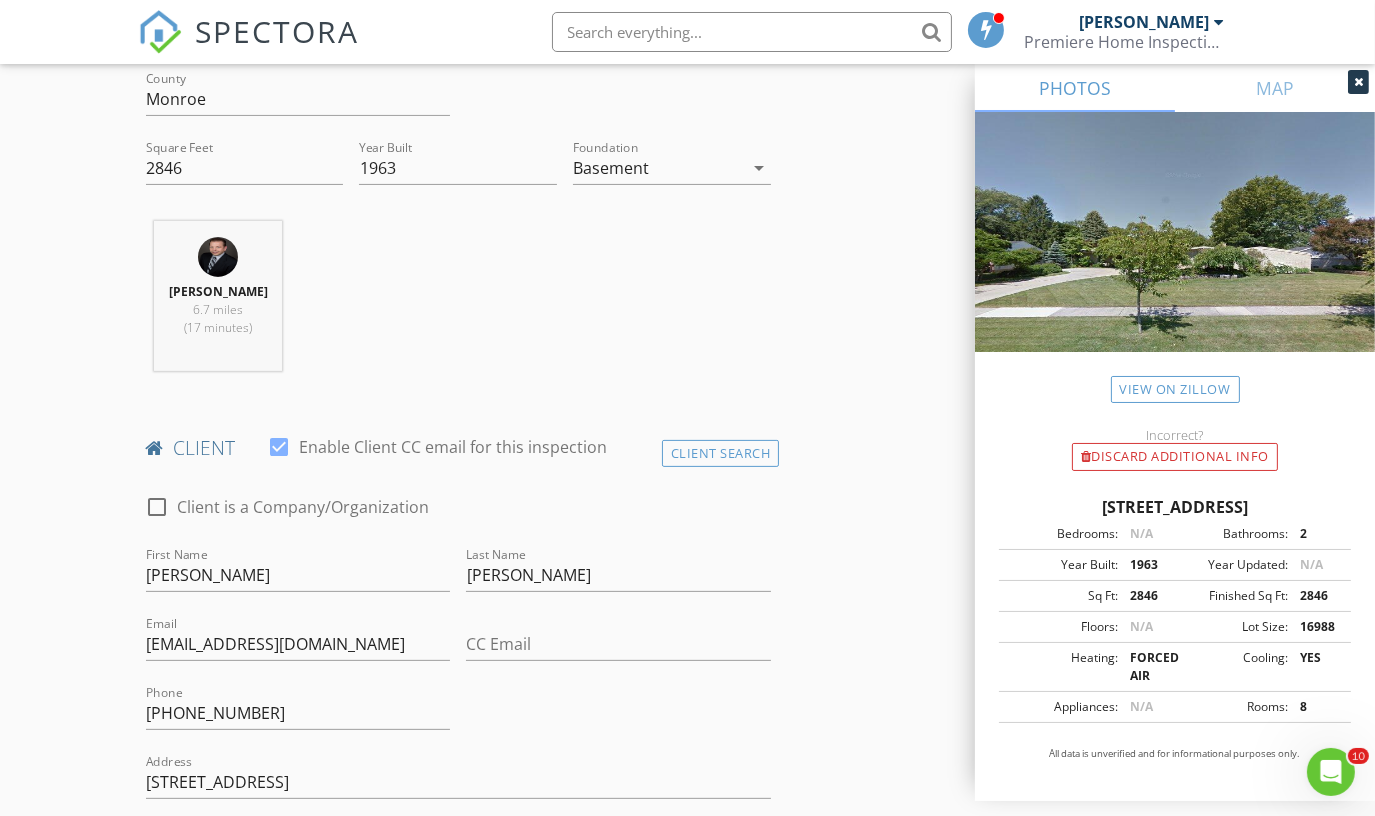 scroll, scrollTop: 0, scrollLeft: 0, axis: both 